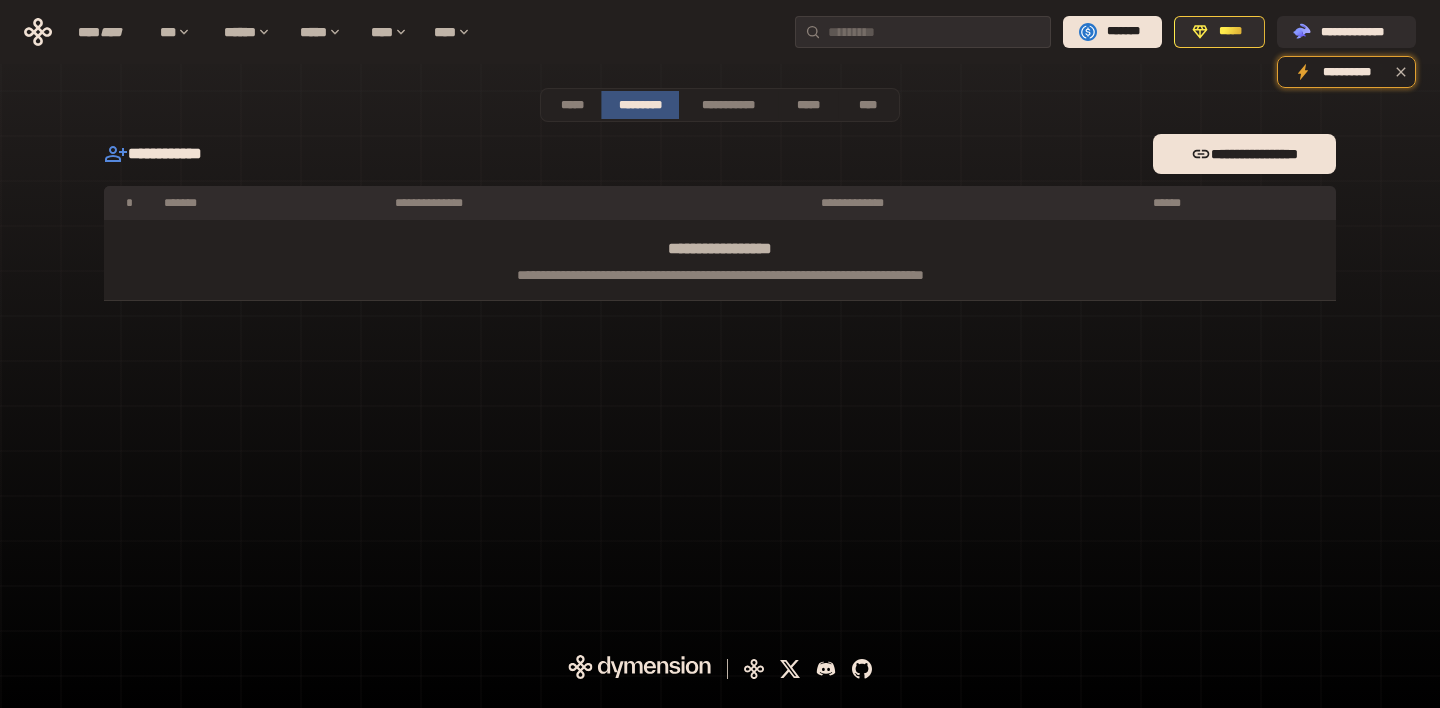 scroll, scrollTop: 0, scrollLeft: 0, axis: both 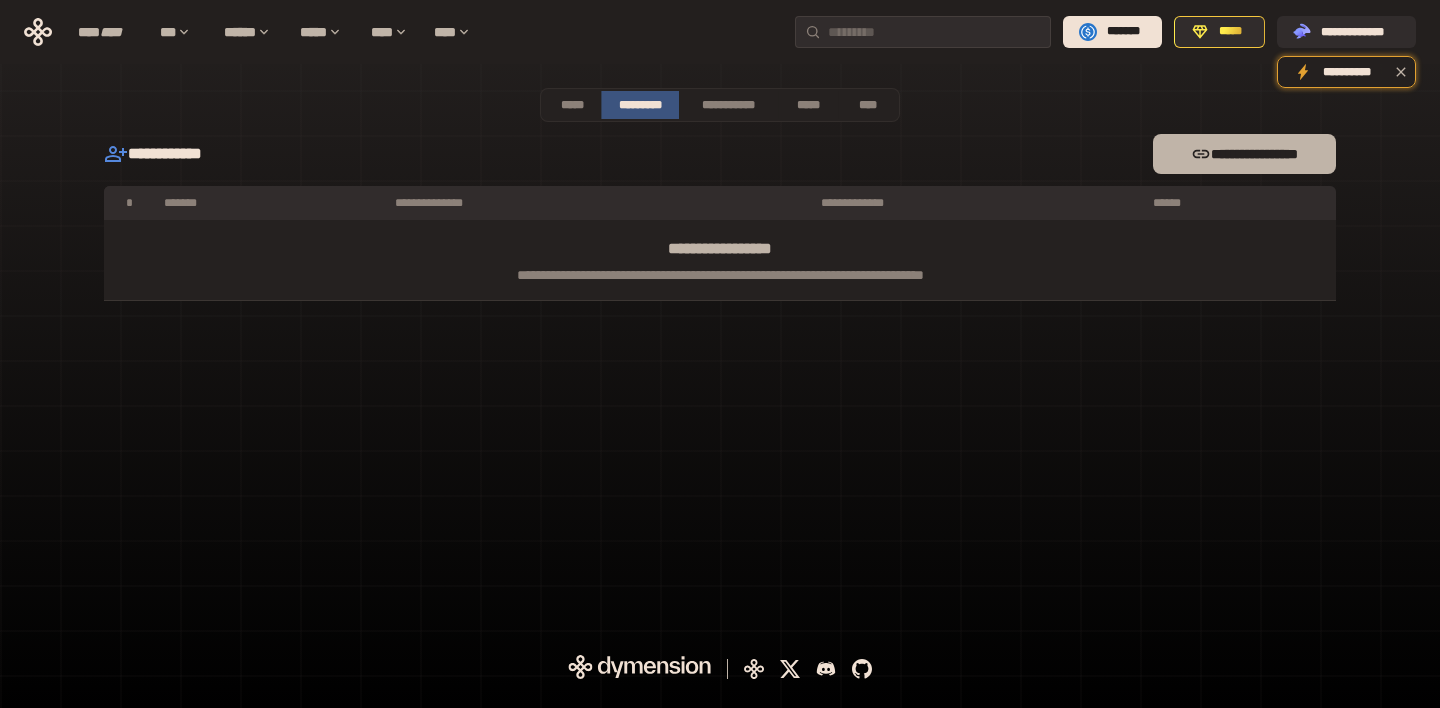 click on "**********" at bounding box center (1244, 154) 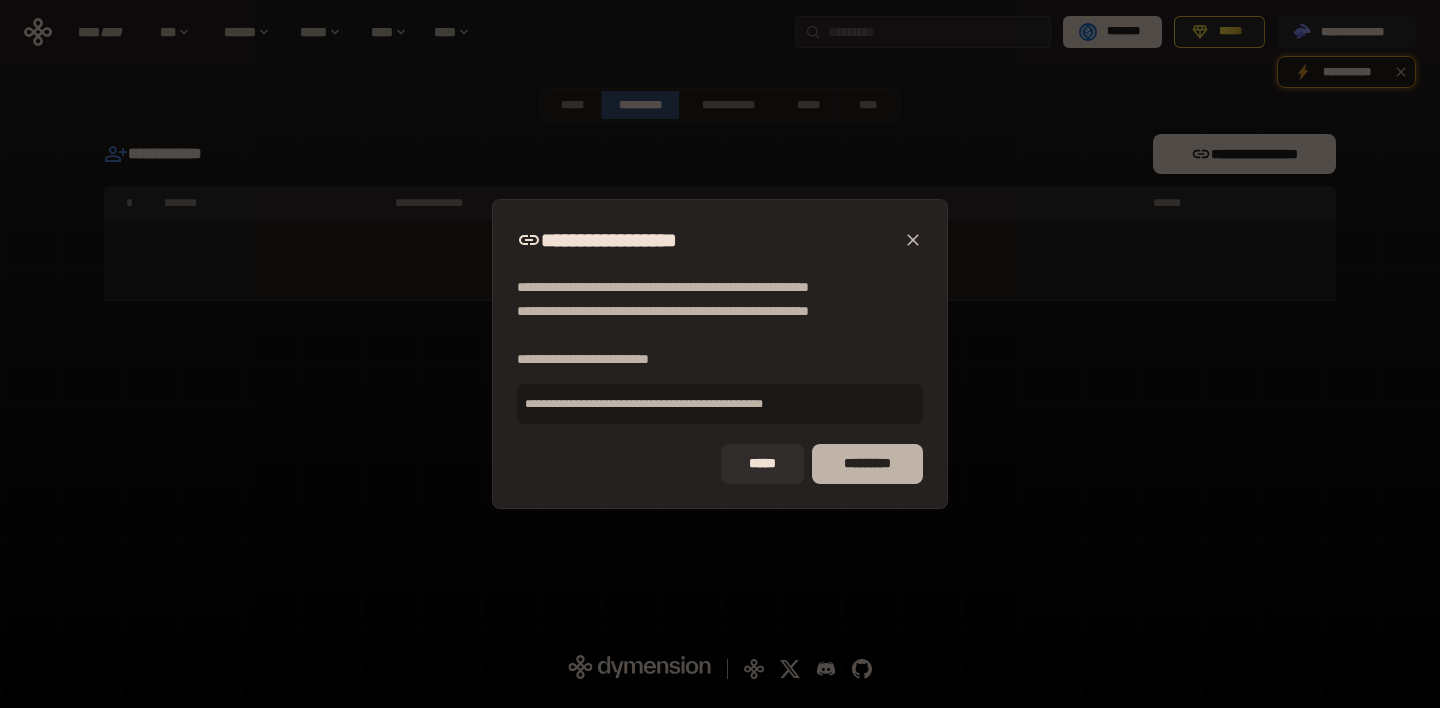 click on "*********" at bounding box center [867, 464] 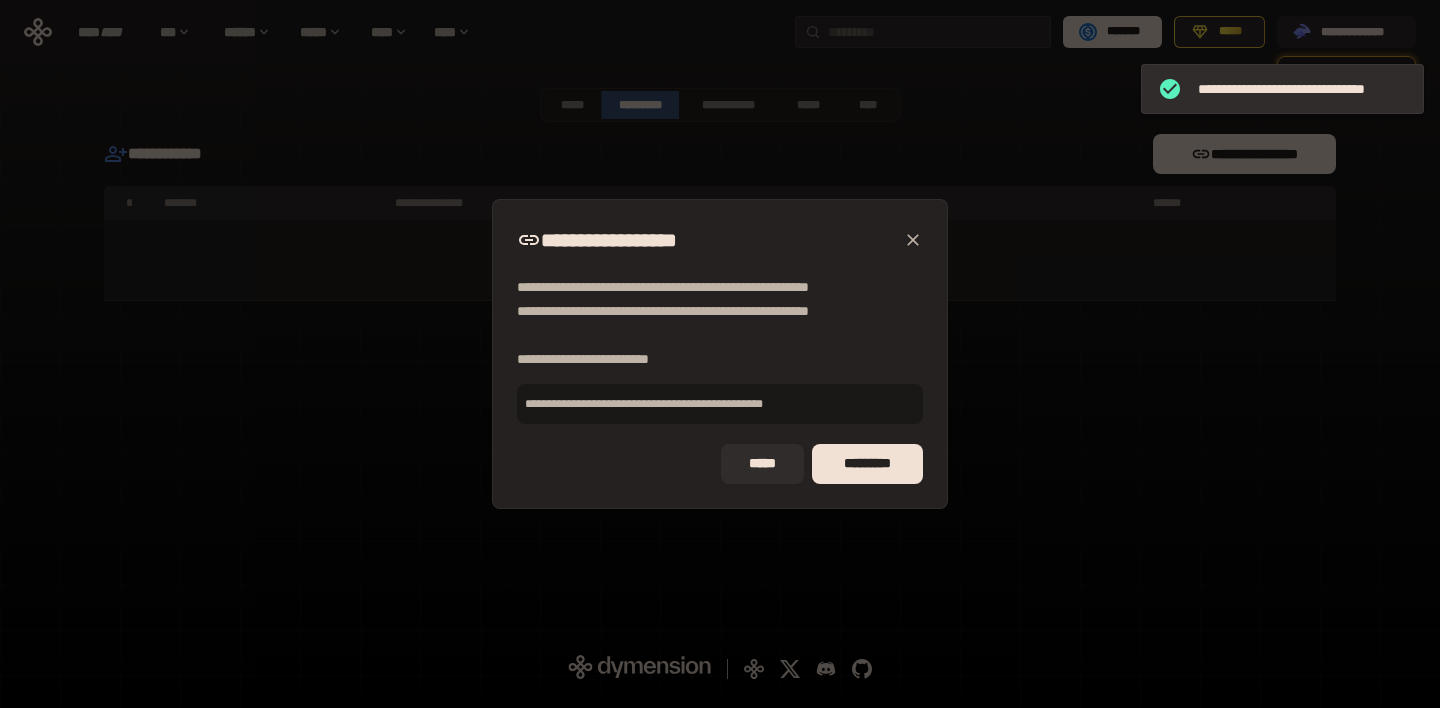 type 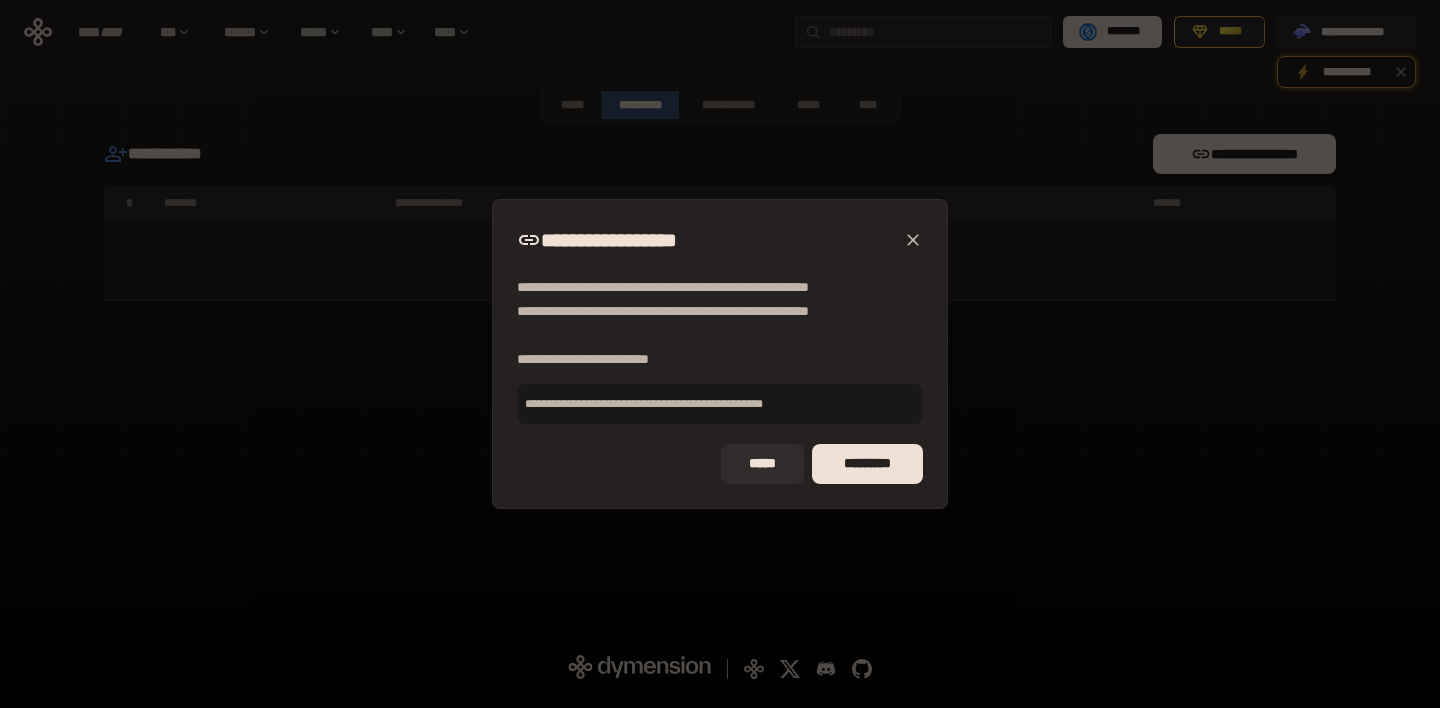 click 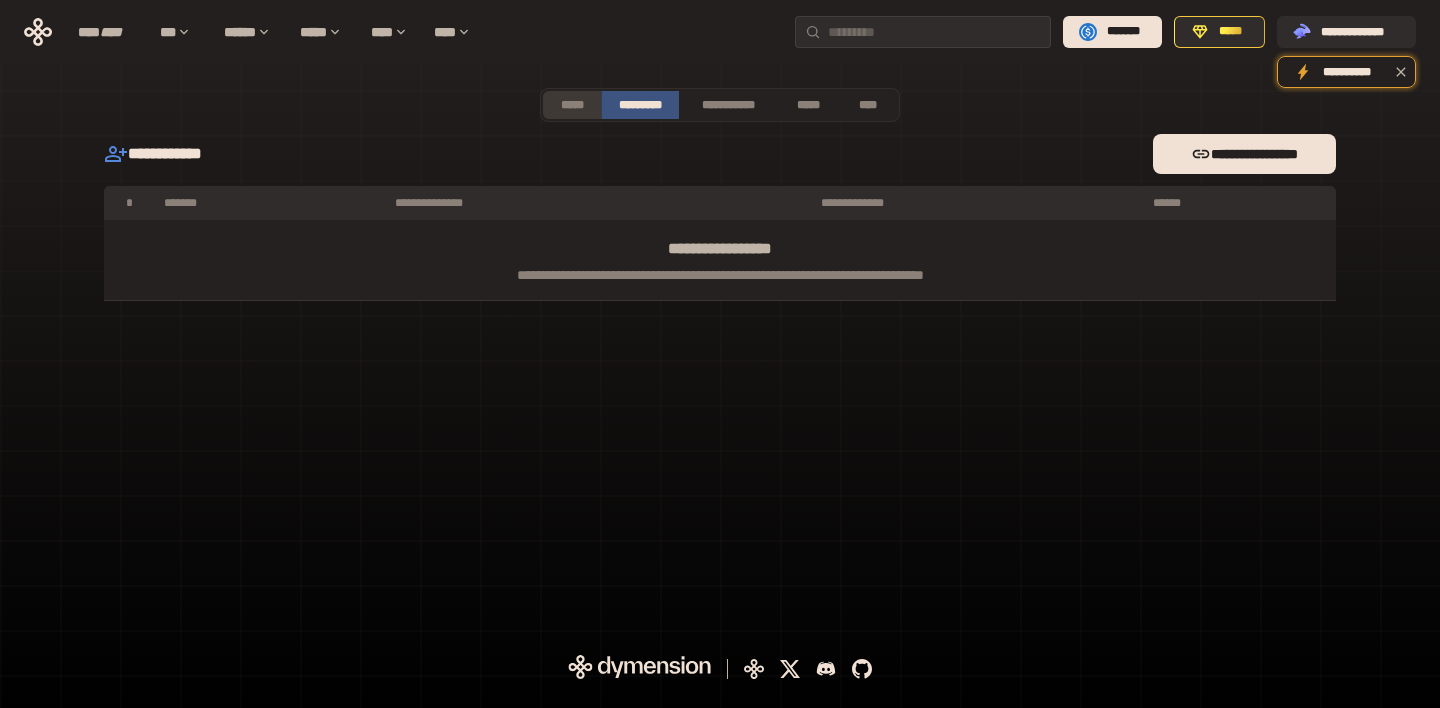 click on "*****" at bounding box center [572, 105] 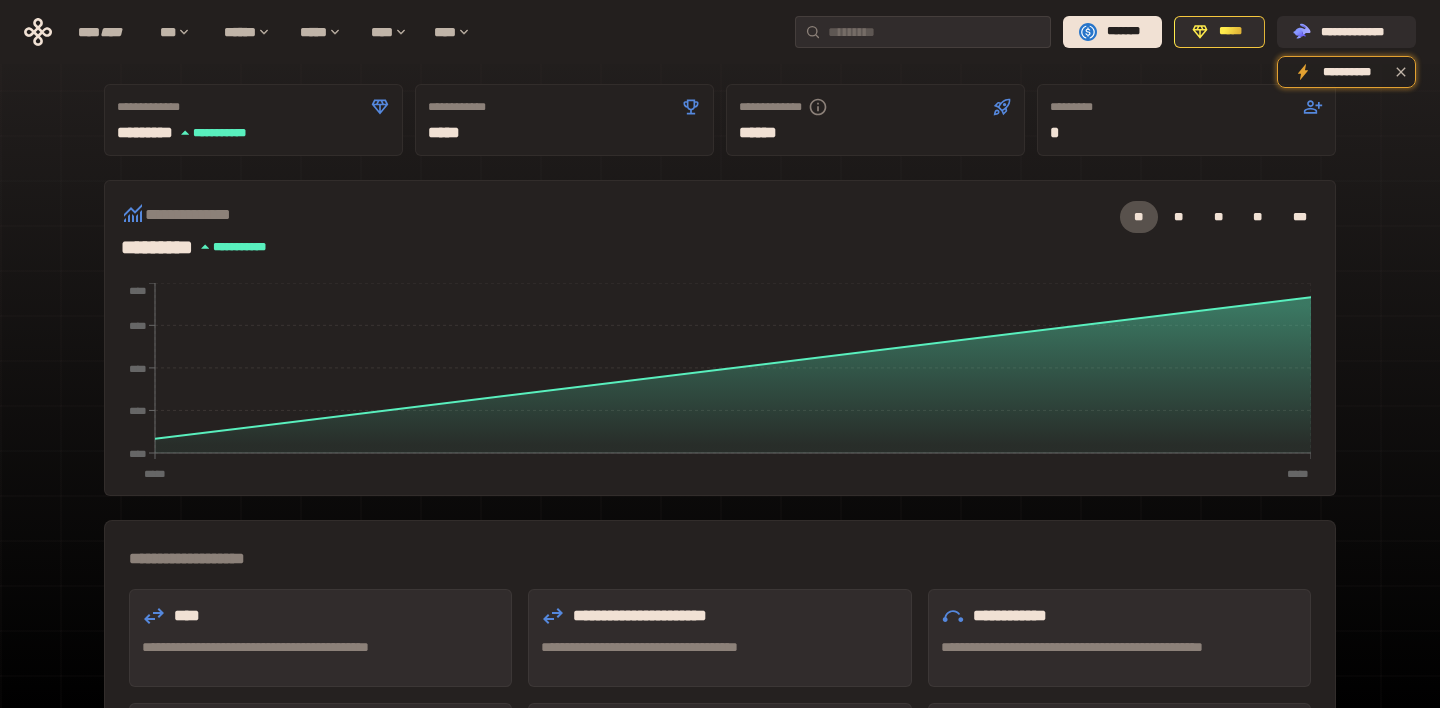 scroll, scrollTop: 318, scrollLeft: 0, axis: vertical 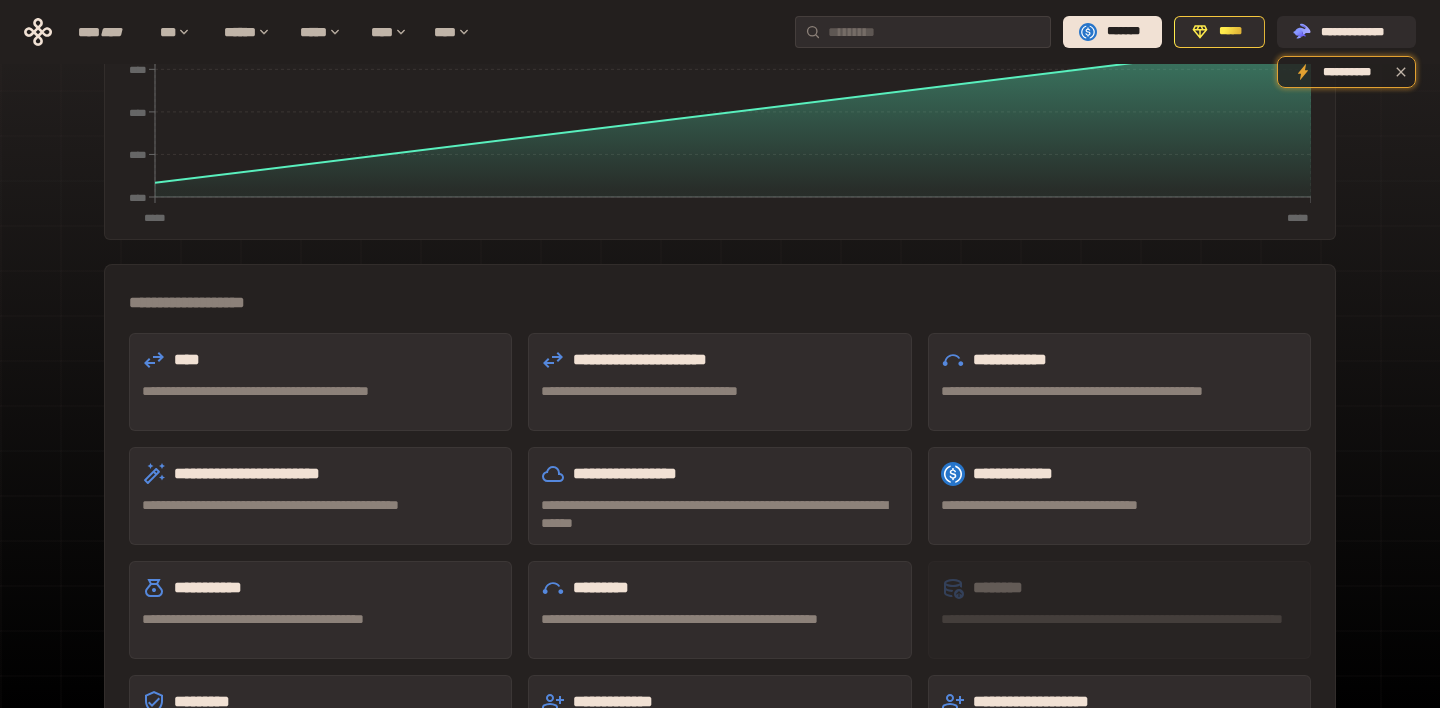click on "**********" at bounding box center [320, 391] 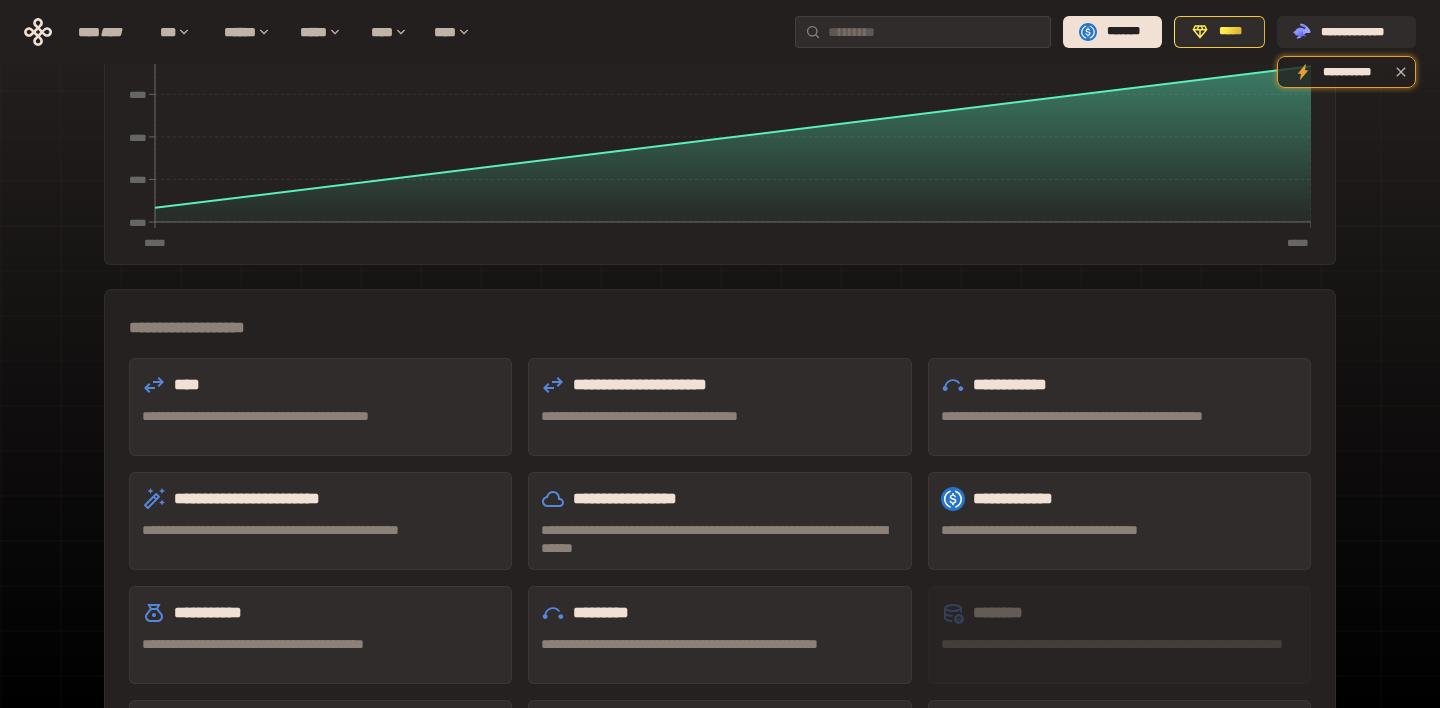 scroll, scrollTop: 292, scrollLeft: 0, axis: vertical 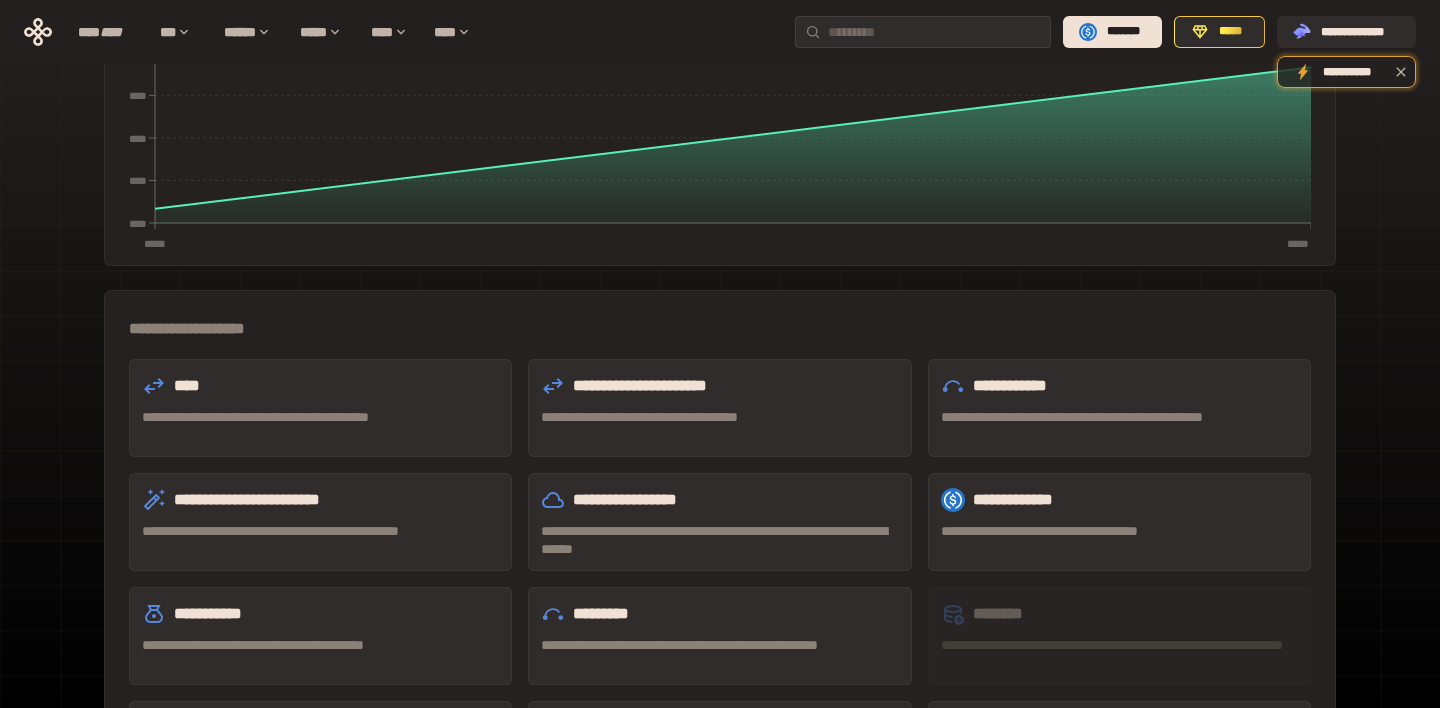 click on "**********" at bounding box center (719, 417) 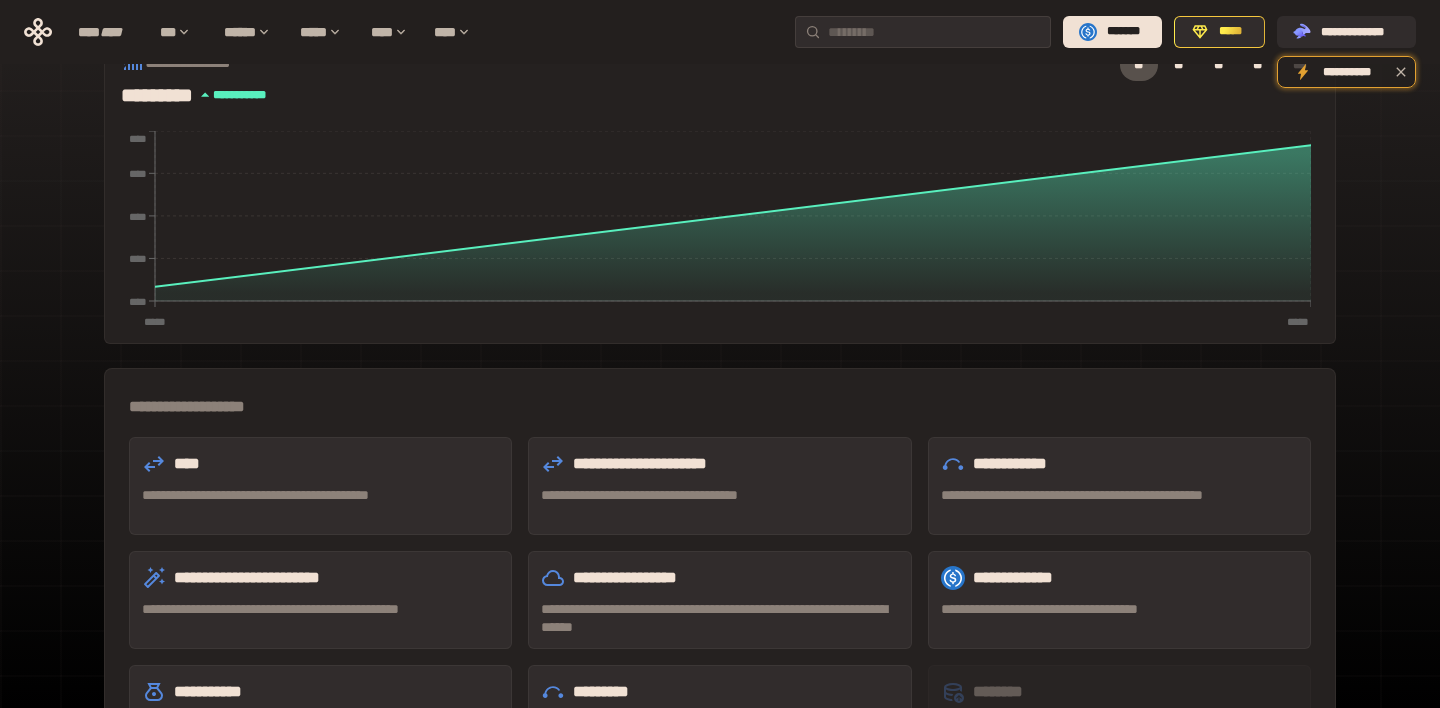 scroll, scrollTop: 0, scrollLeft: 0, axis: both 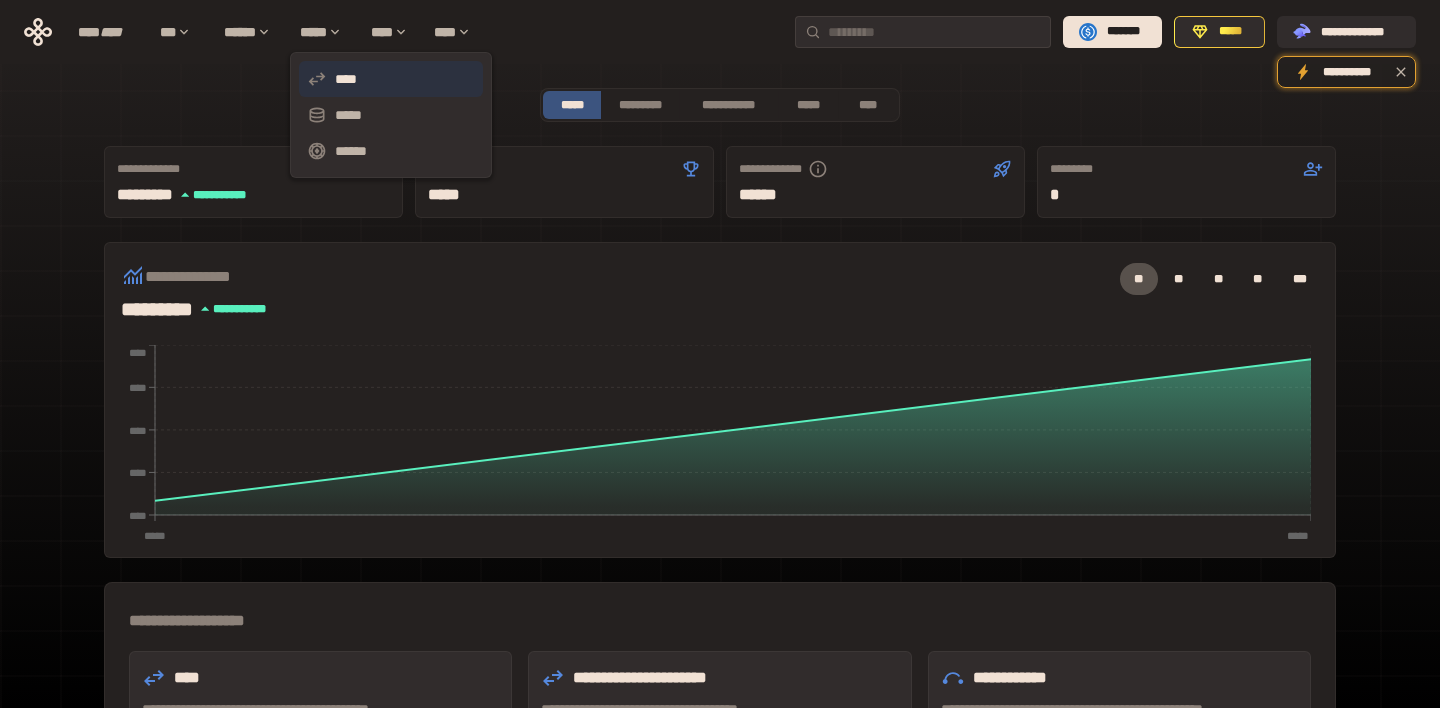 click on "****" at bounding box center (391, 79) 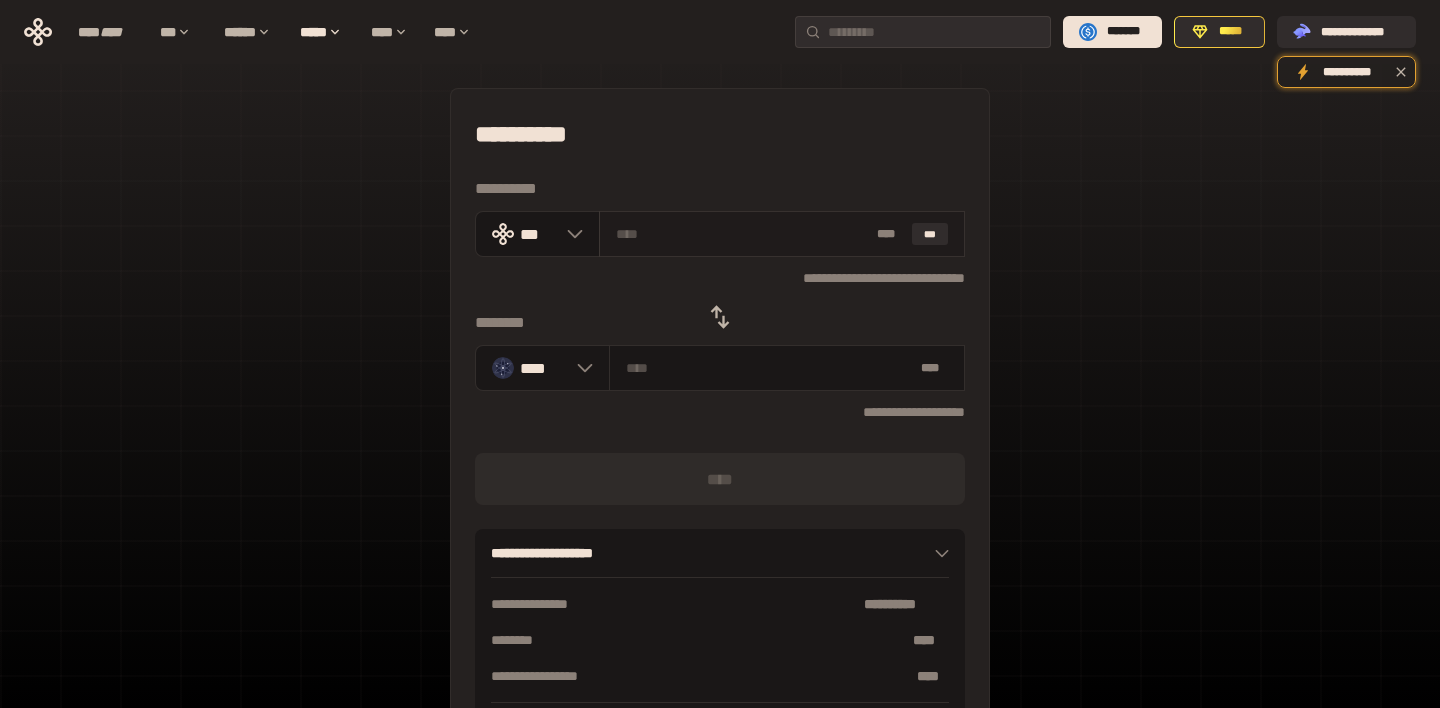 click at bounding box center (743, 234) 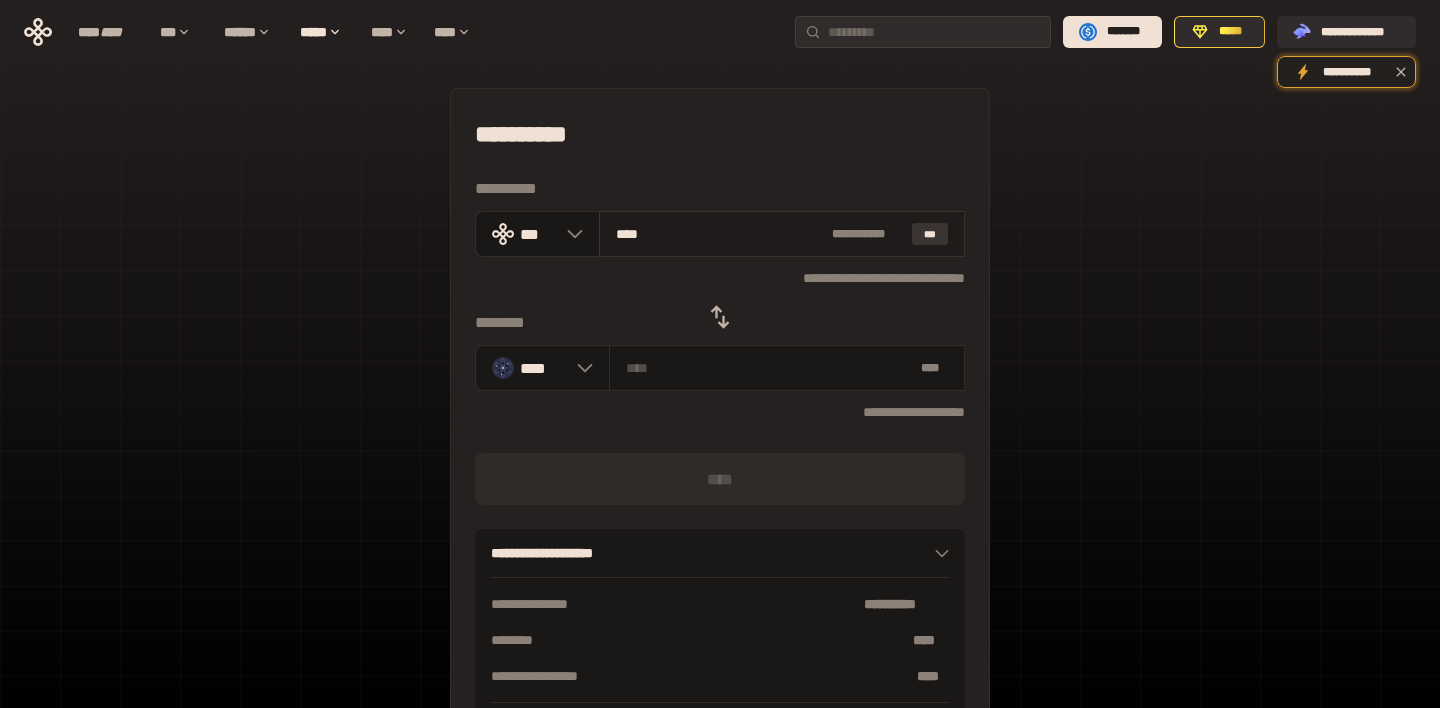 click on "***" at bounding box center (930, 234) 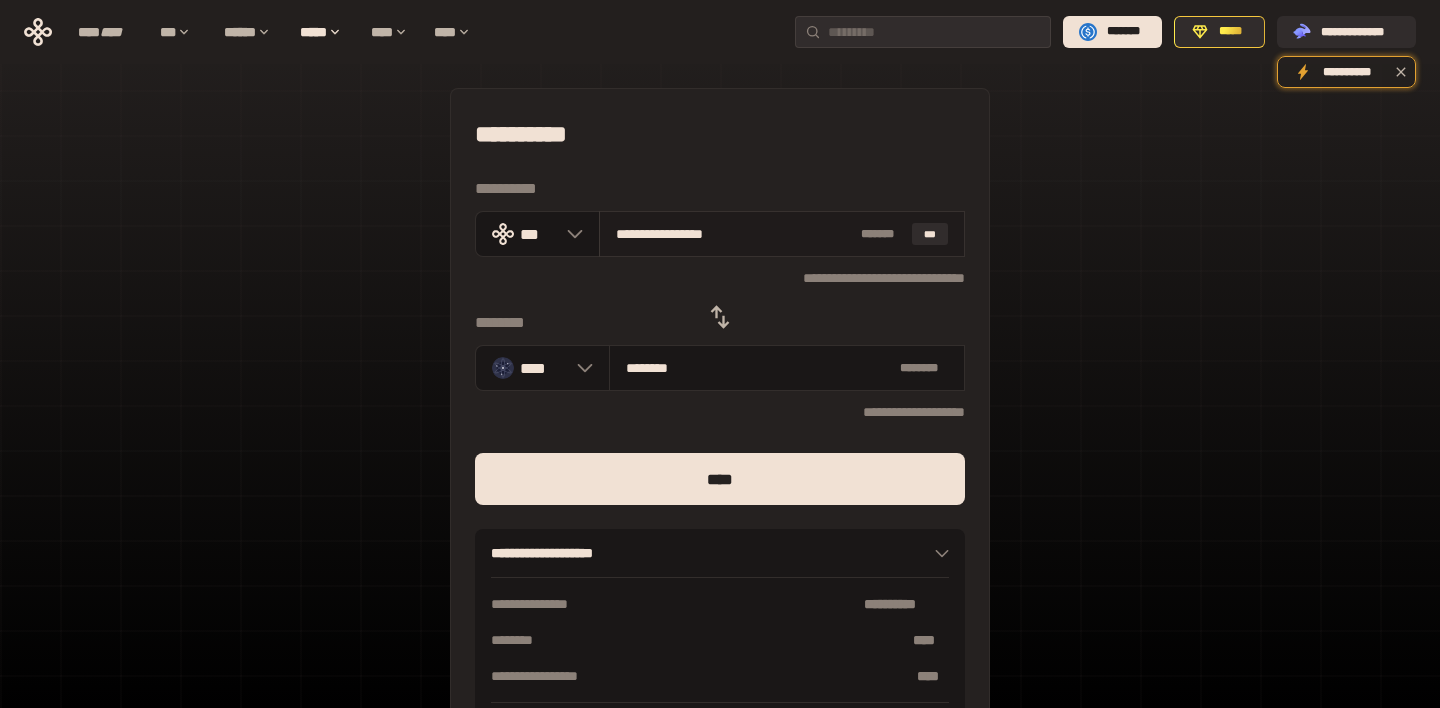 click on "**********" at bounding box center (734, 234) 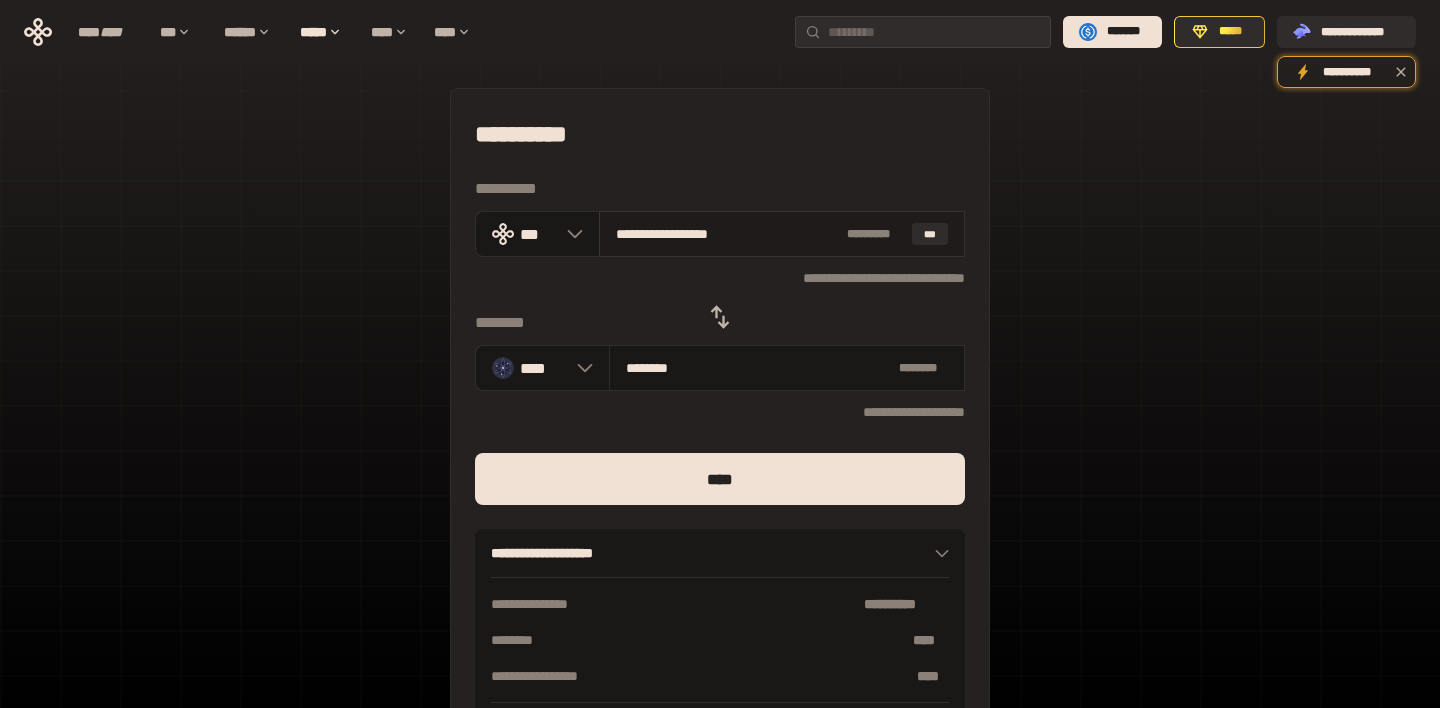 drag, startPoint x: 630, startPoint y: 234, endPoint x: 663, endPoint y: 236, distance: 33.06055 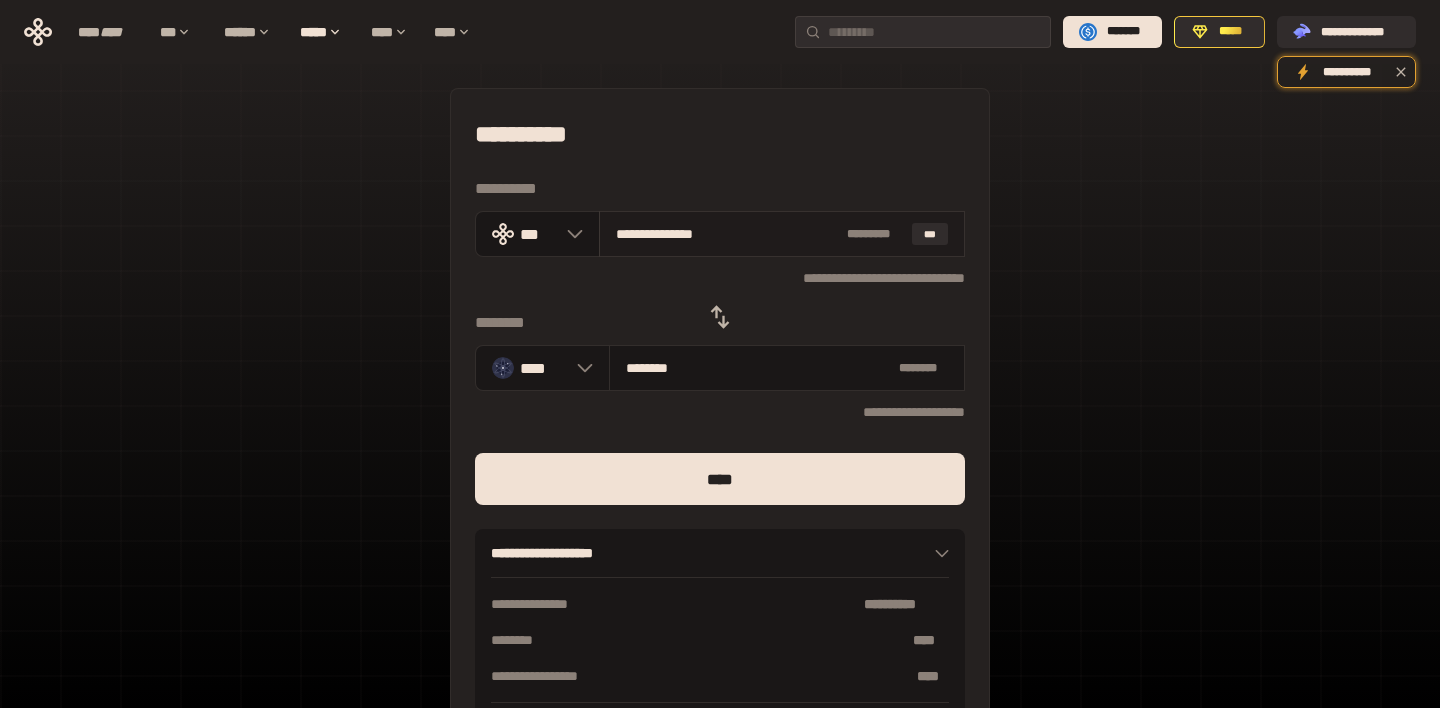type on "**********" 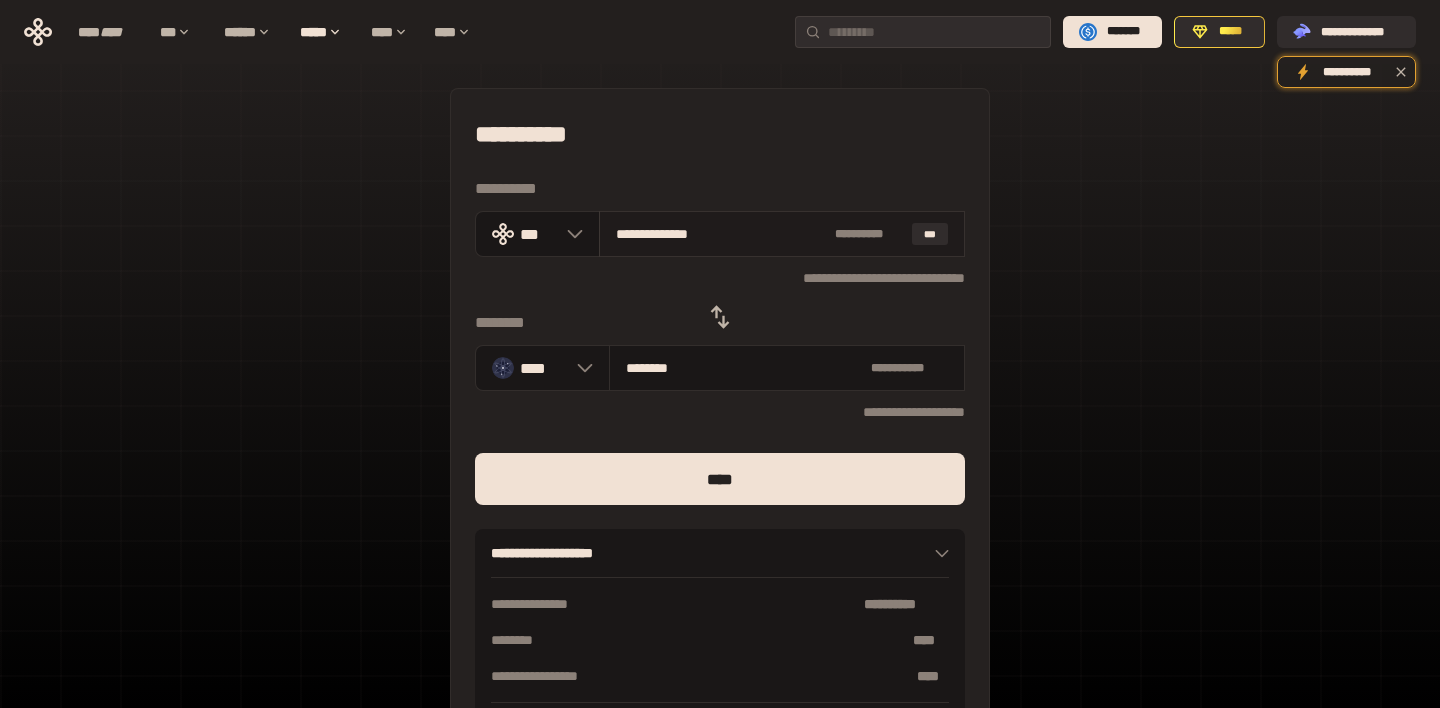 type on "**********" 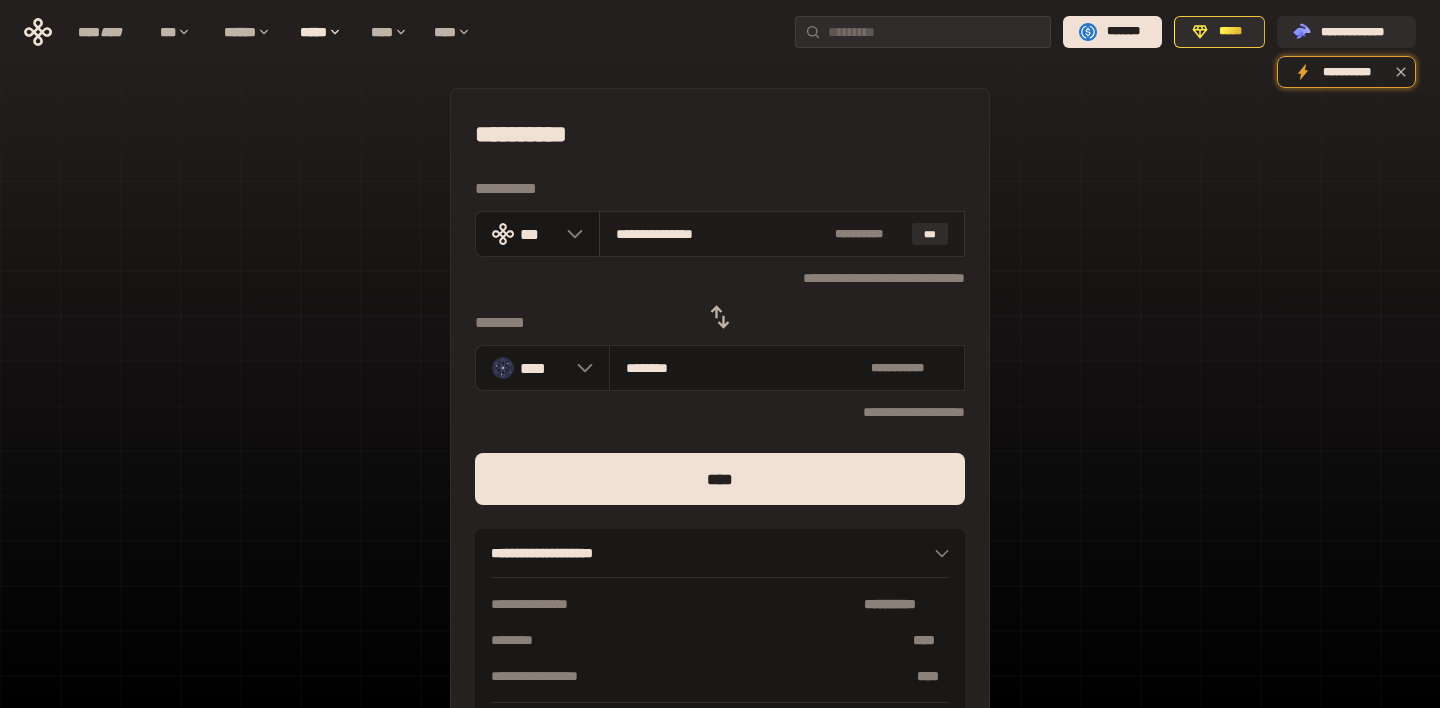 type on "********" 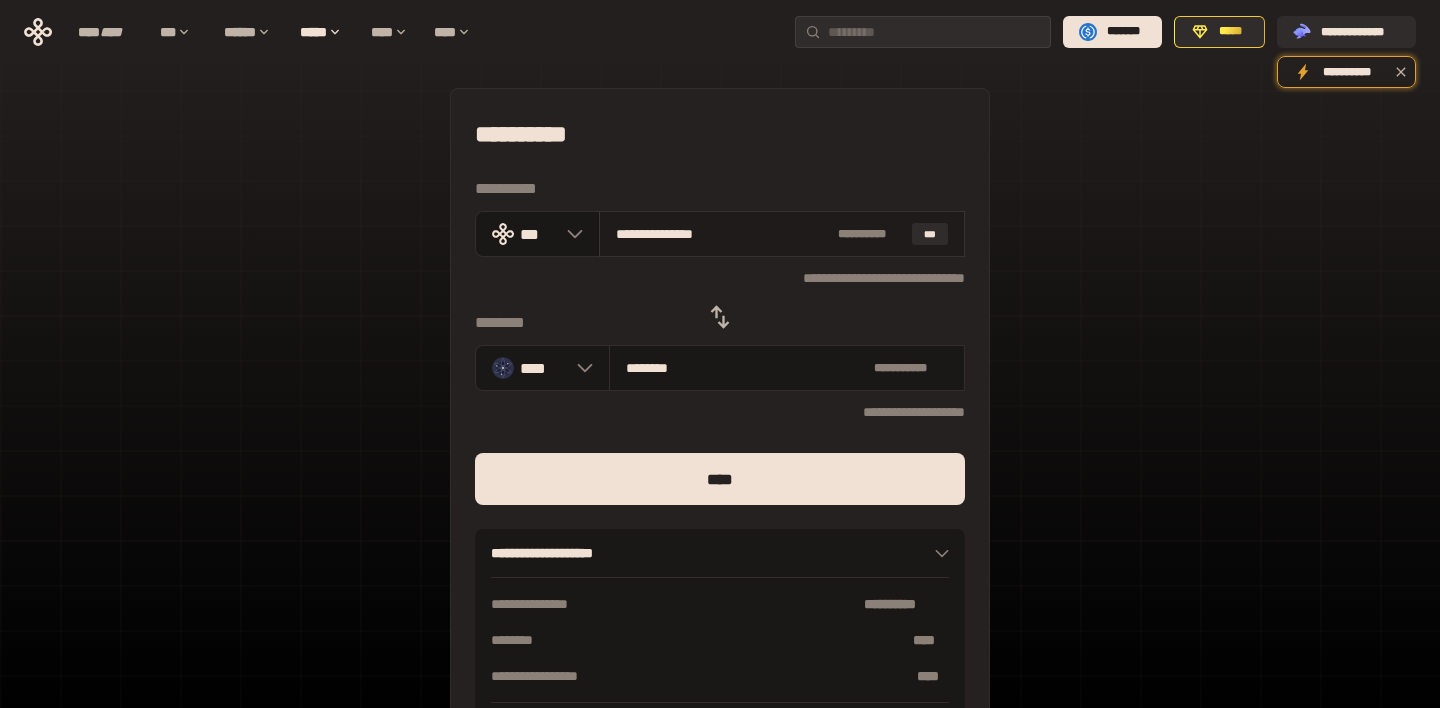 type on "**********" 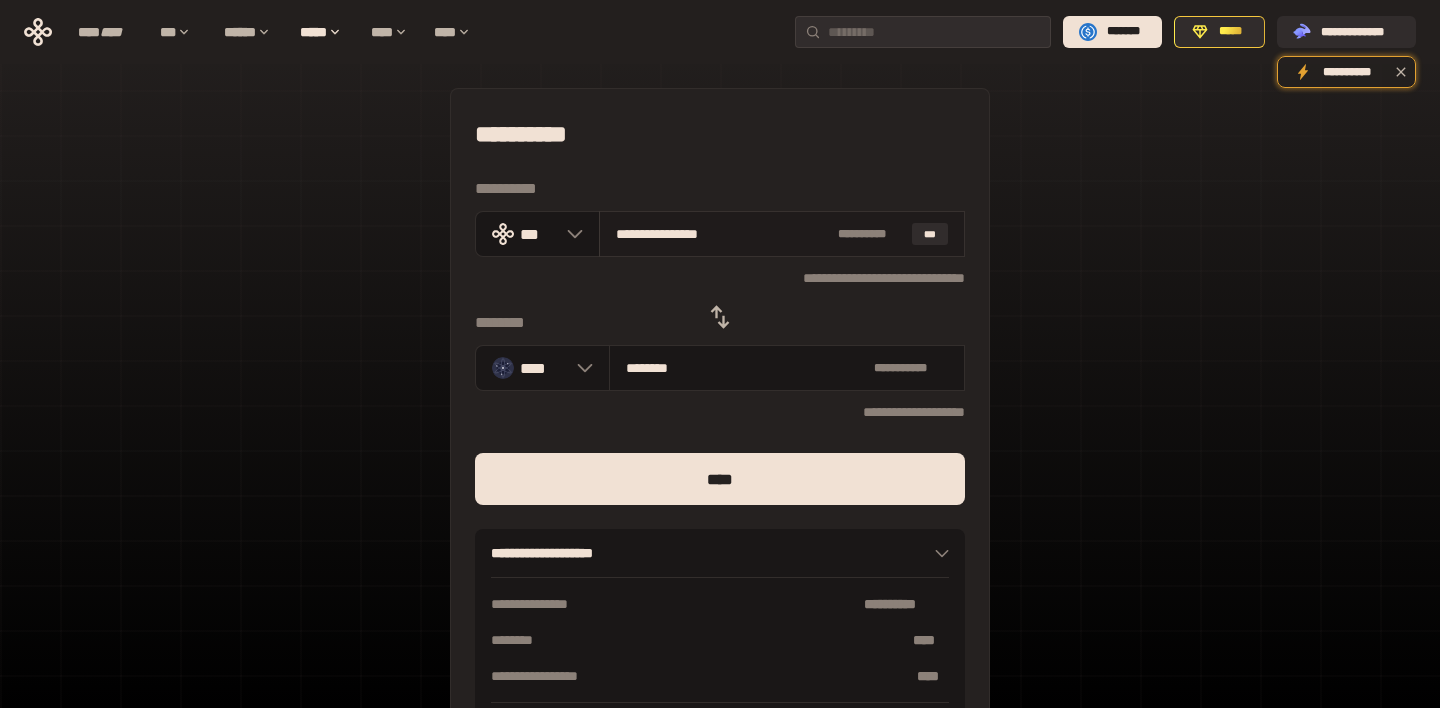 type on "********" 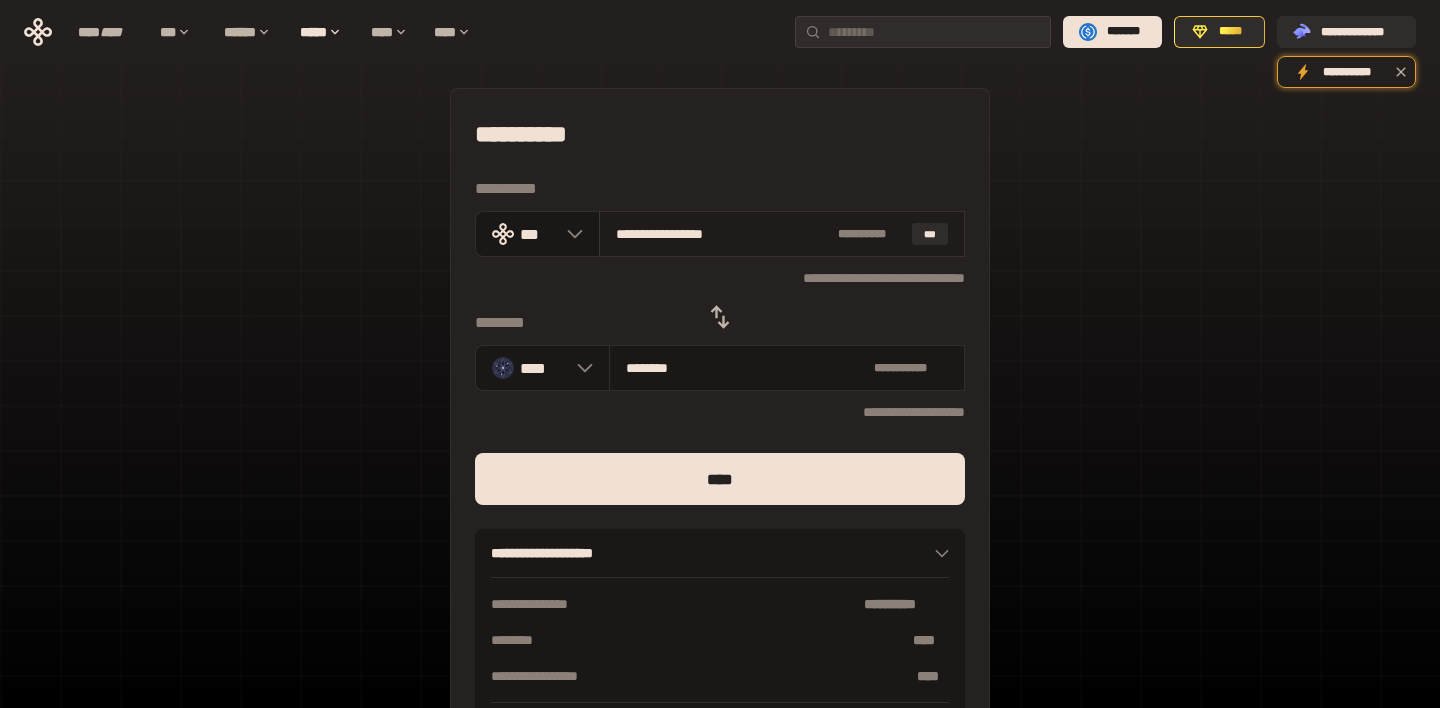 type on "********" 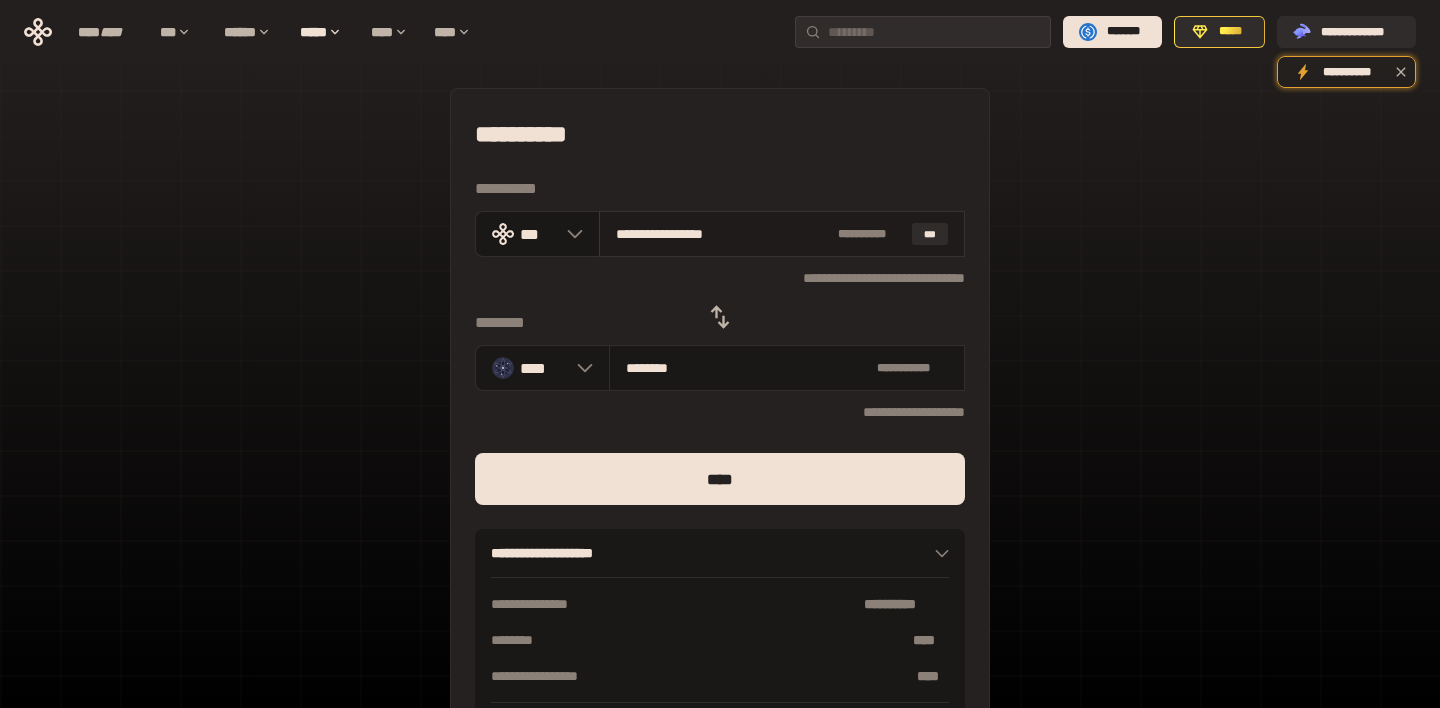 type on "**********" 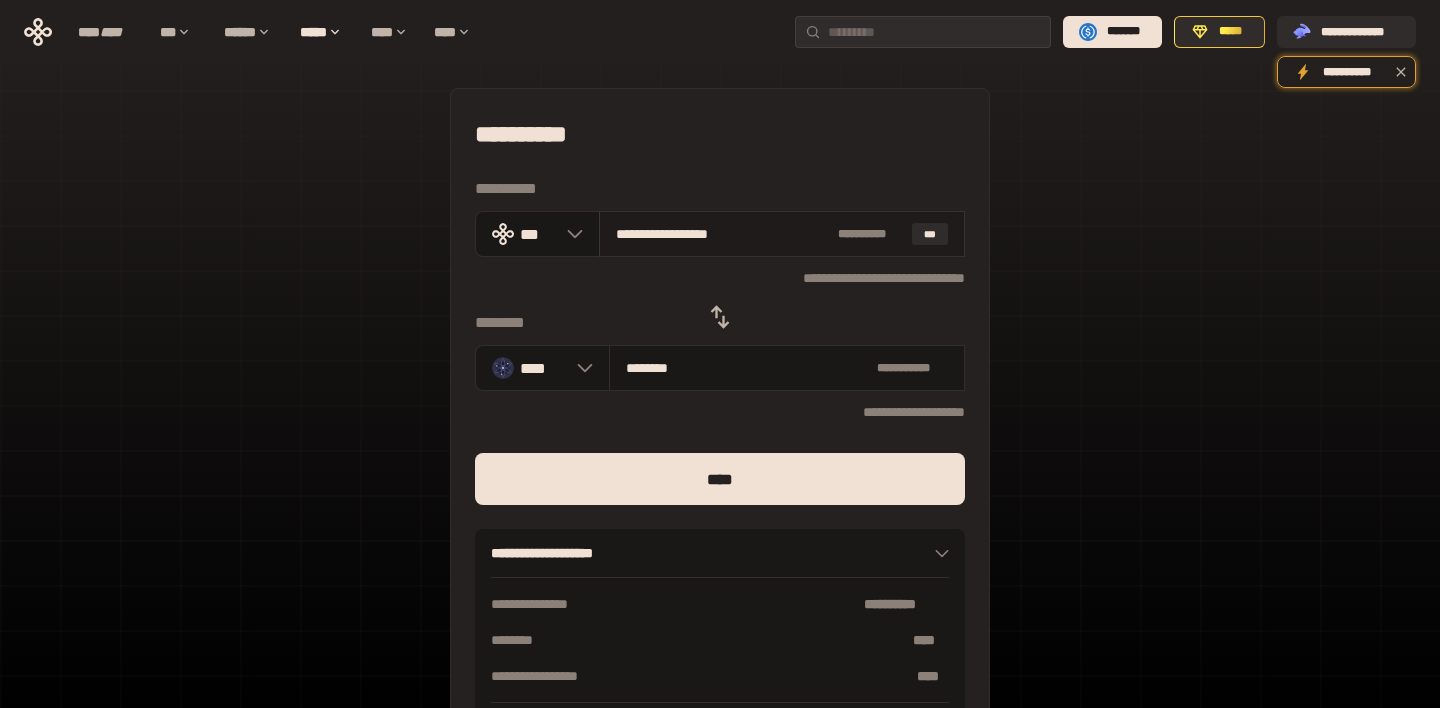type 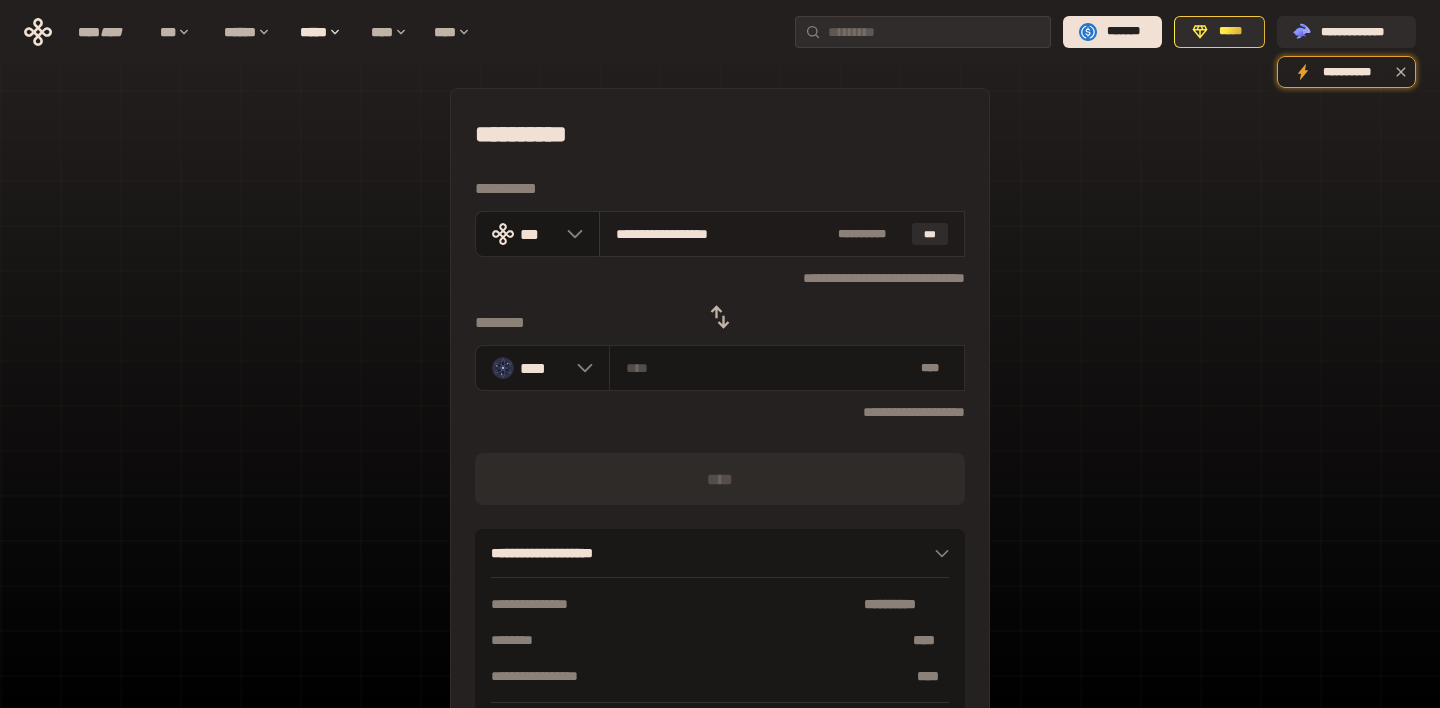 type on "**********" 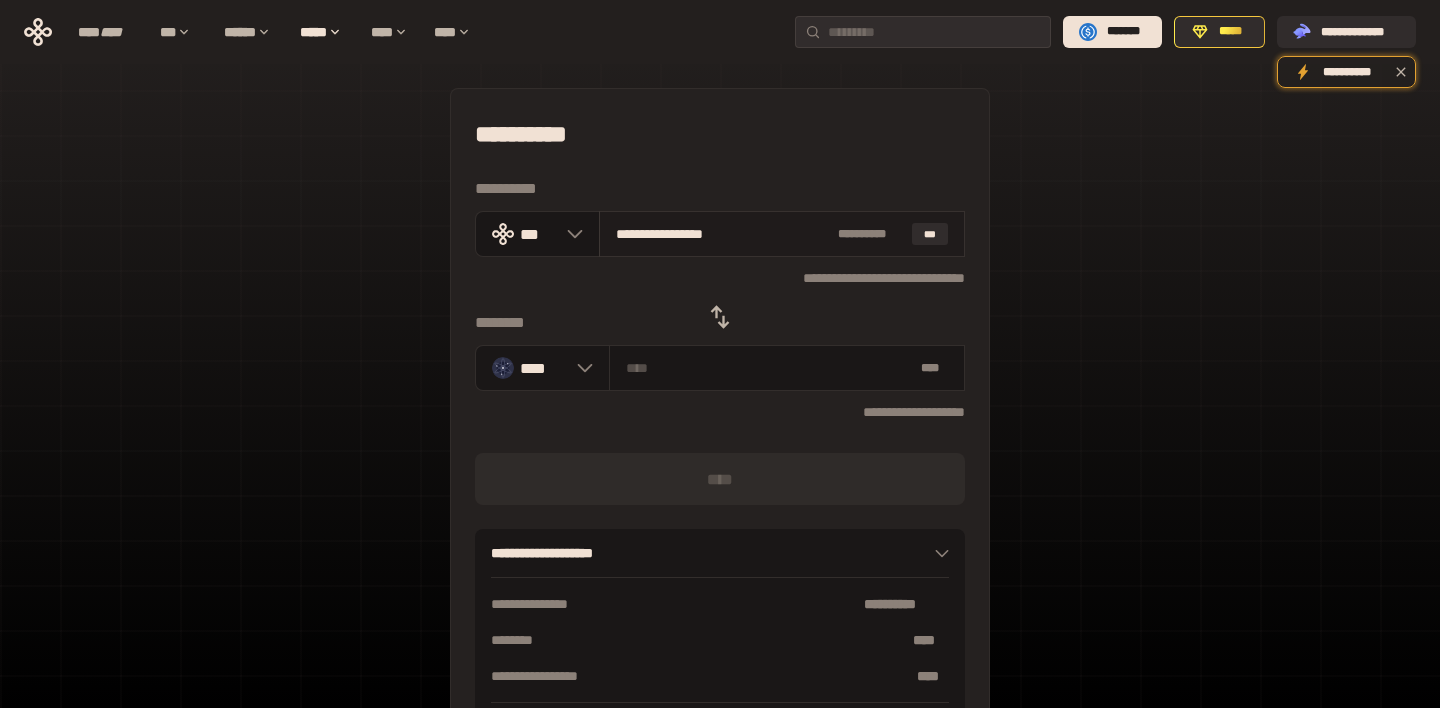 type on "********" 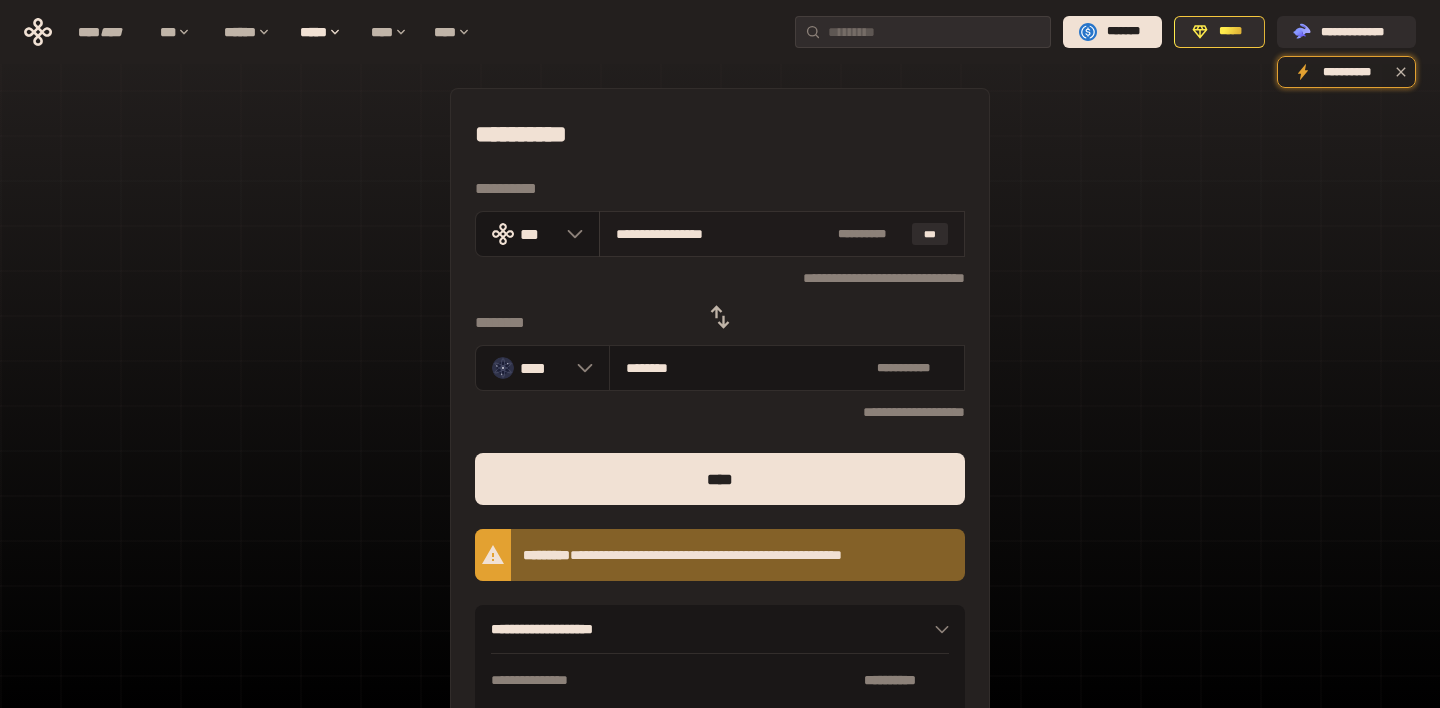 type on "**********" 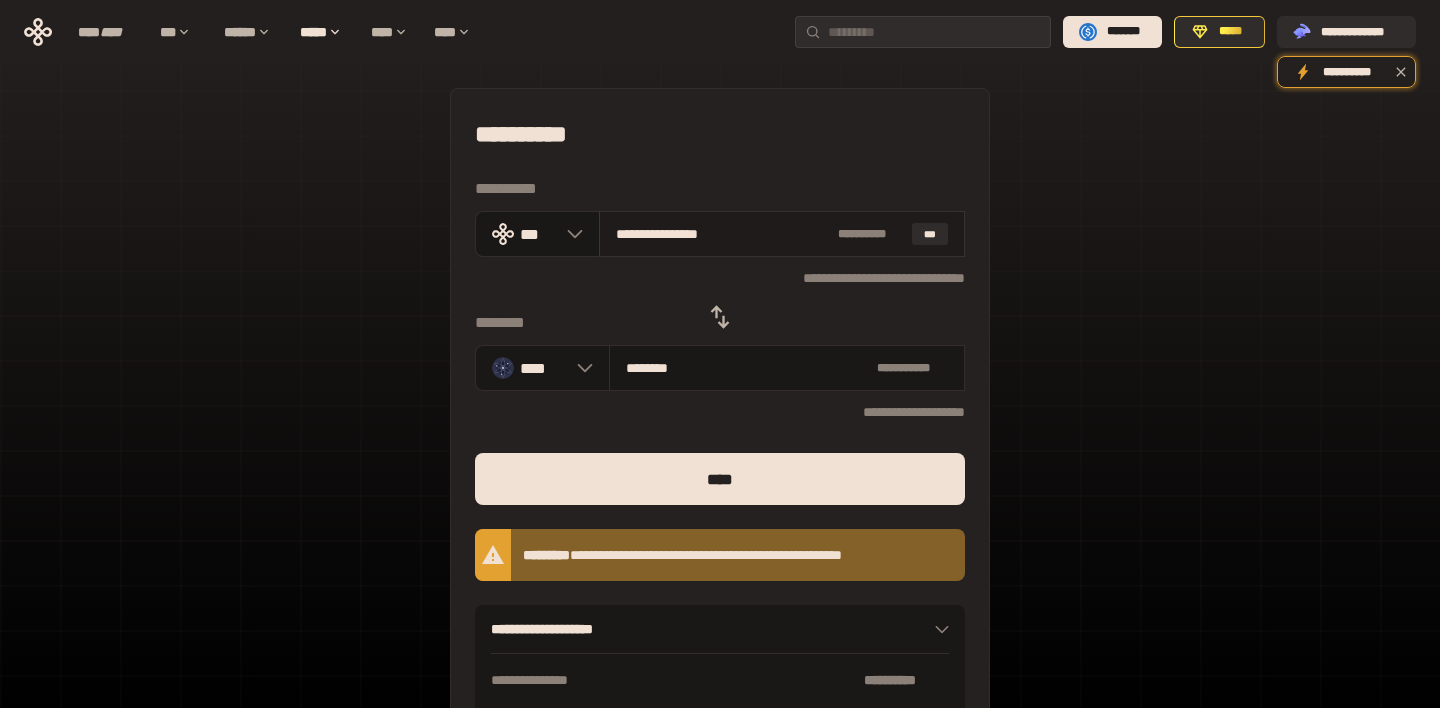 type on "********" 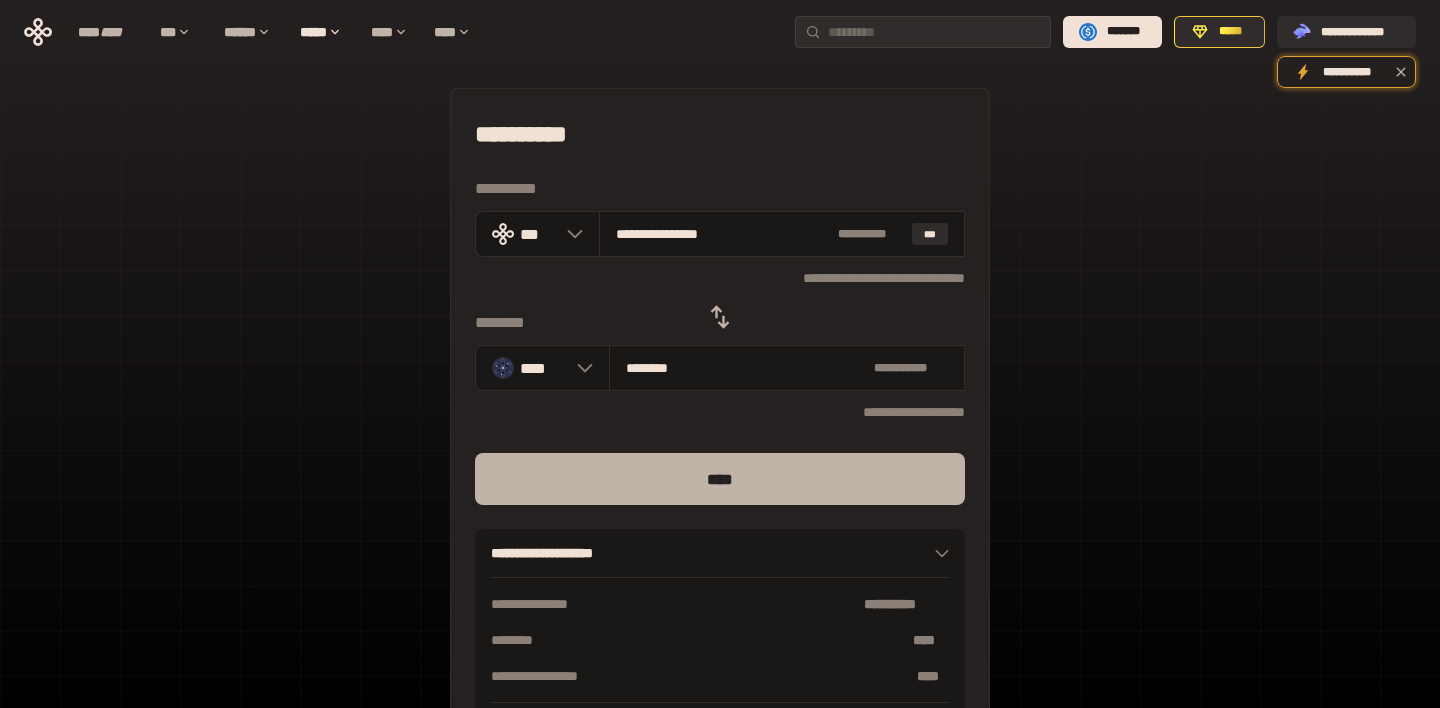 type on "**********" 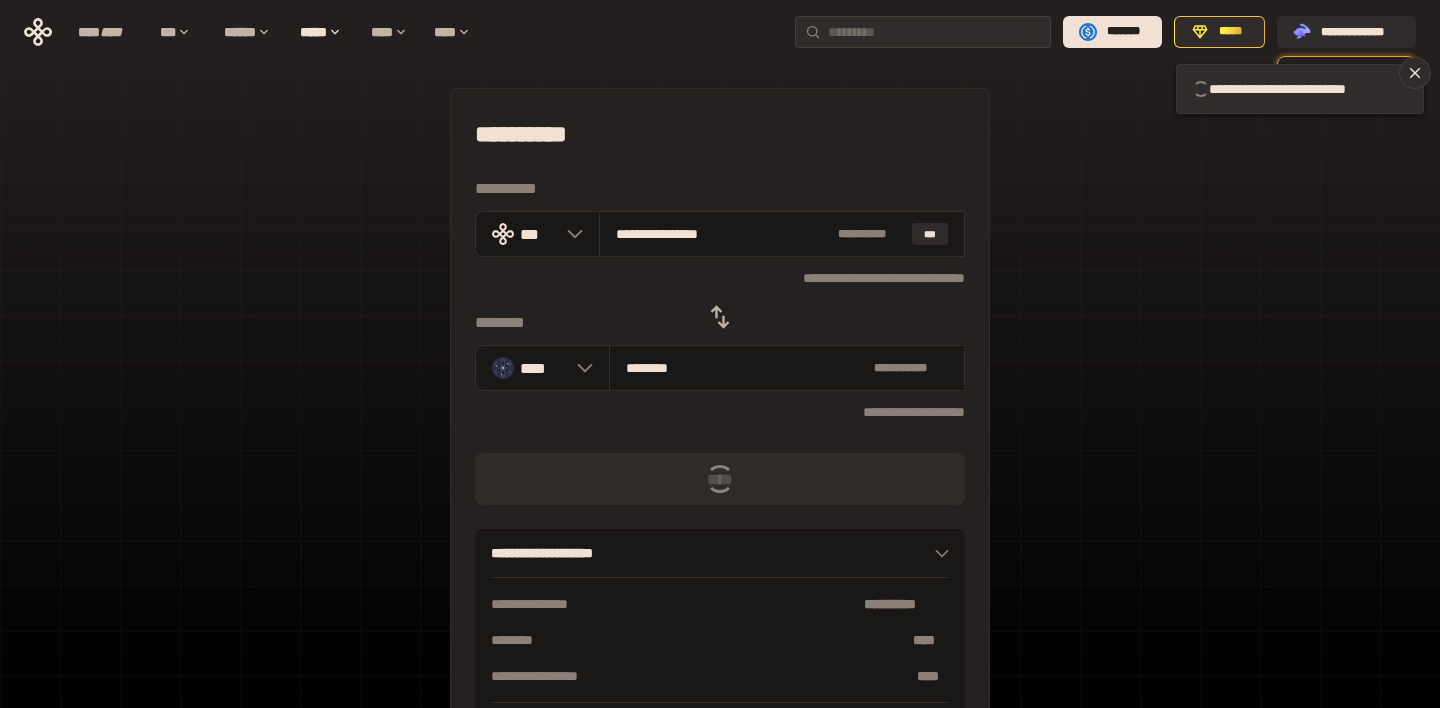 type 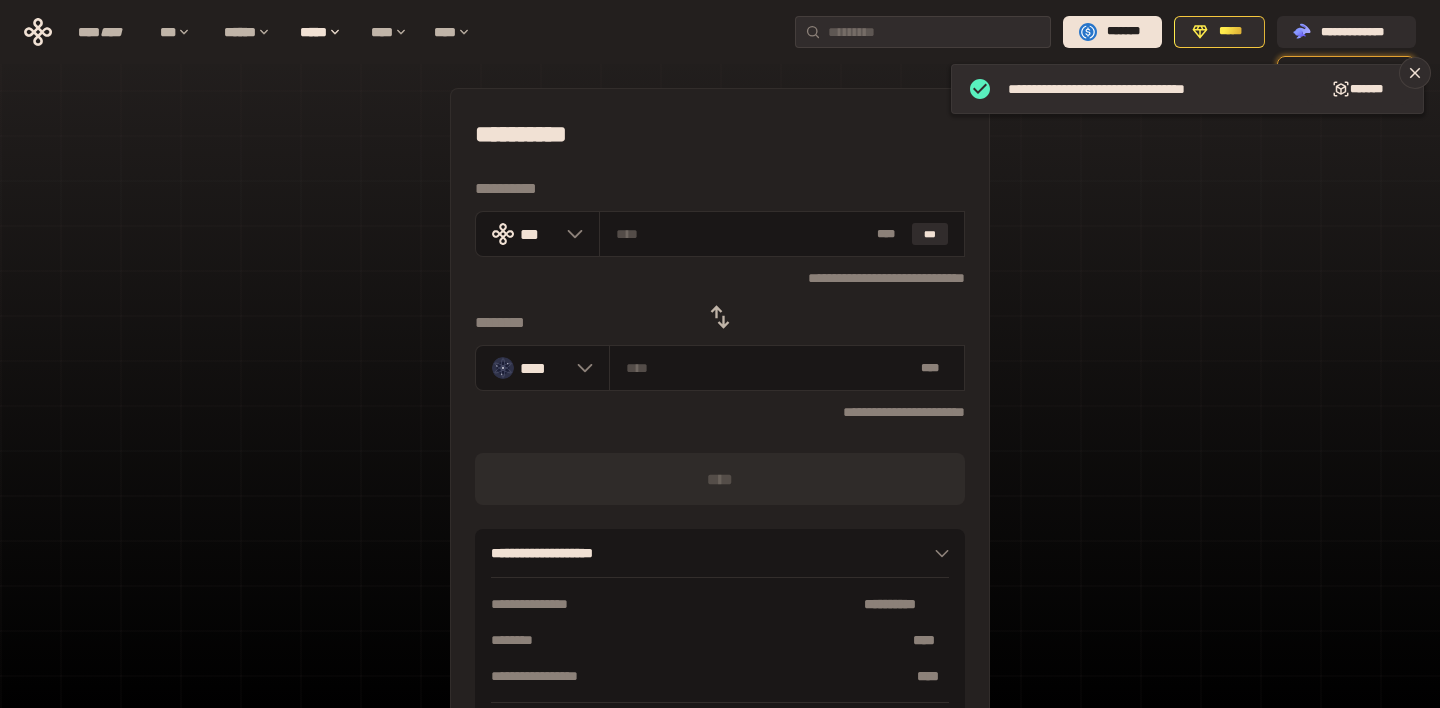 click 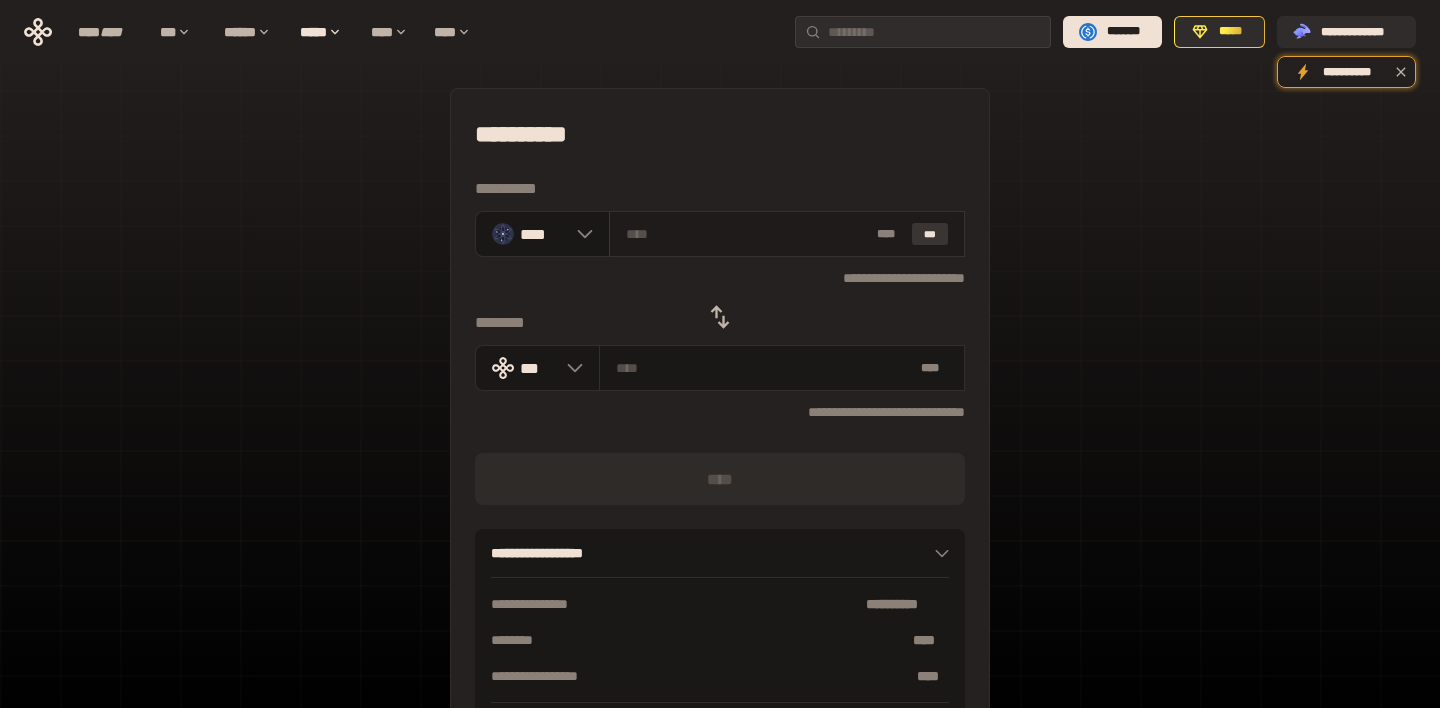 click on "***" at bounding box center [930, 234] 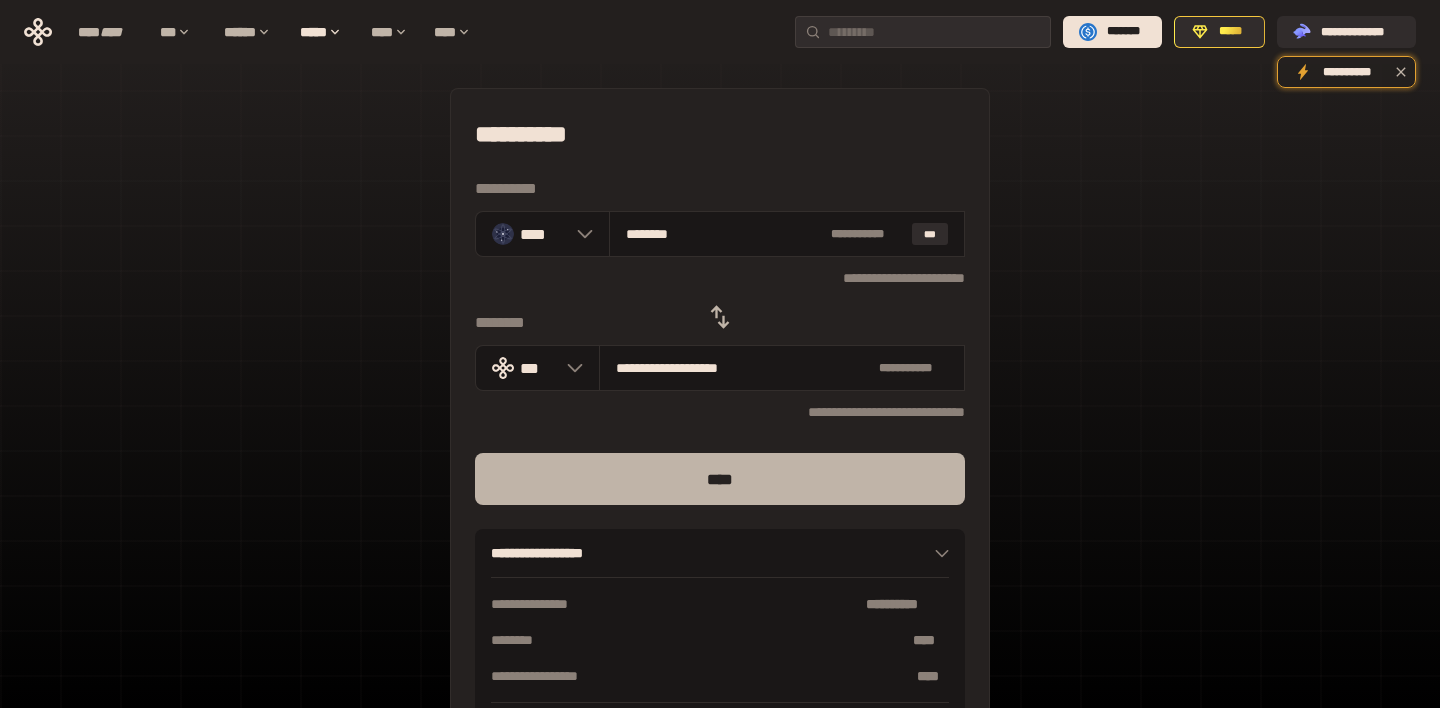 click on "****" at bounding box center [720, 479] 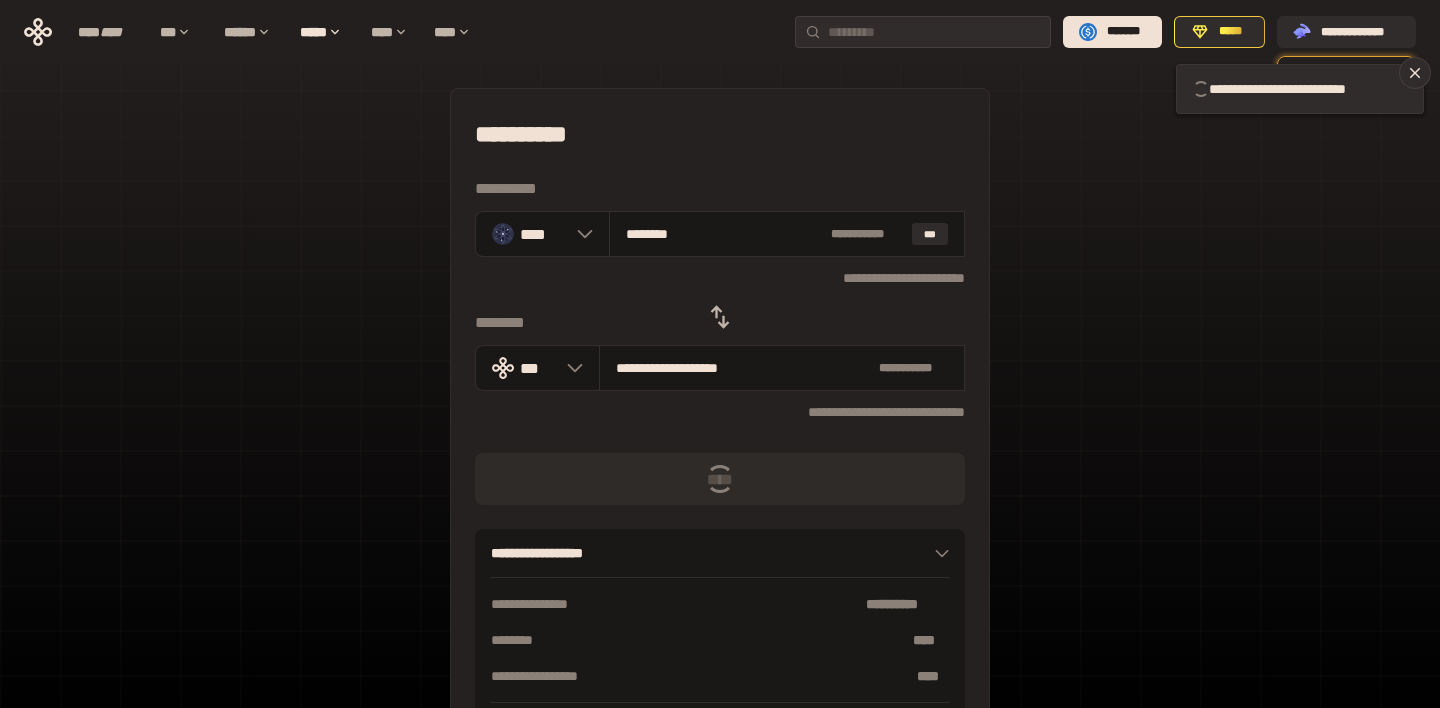 type 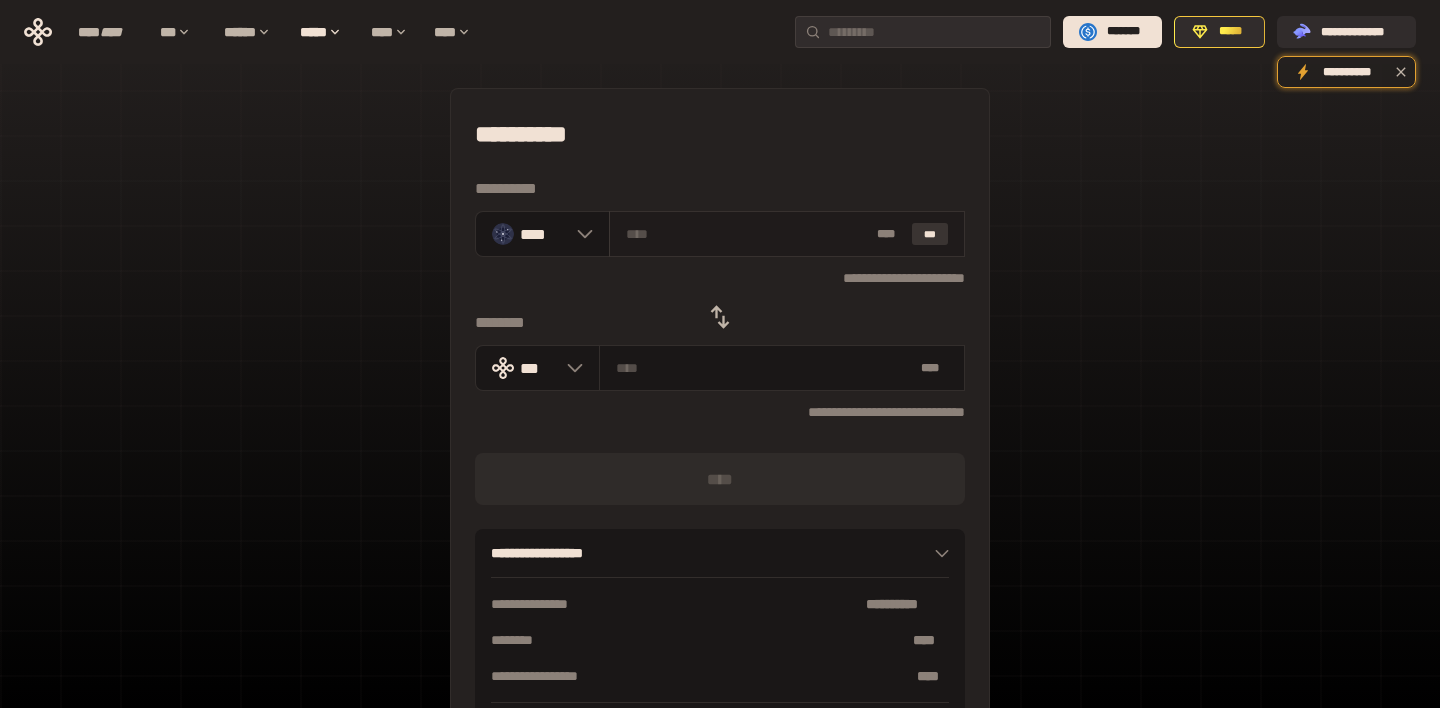 click on "***" at bounding box center [930, 234] 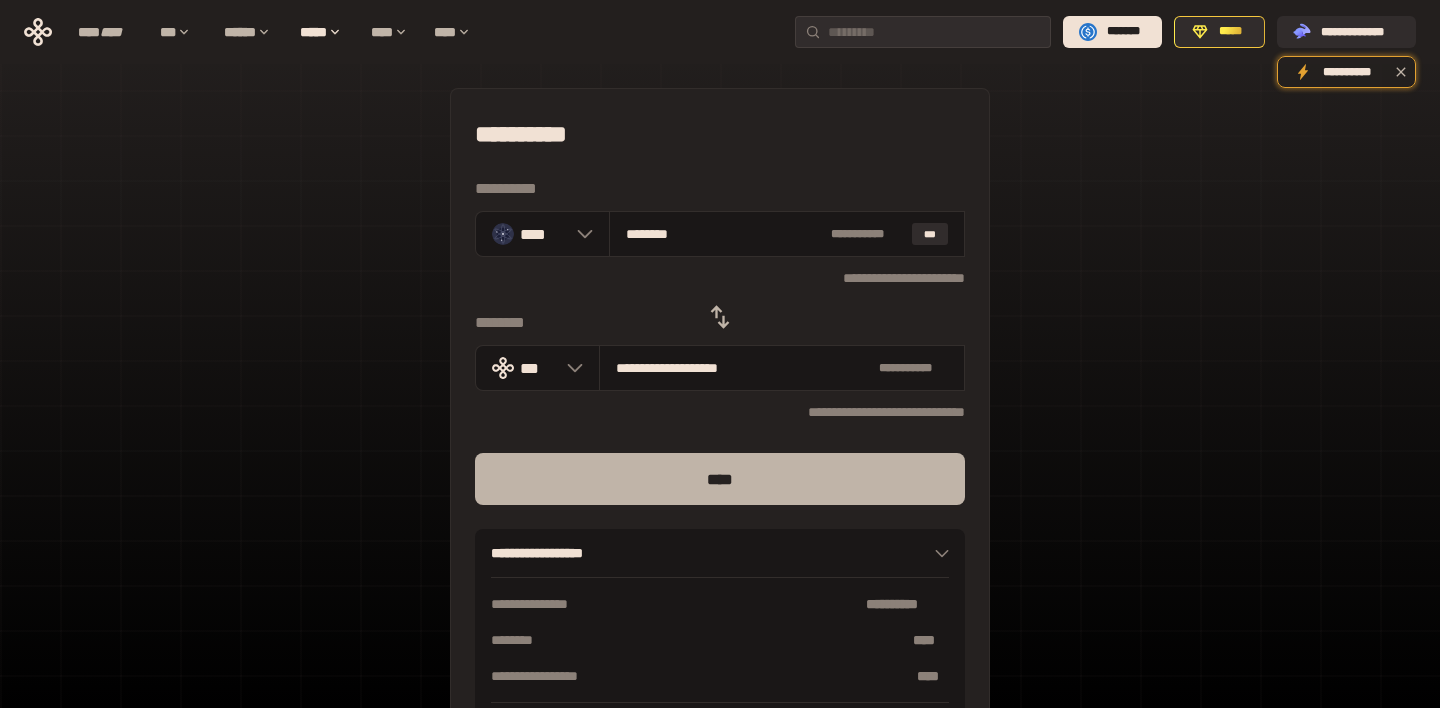 click on "****" at bounding box center [720, 479] 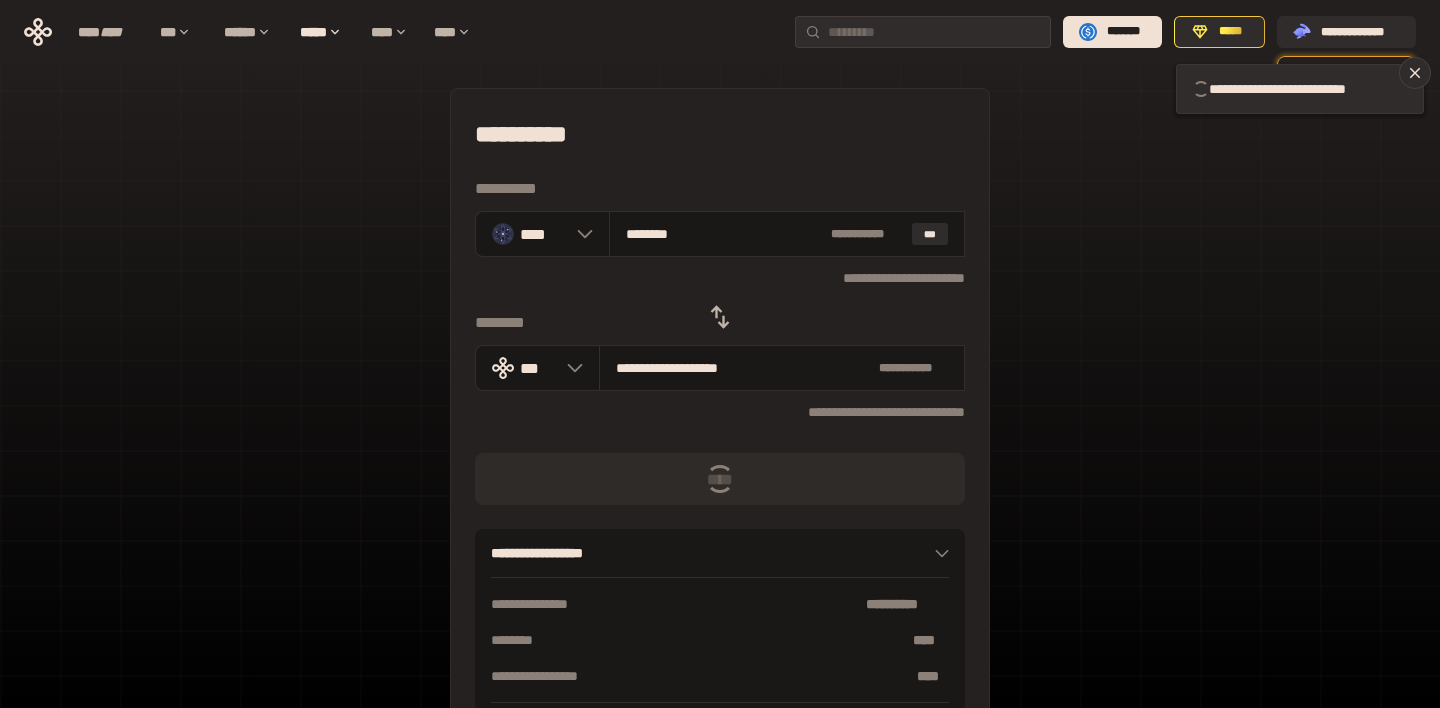 type 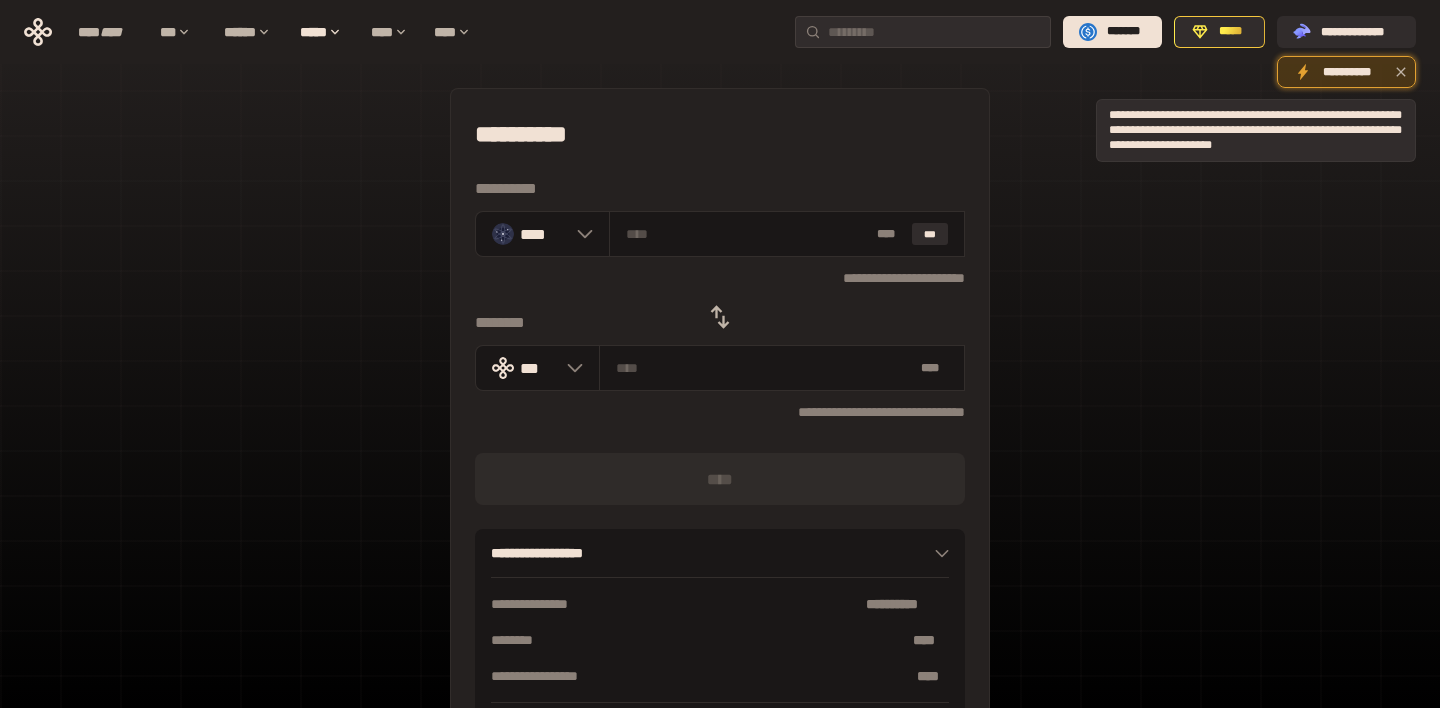 click 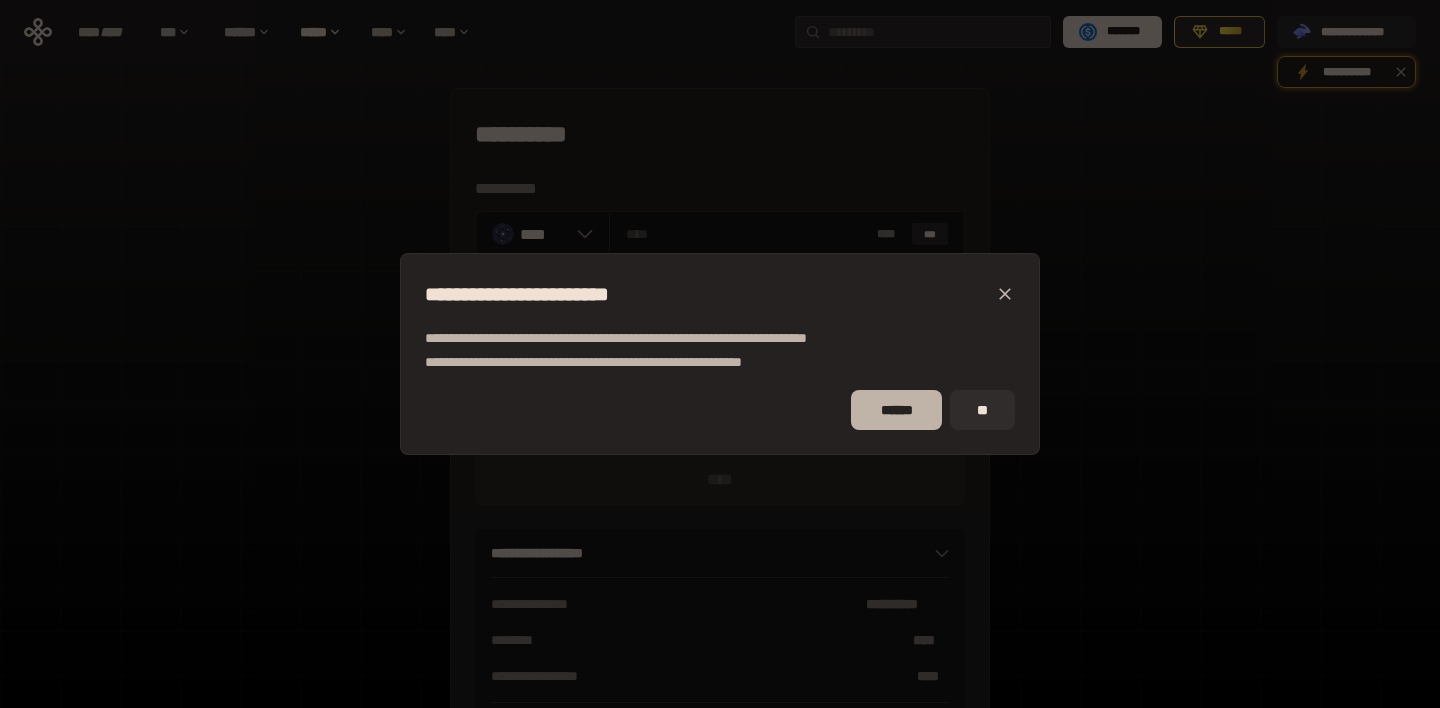 click on "******" at bounding box center (896, 410) 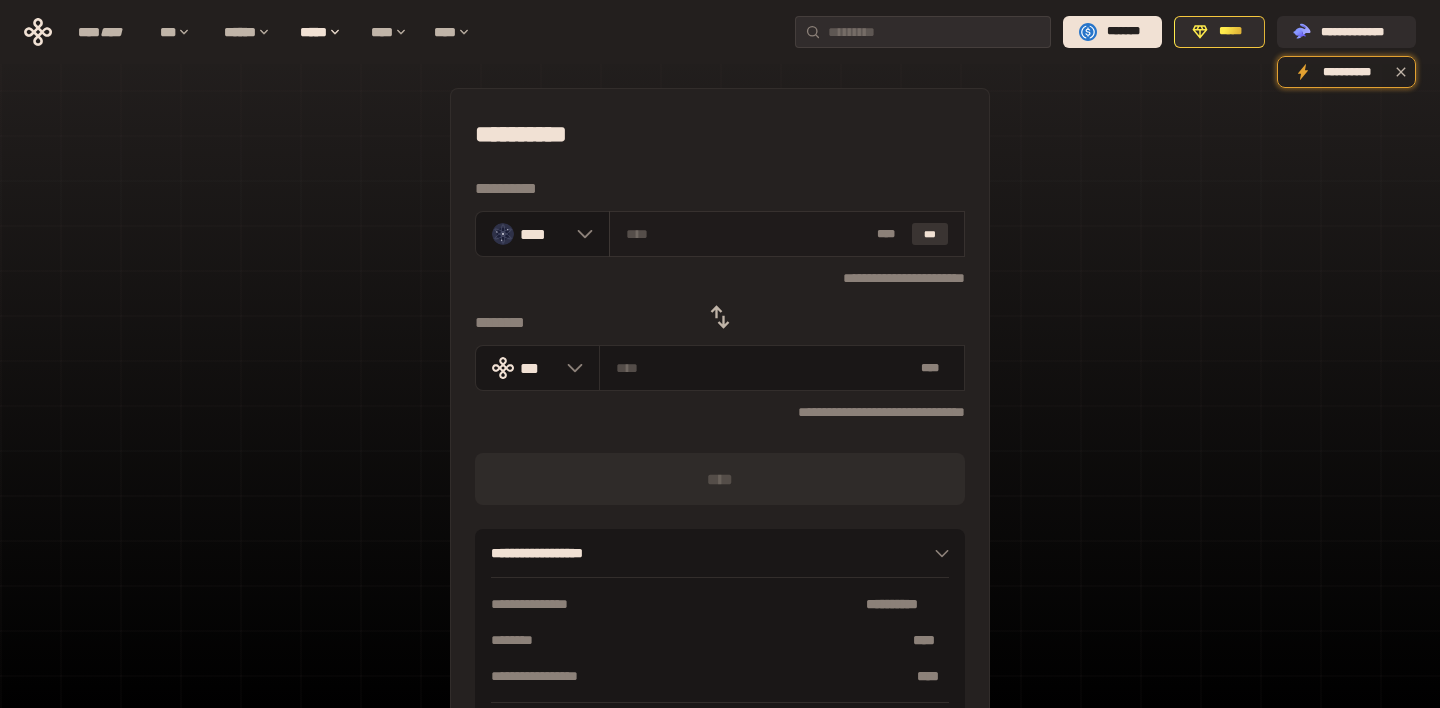click on "***" at bounding box center [930, 234] 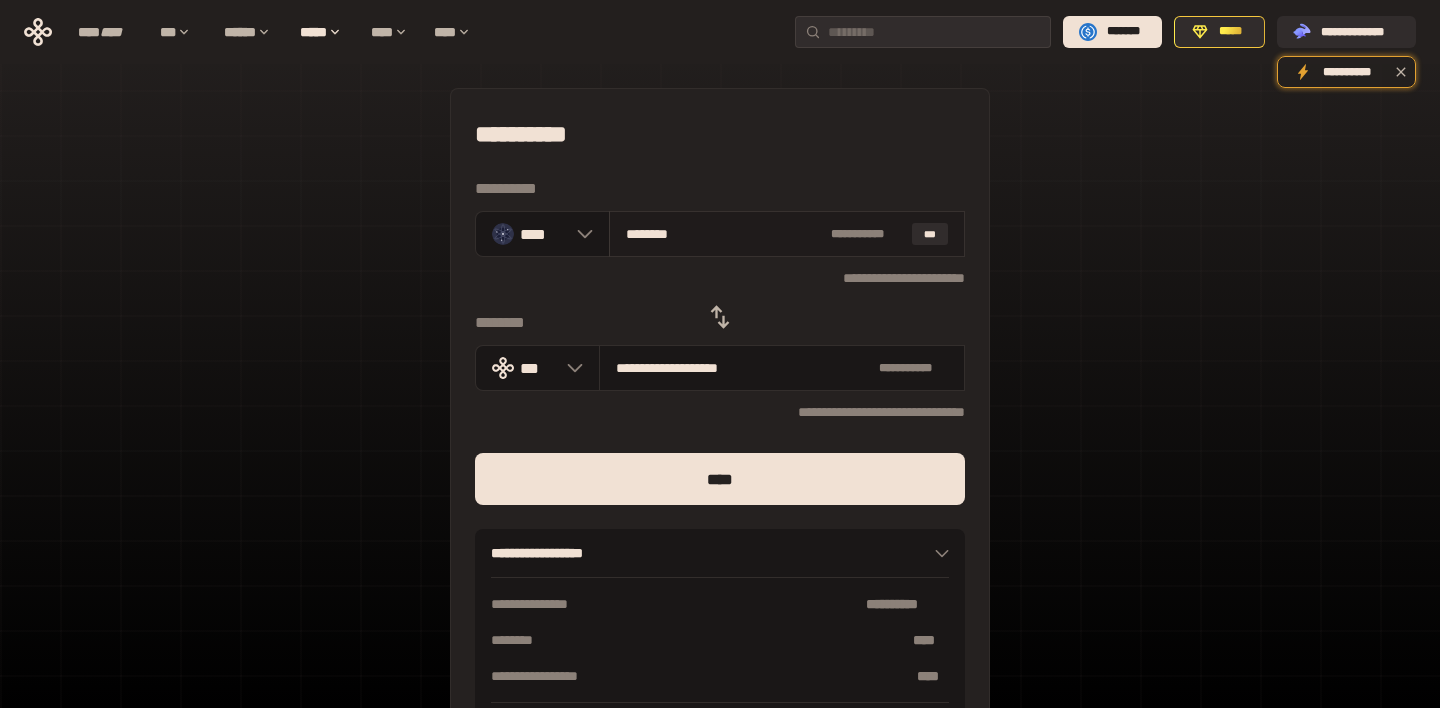 type on "*******" 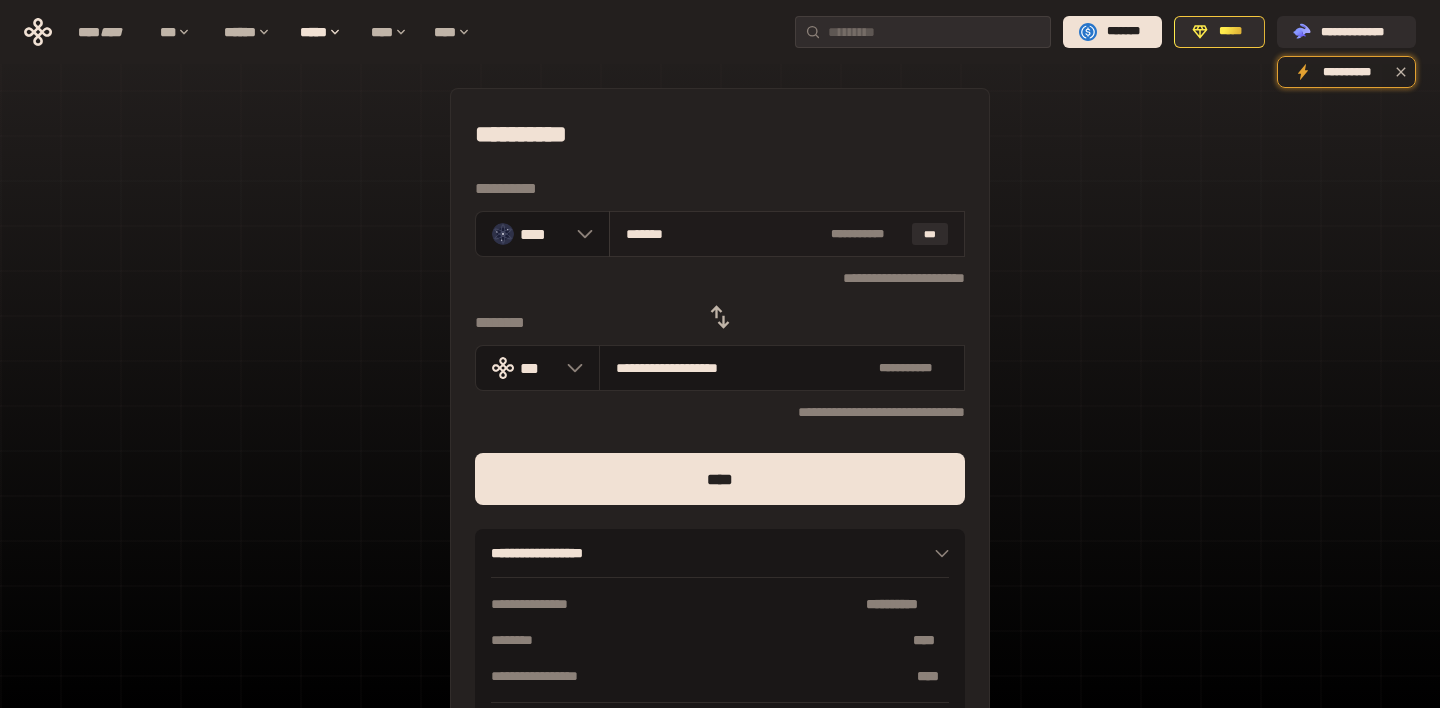 type on "**********" 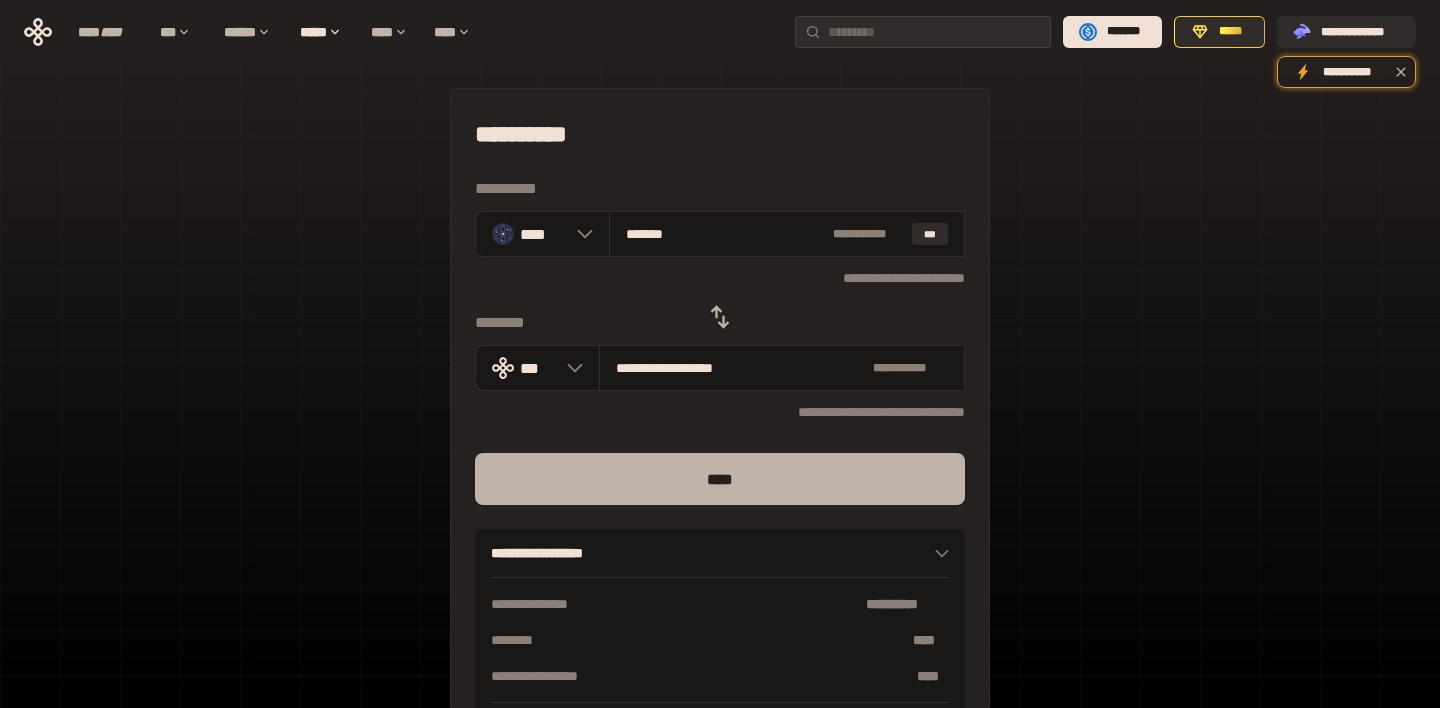 type on "*******" 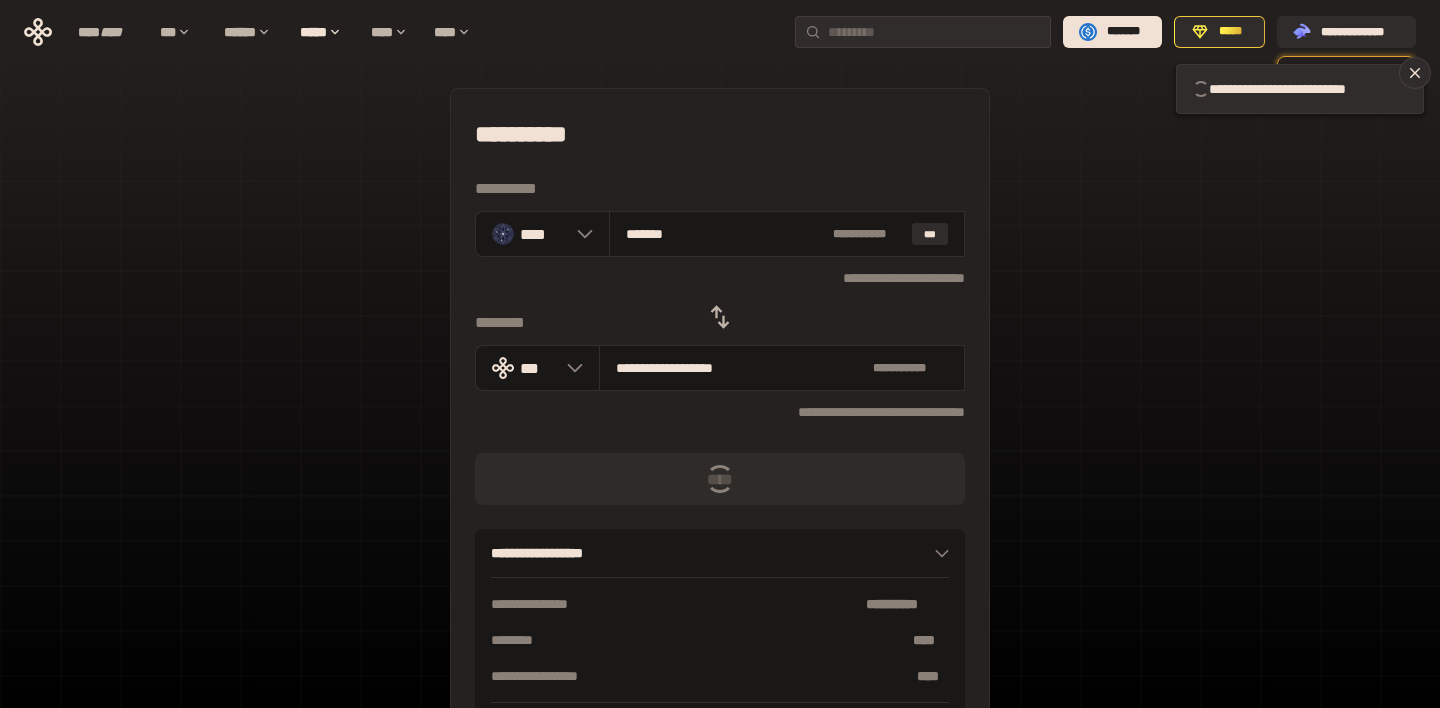 type 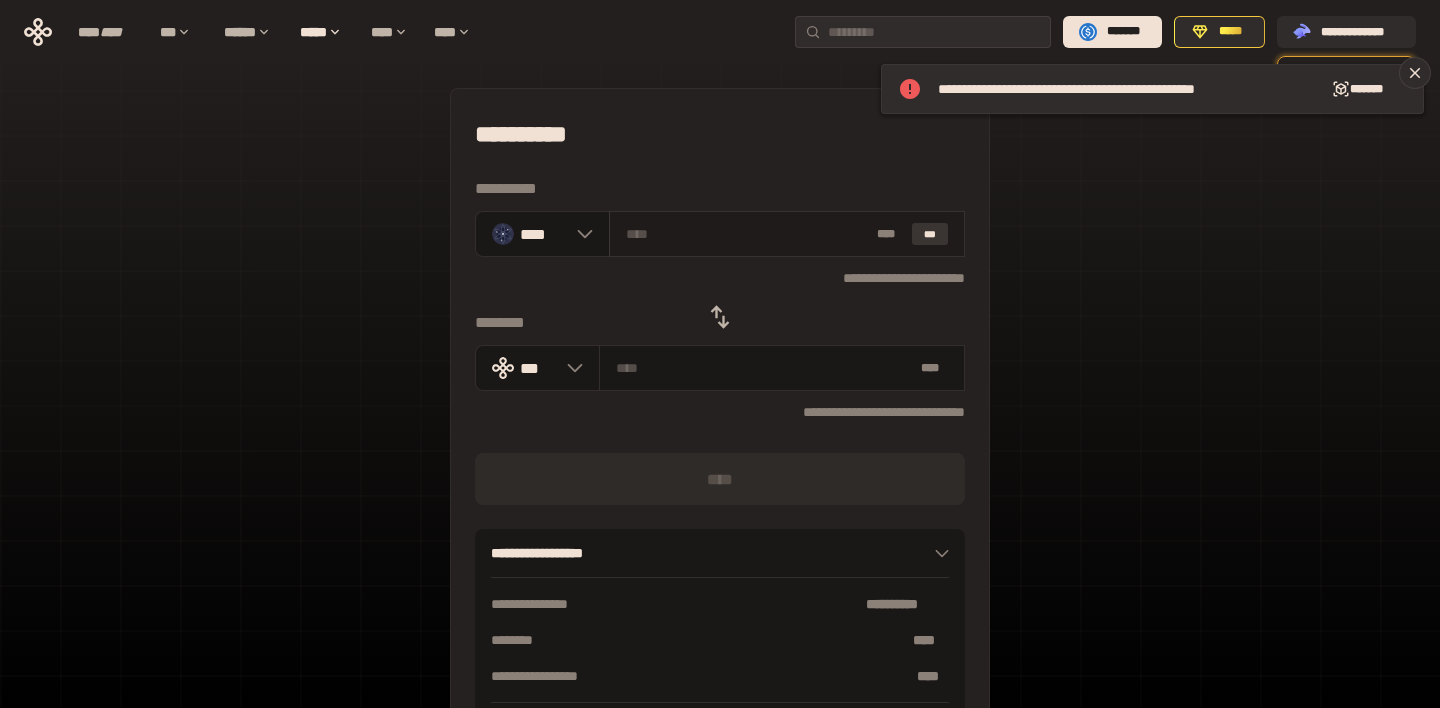 click on "***" at bounding box center [930, 234] 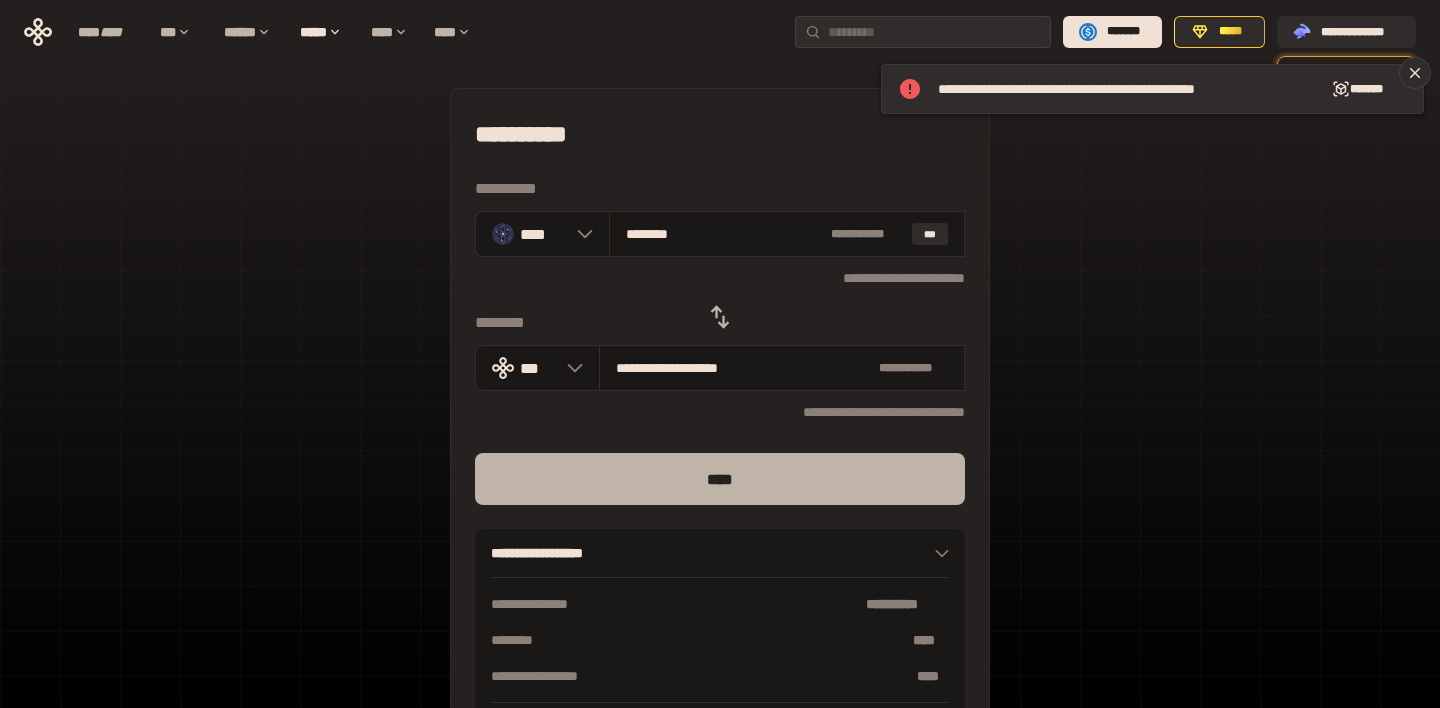 click on "****" at bounding box center (720, 479) 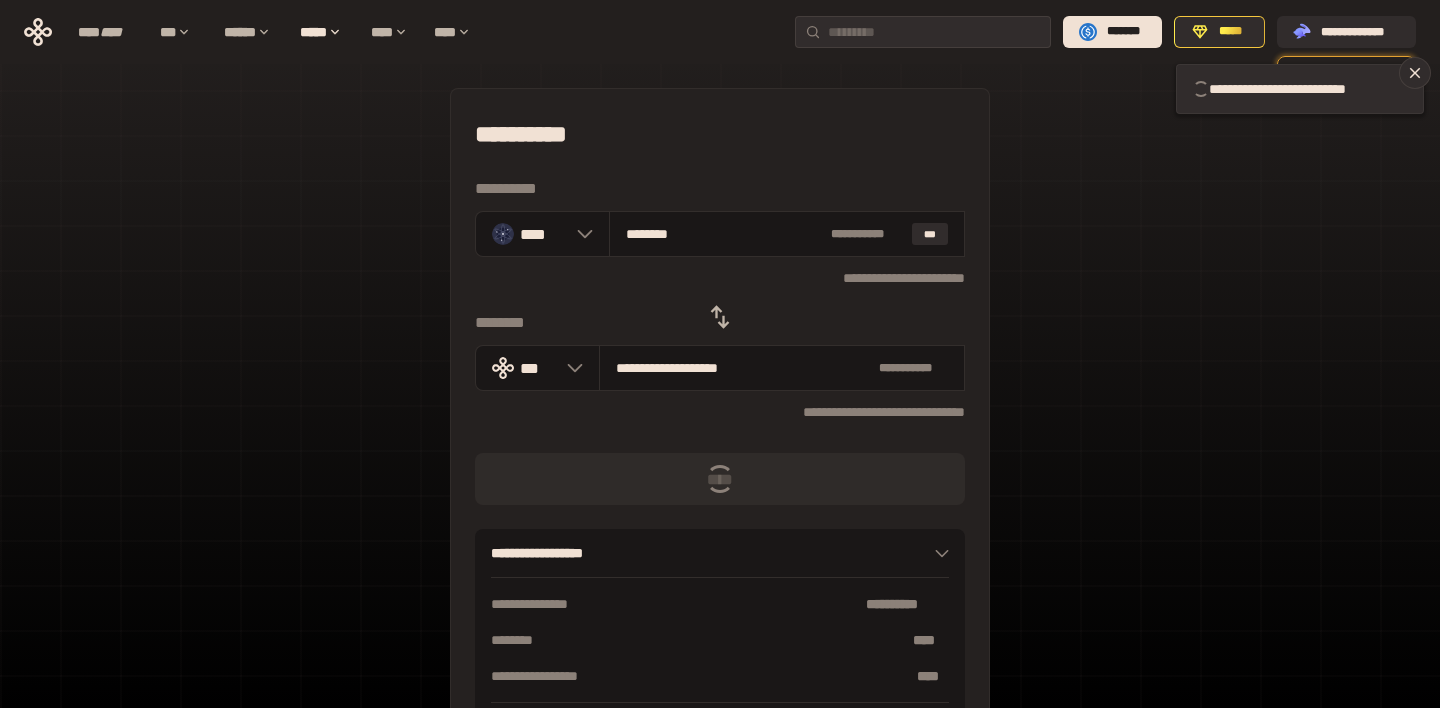 type 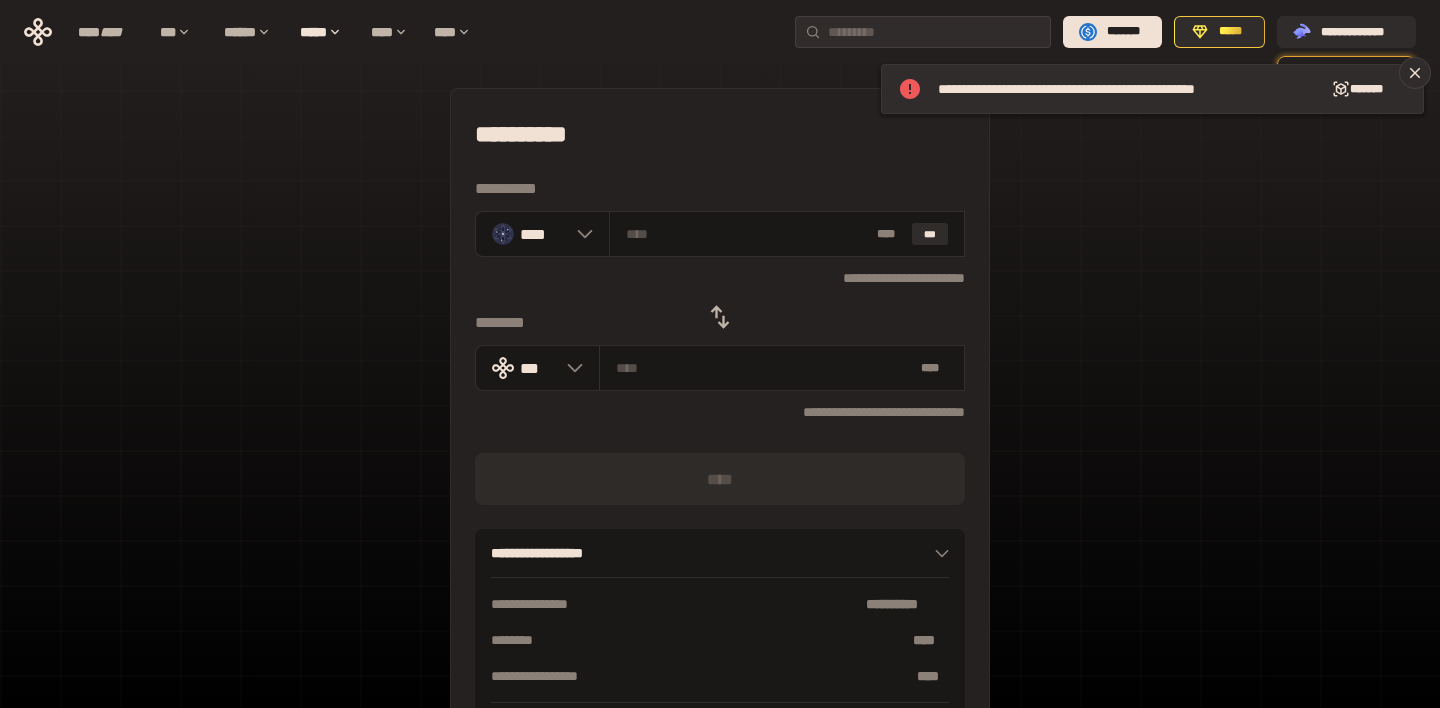 click 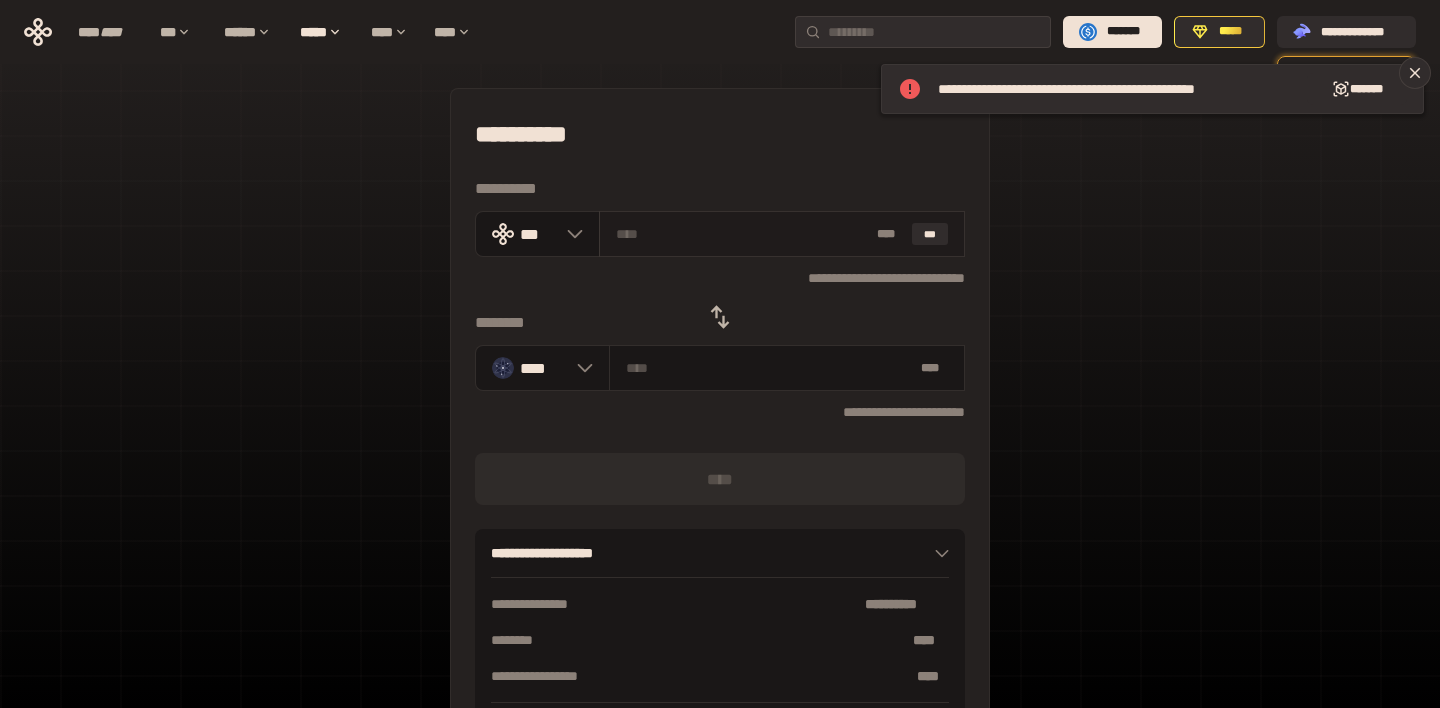 click at bounding box center [743, 234] 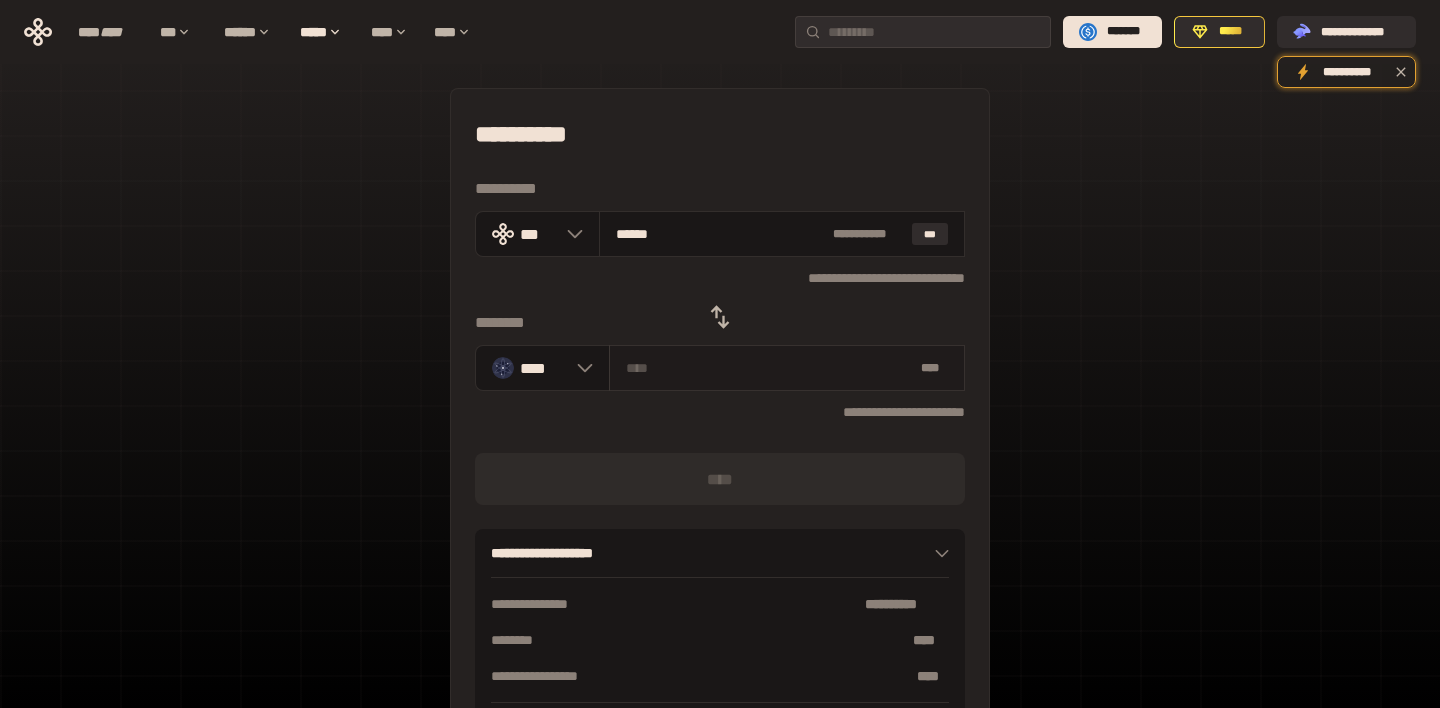 type on "******" 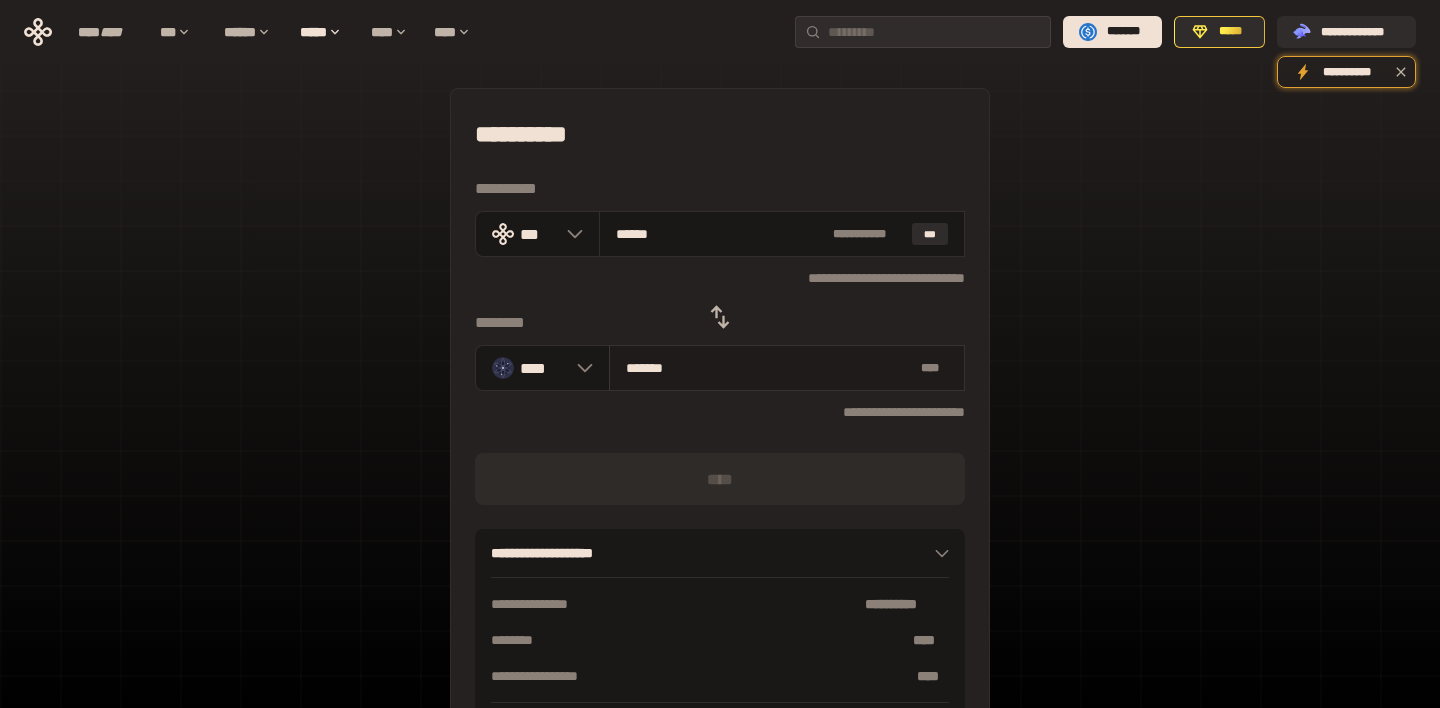 type on "********" 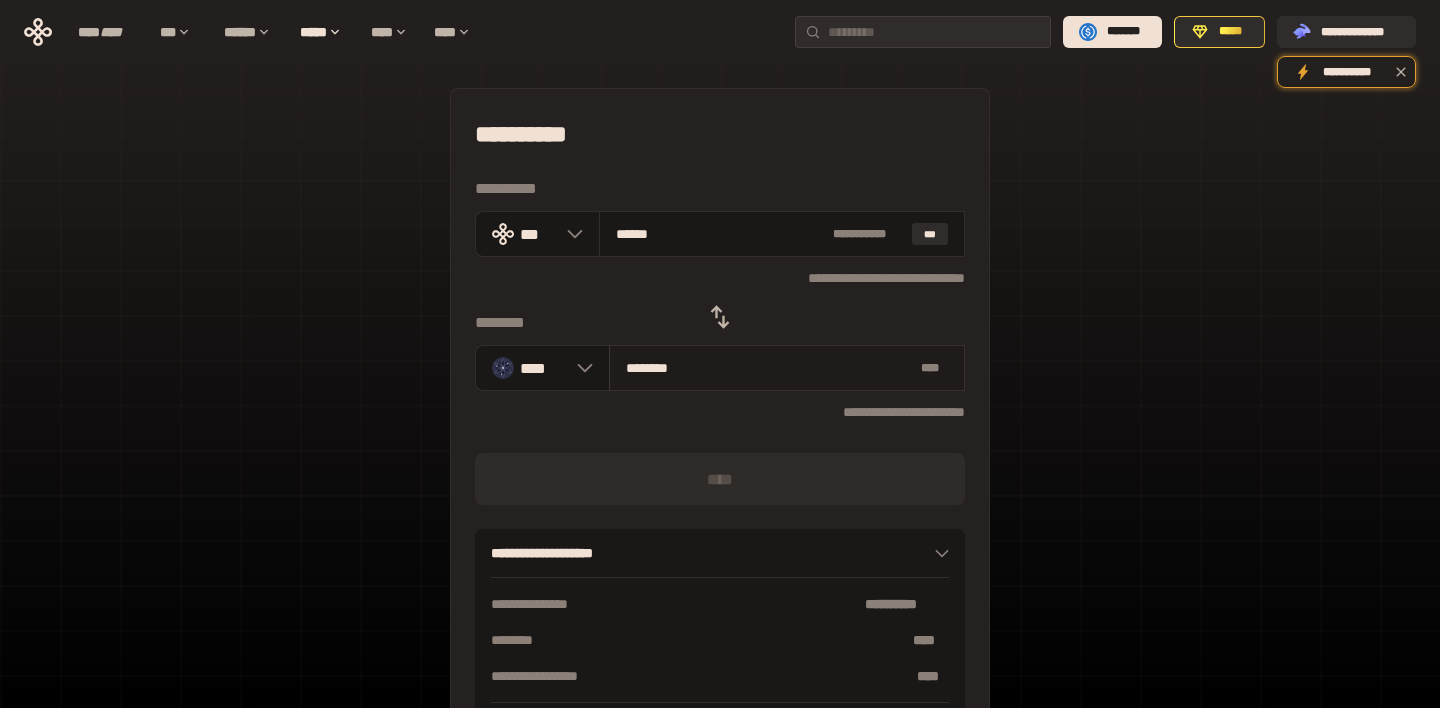 type on "**********" 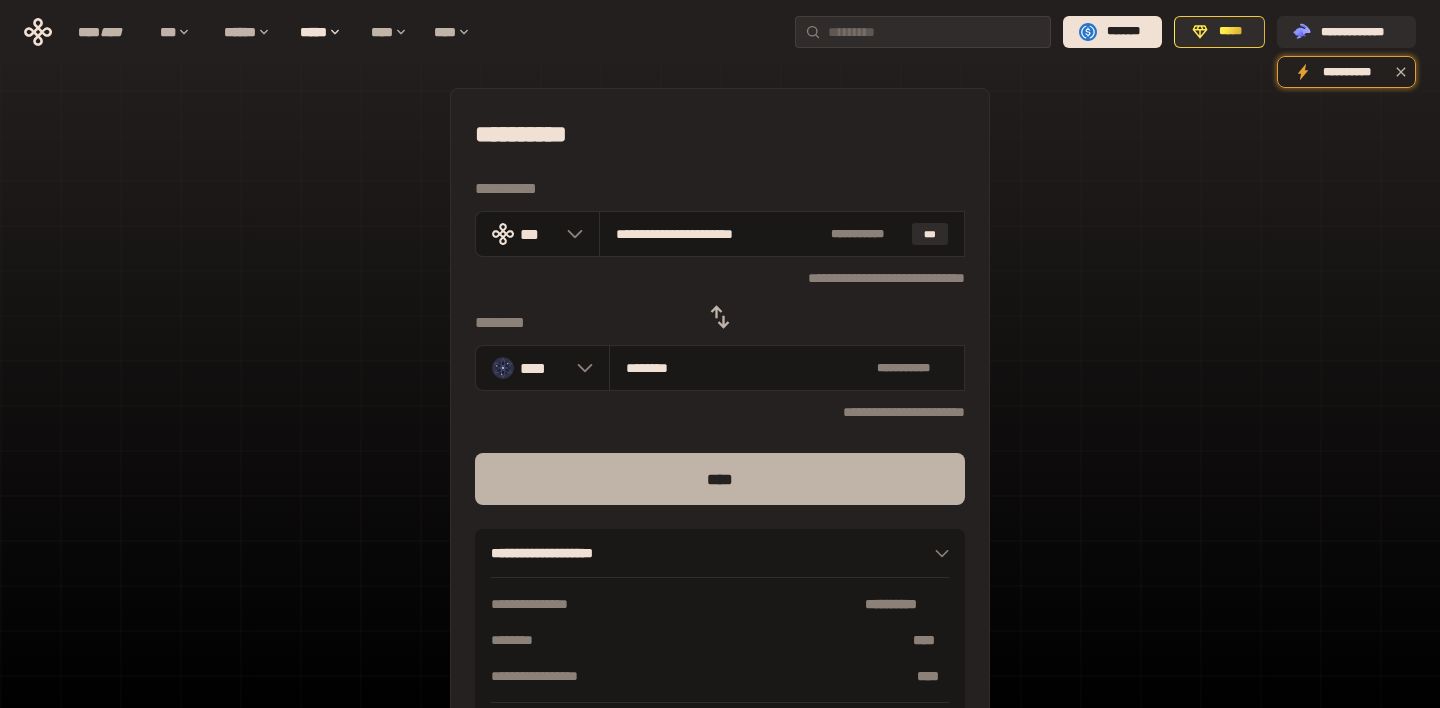type on "********" 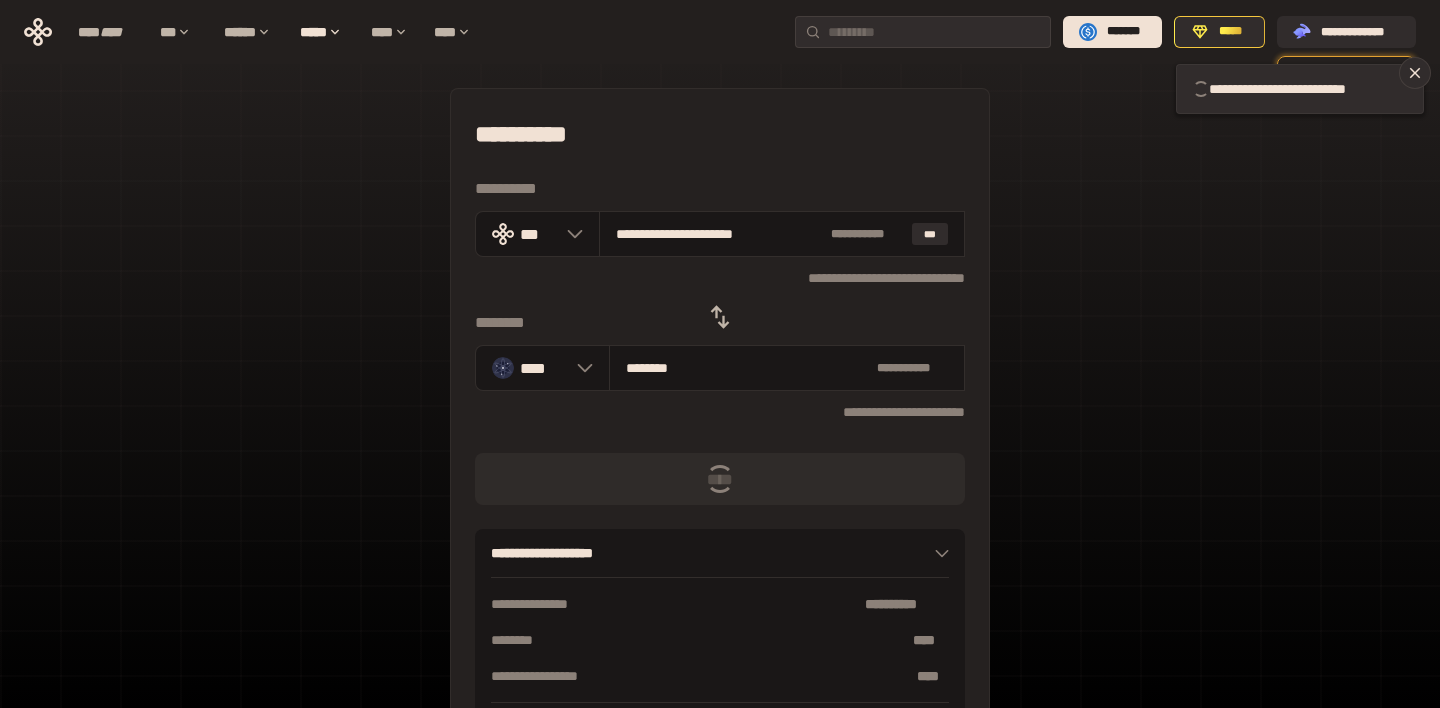 type 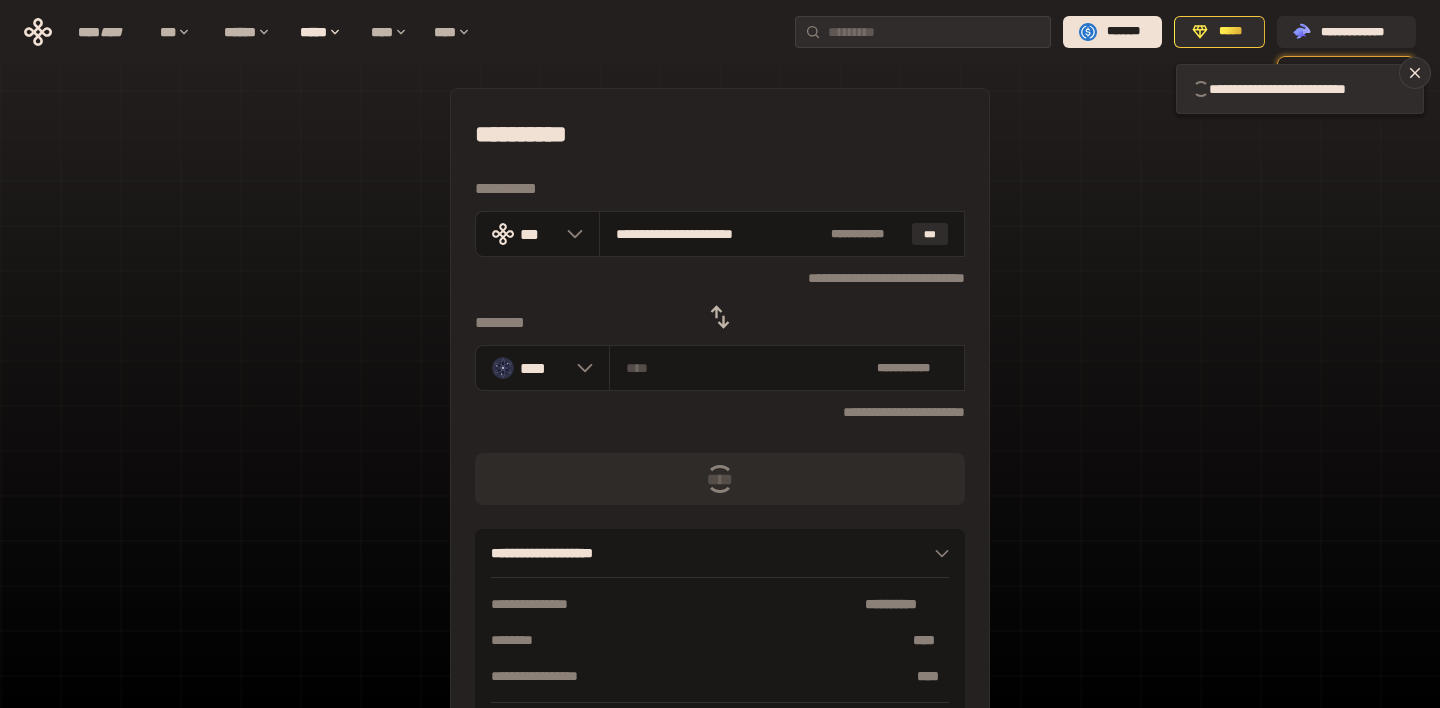 type 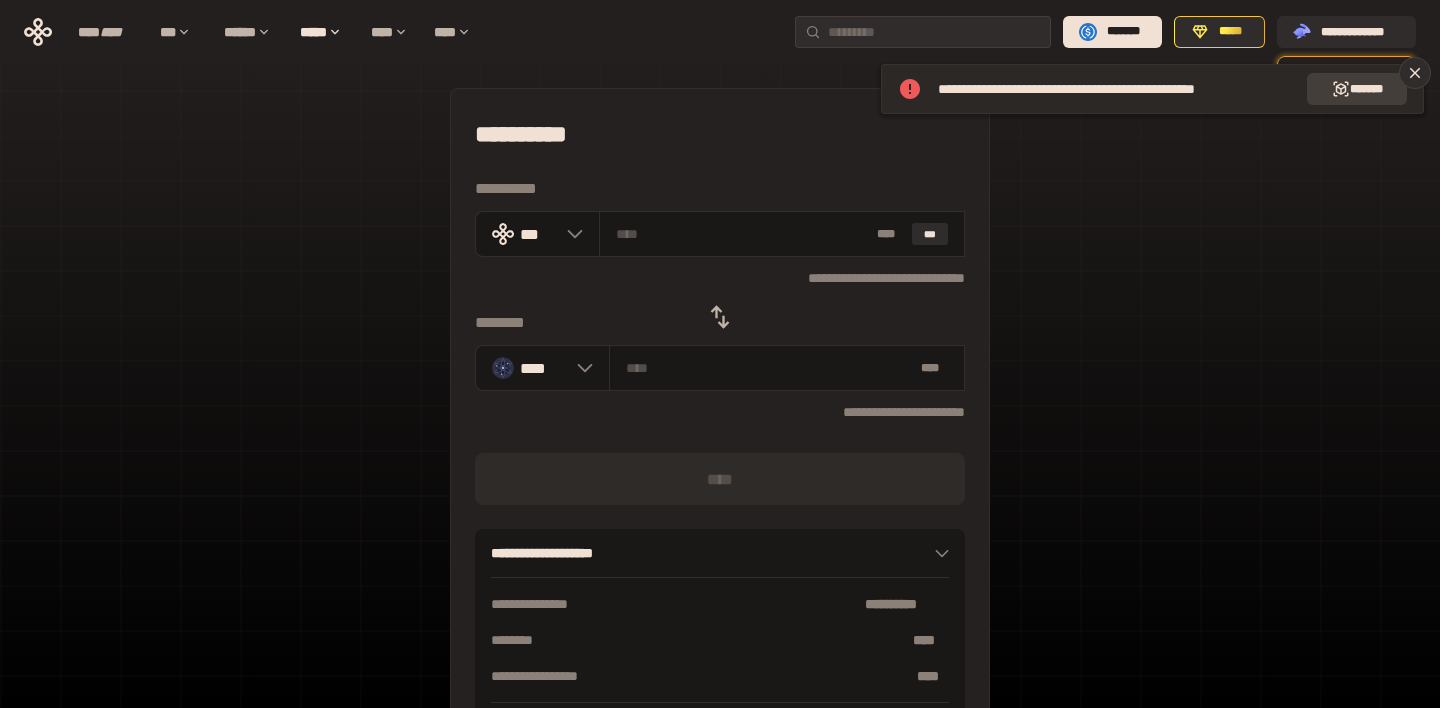 click on "*******" at bounding box center [1357, 89] 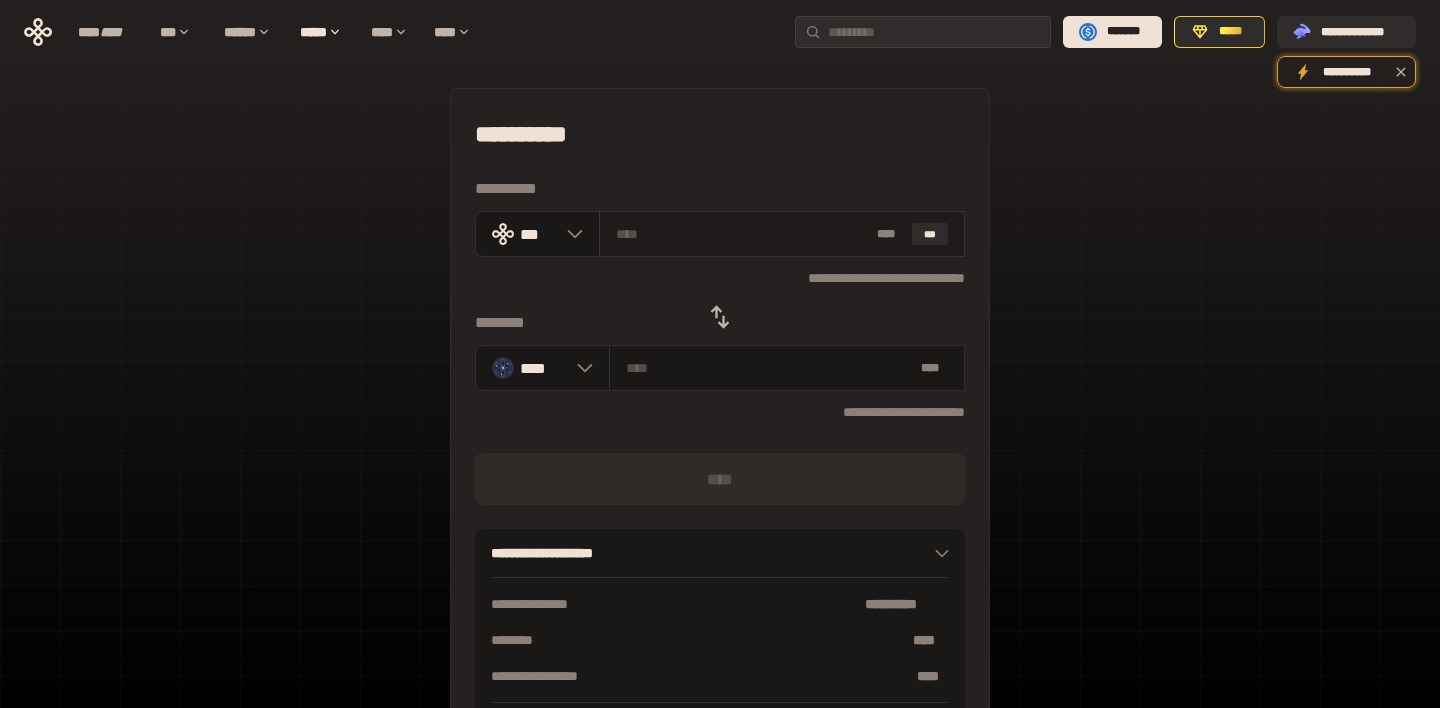 click at bounding box center [743, 234] 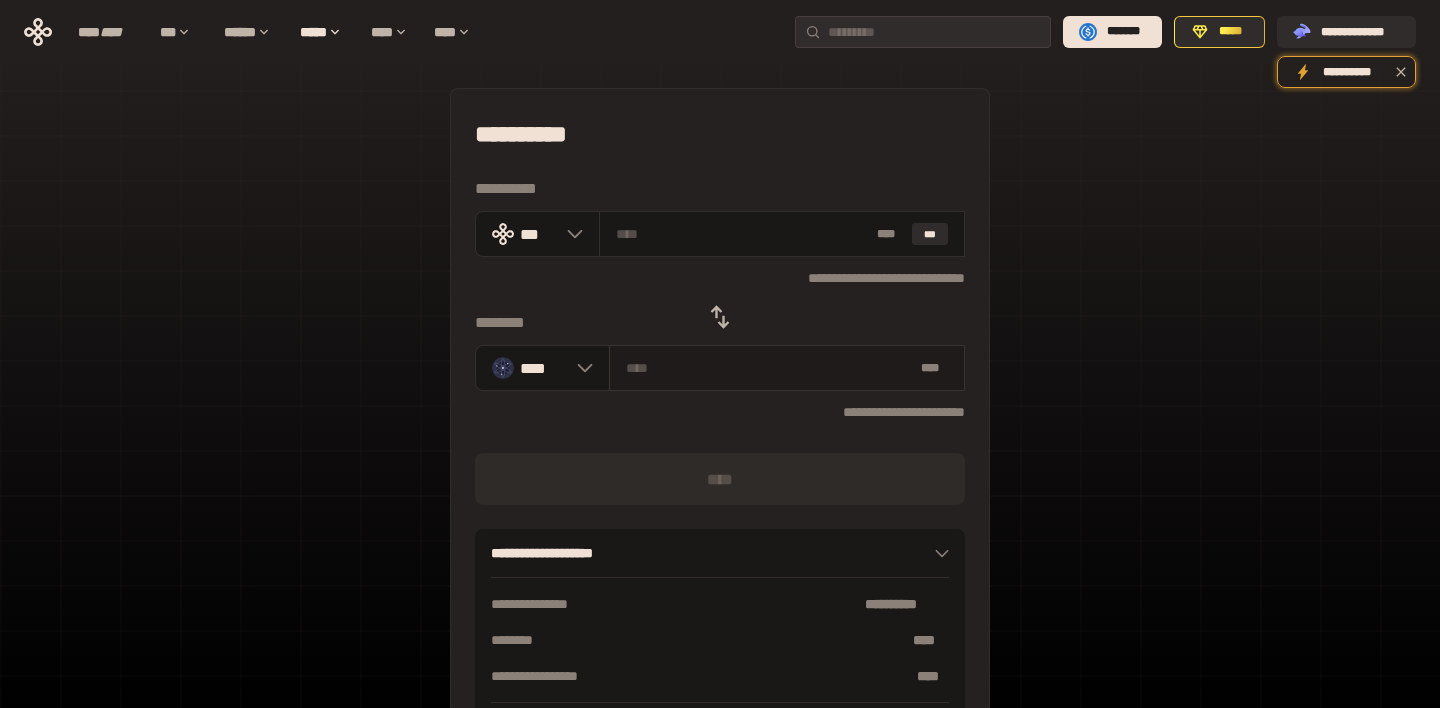 click at bounding box center (769, 368) 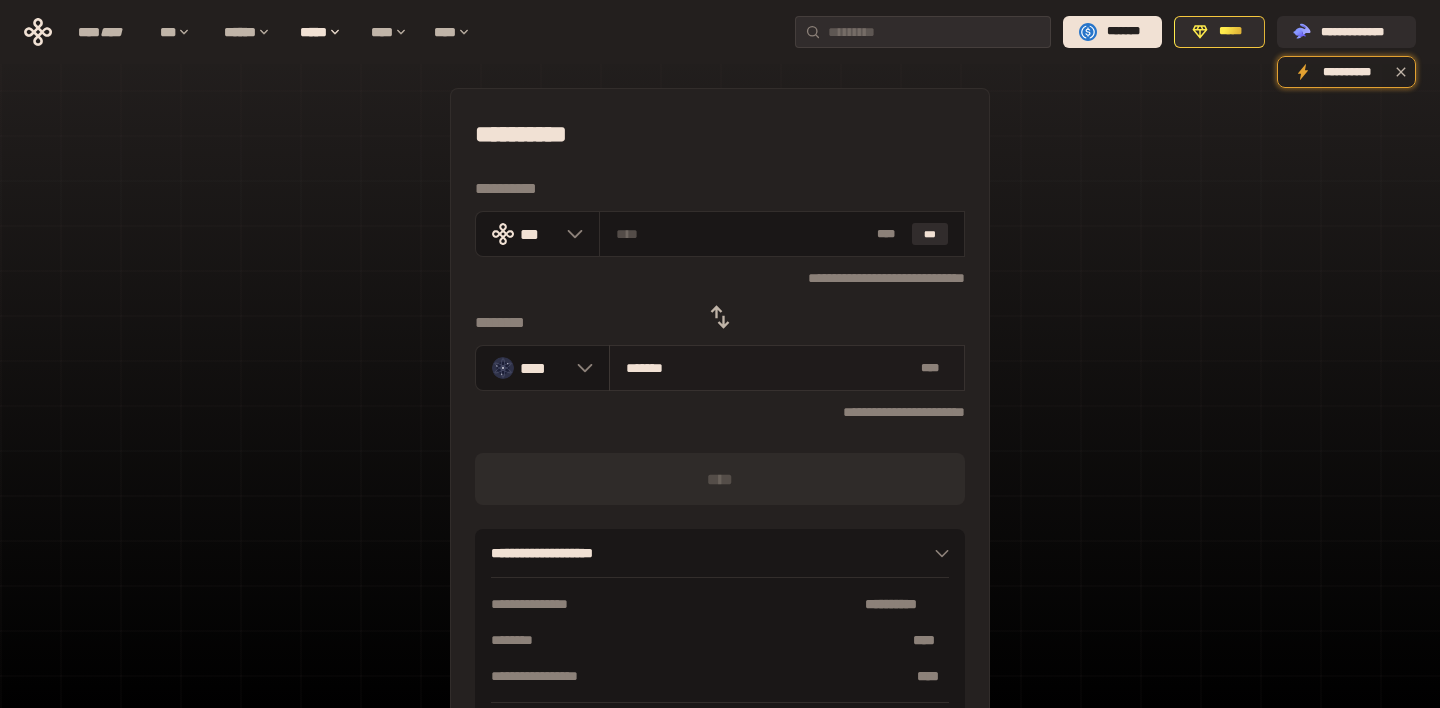 type on "********" 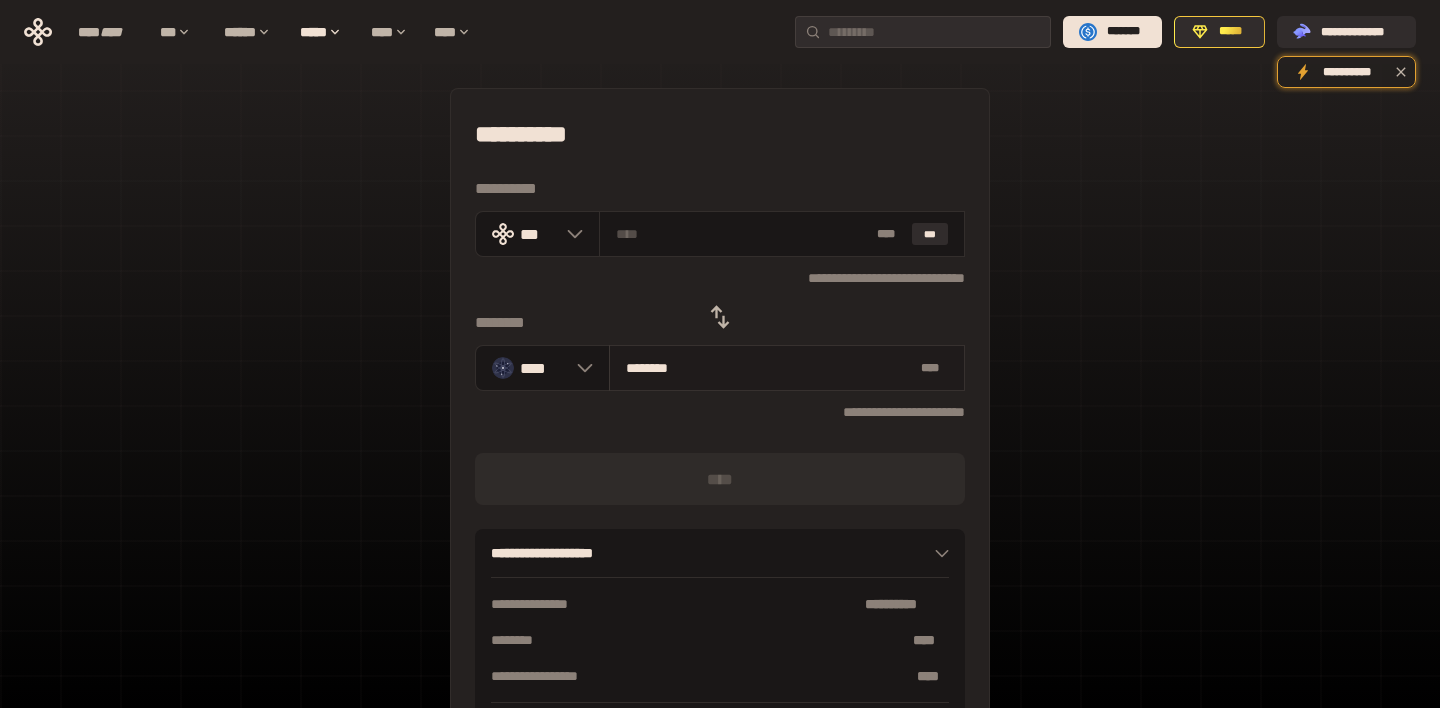 type on "**********" 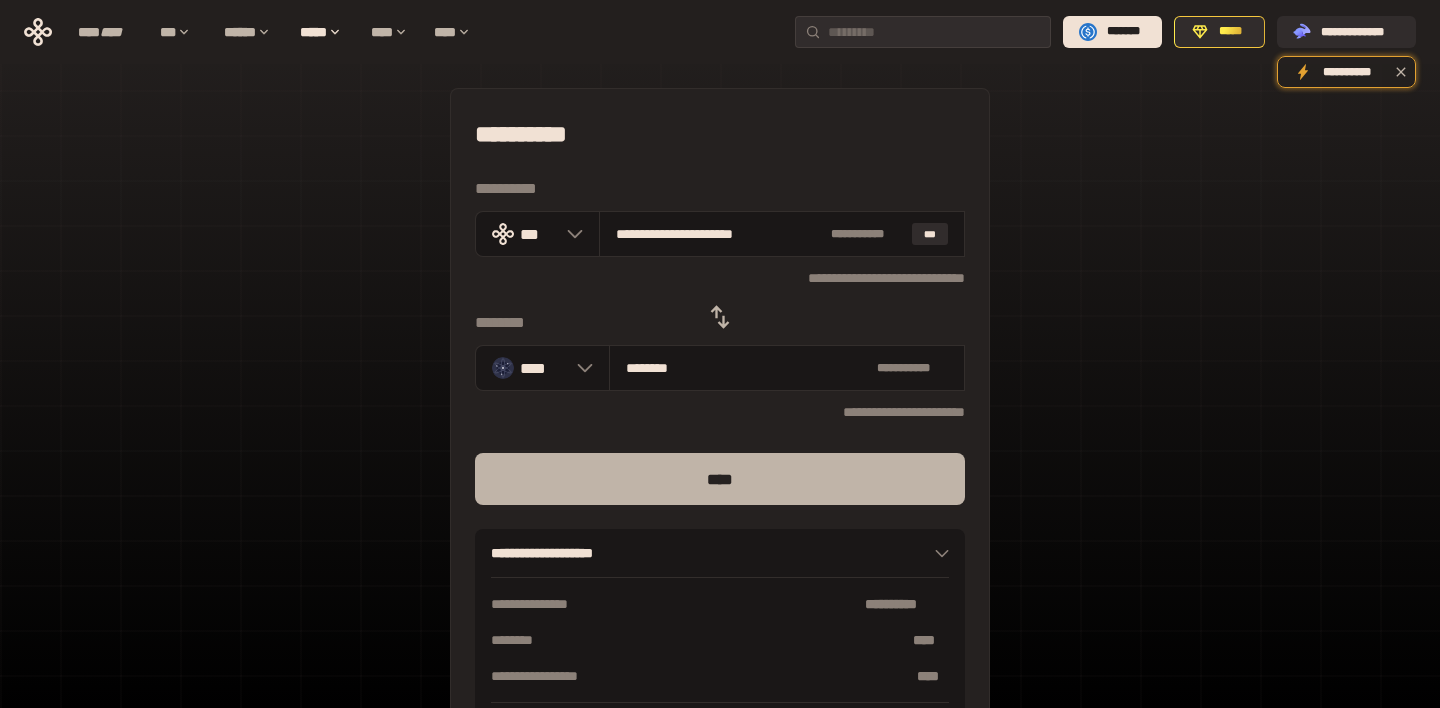 type on "********" 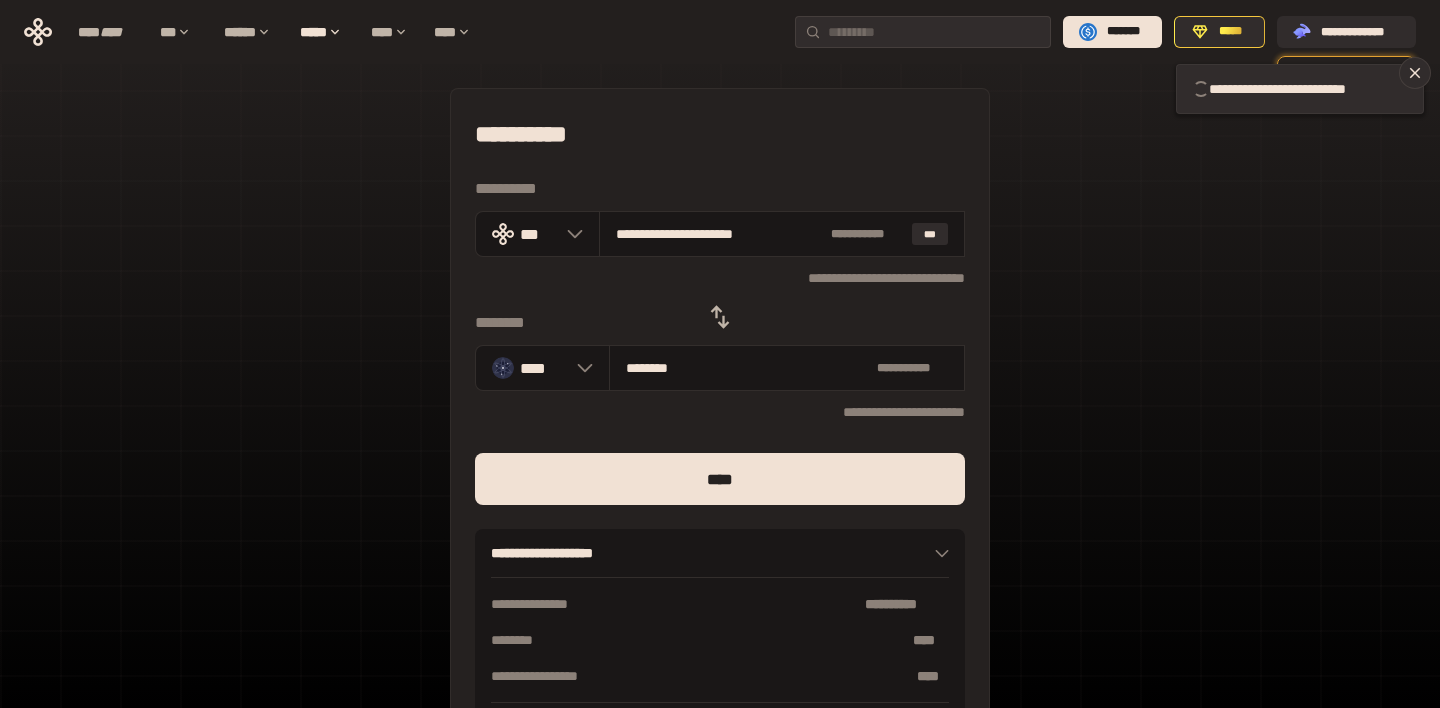 type 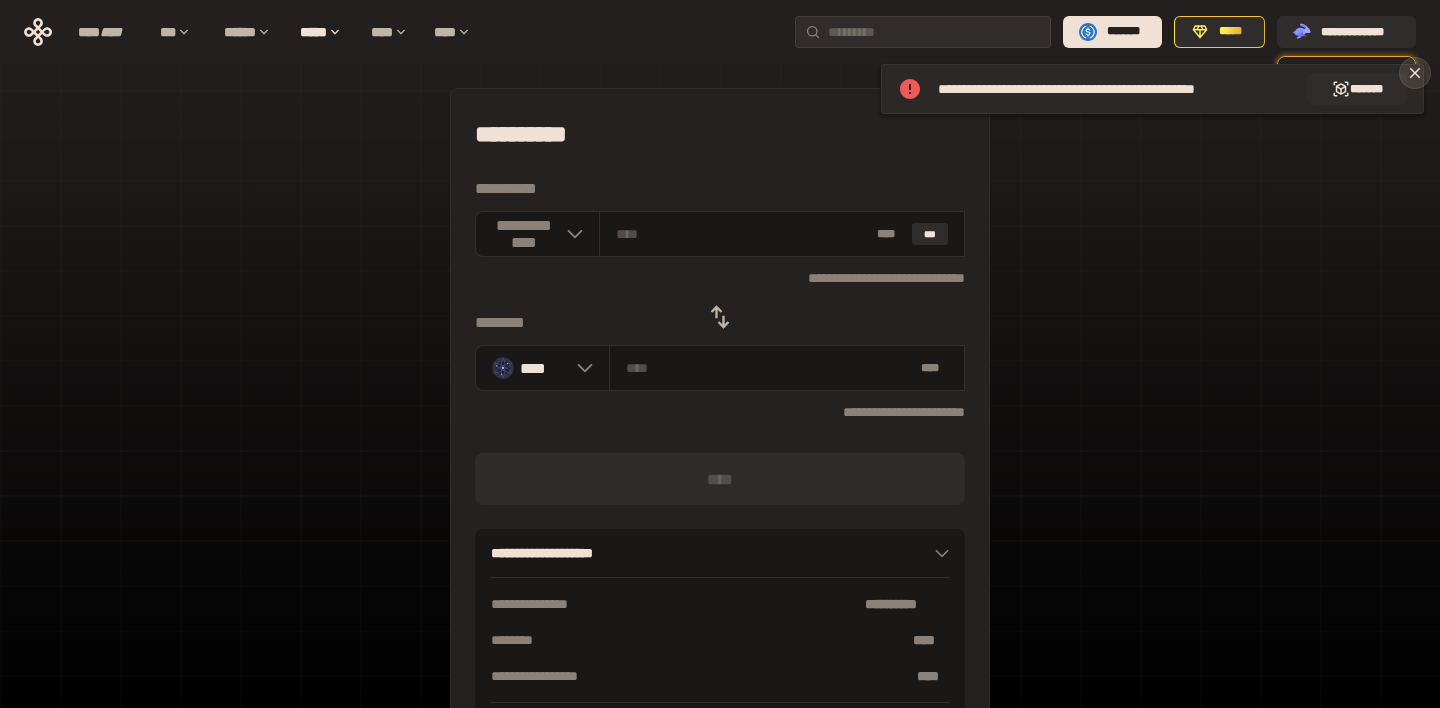 click 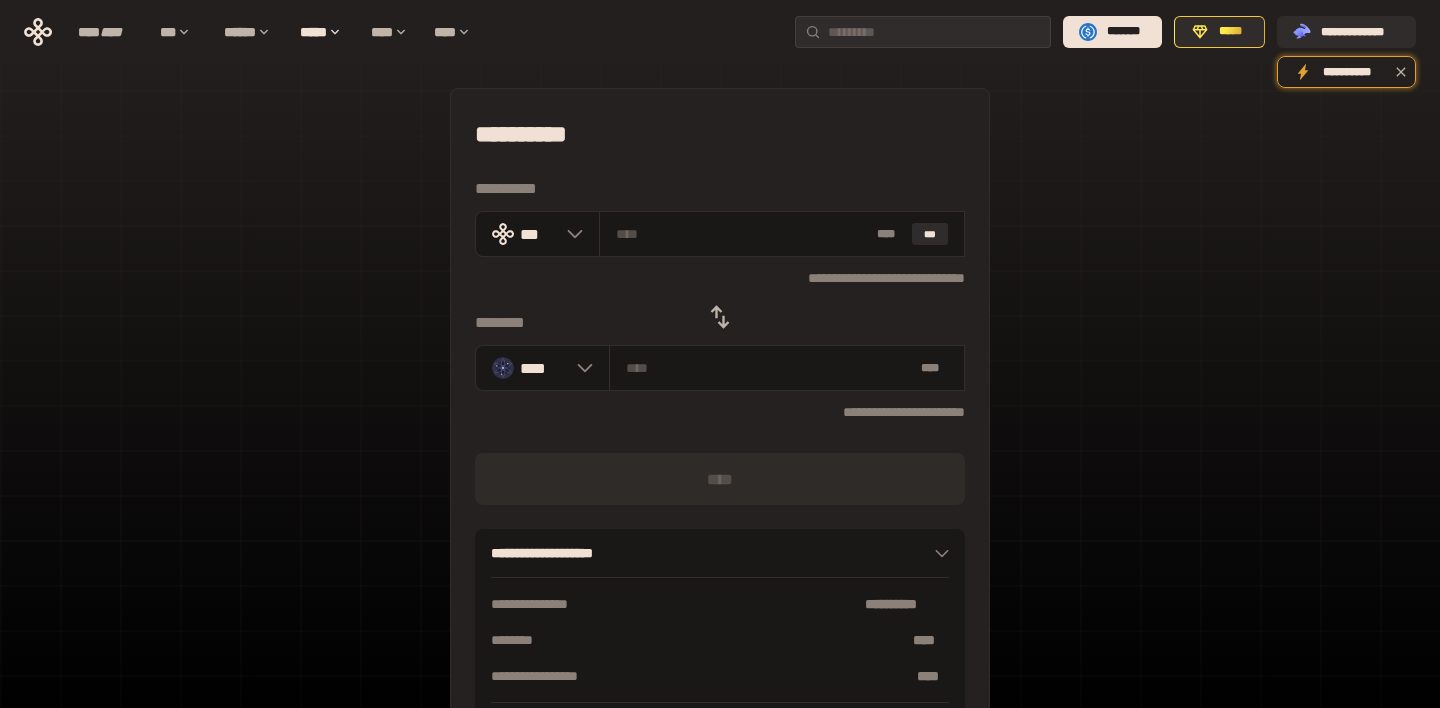 click 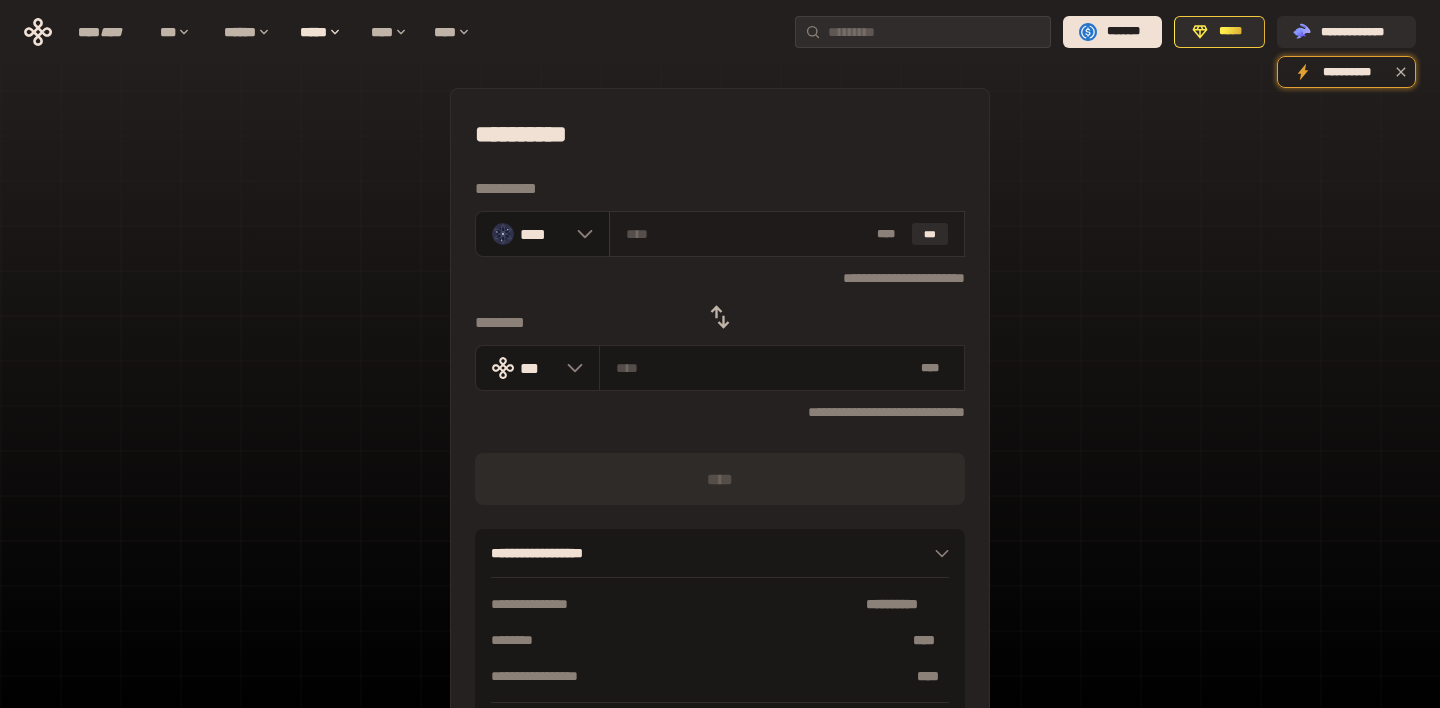 click on "* ** ***" at bounding box center [787, 234] 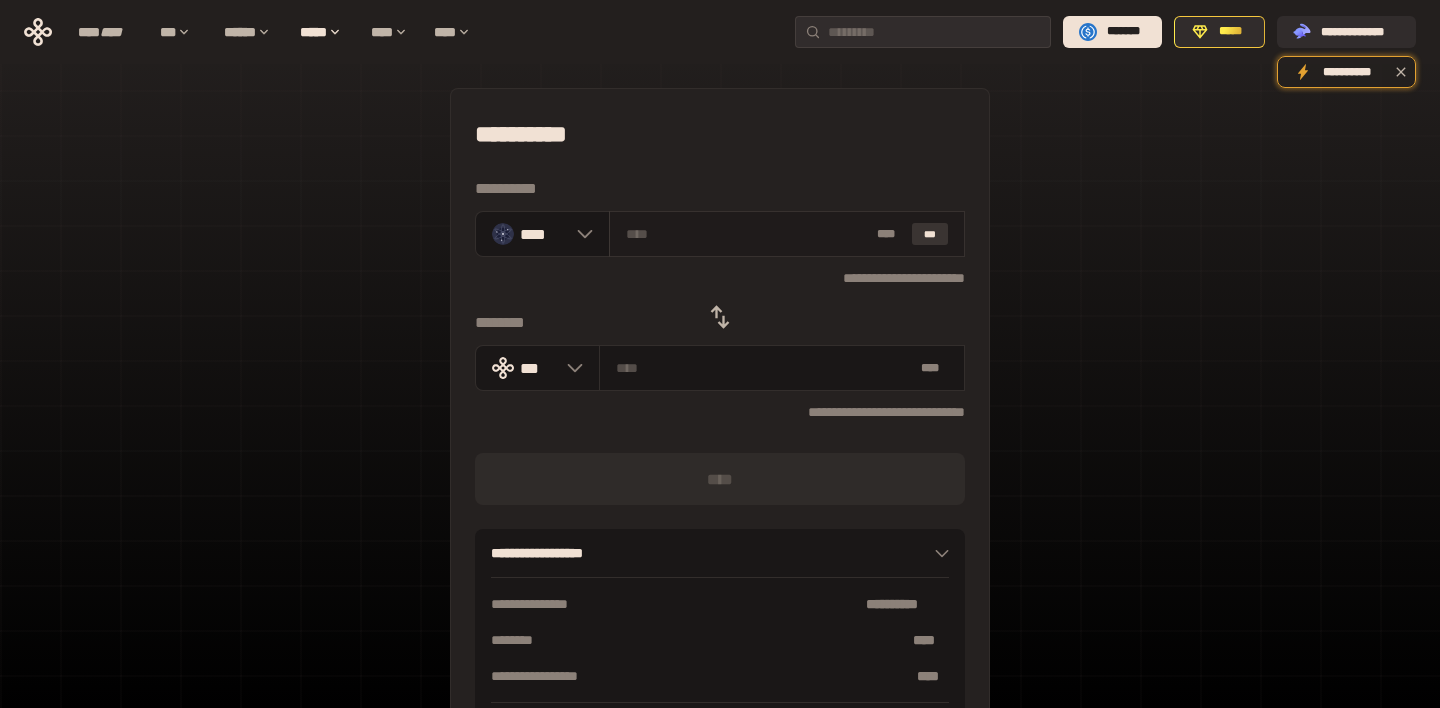 click on "***" at bounding box center [930, 234] 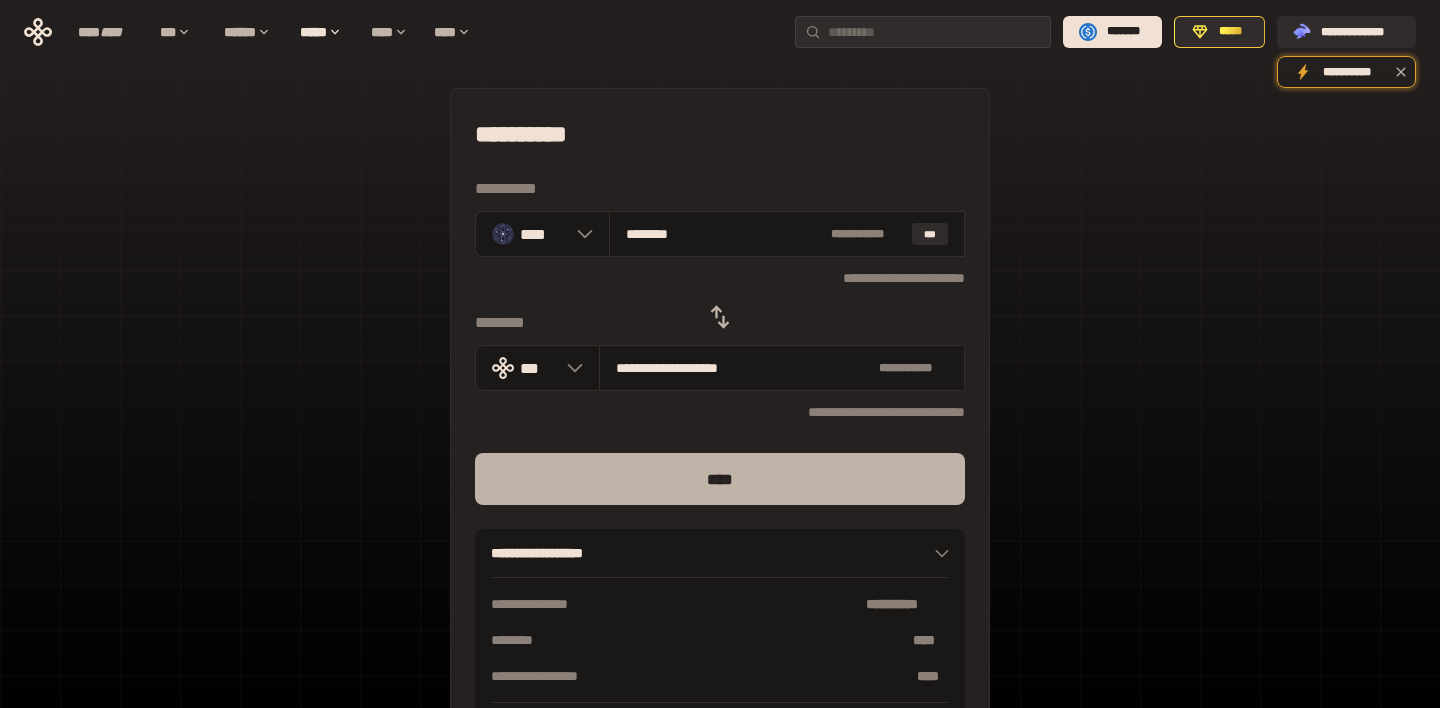 click on "****" at bounding box center (720, 479) 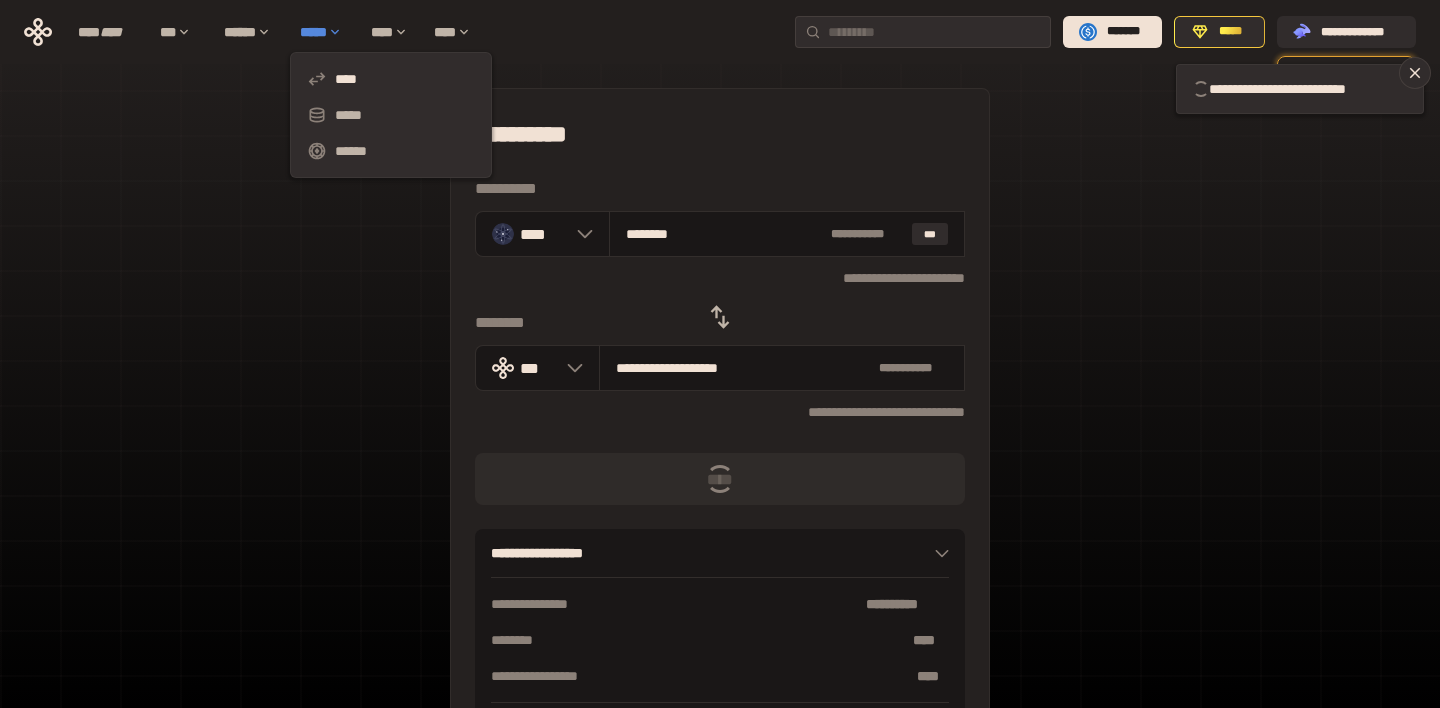 type 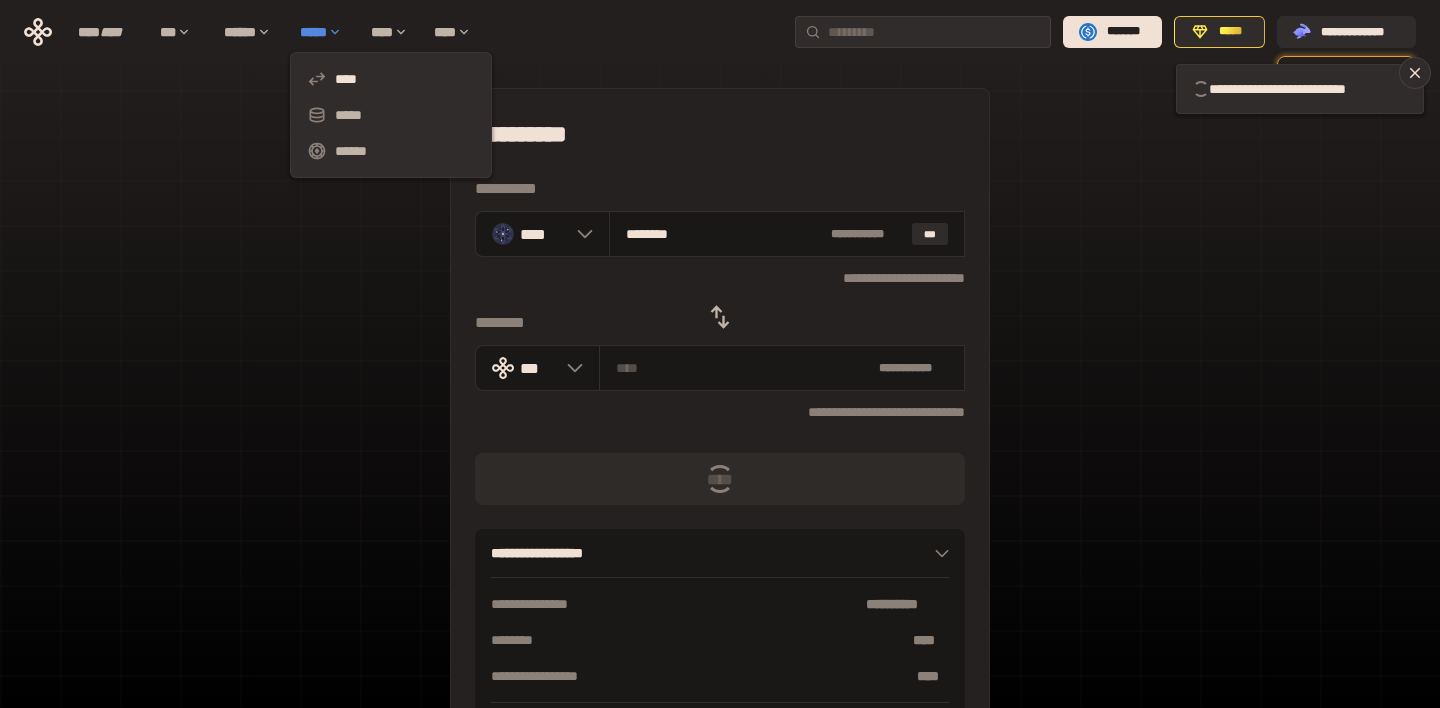 type 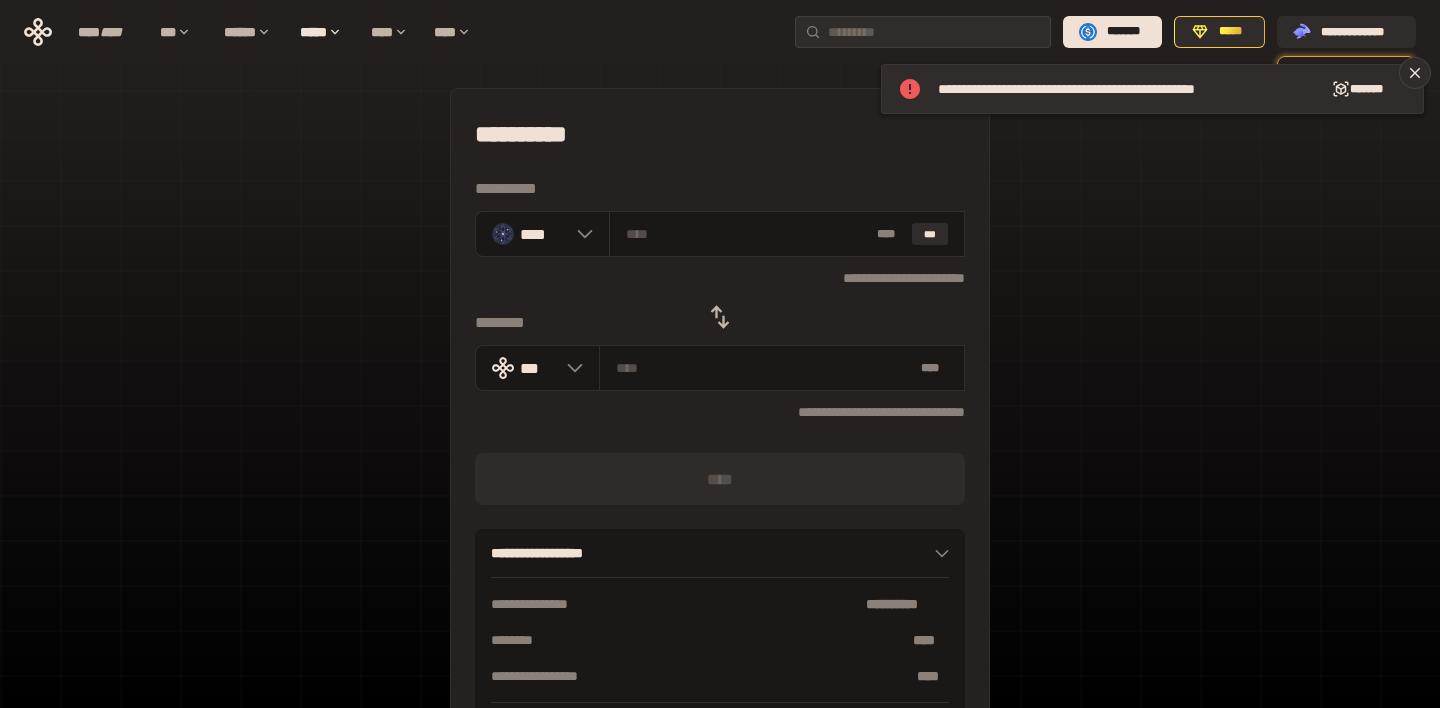 click on "**********" at bounding box center [720, 444] 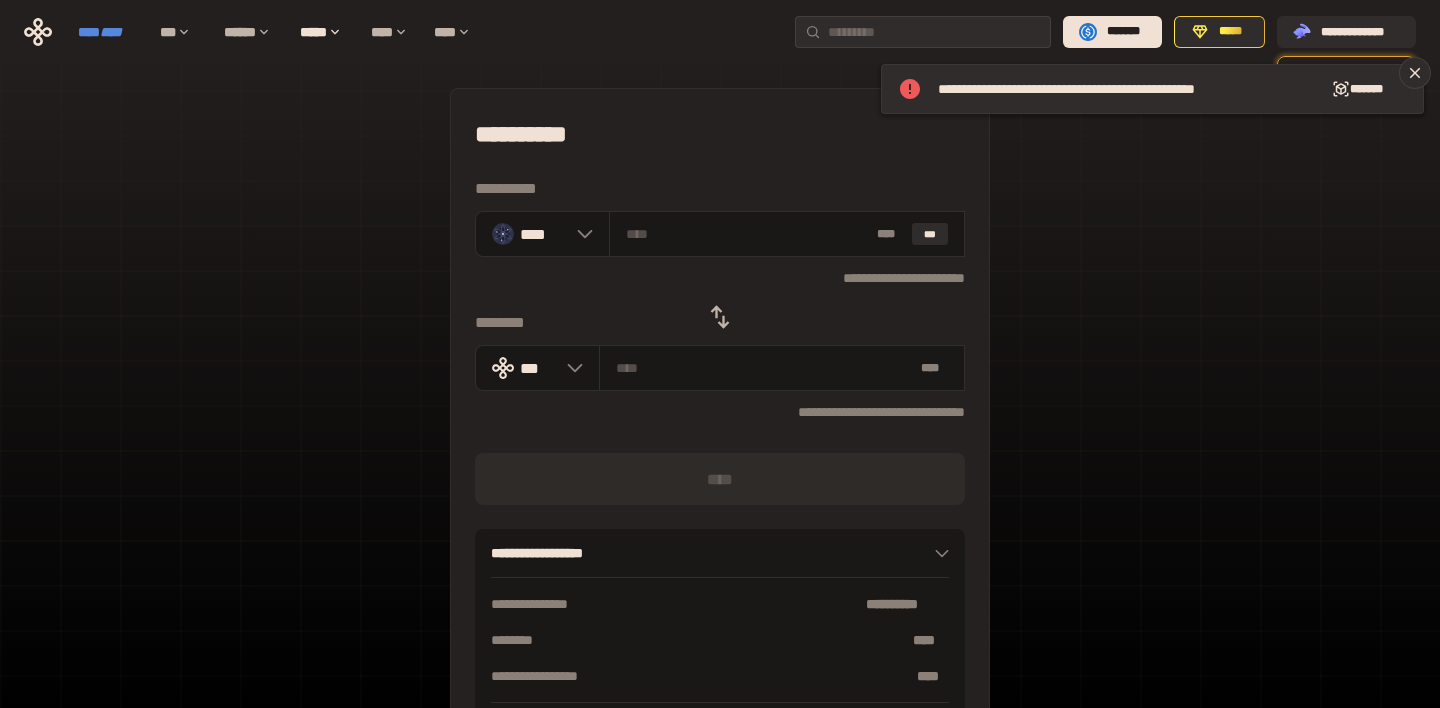 click on "****" at bounding box center (111, 32) 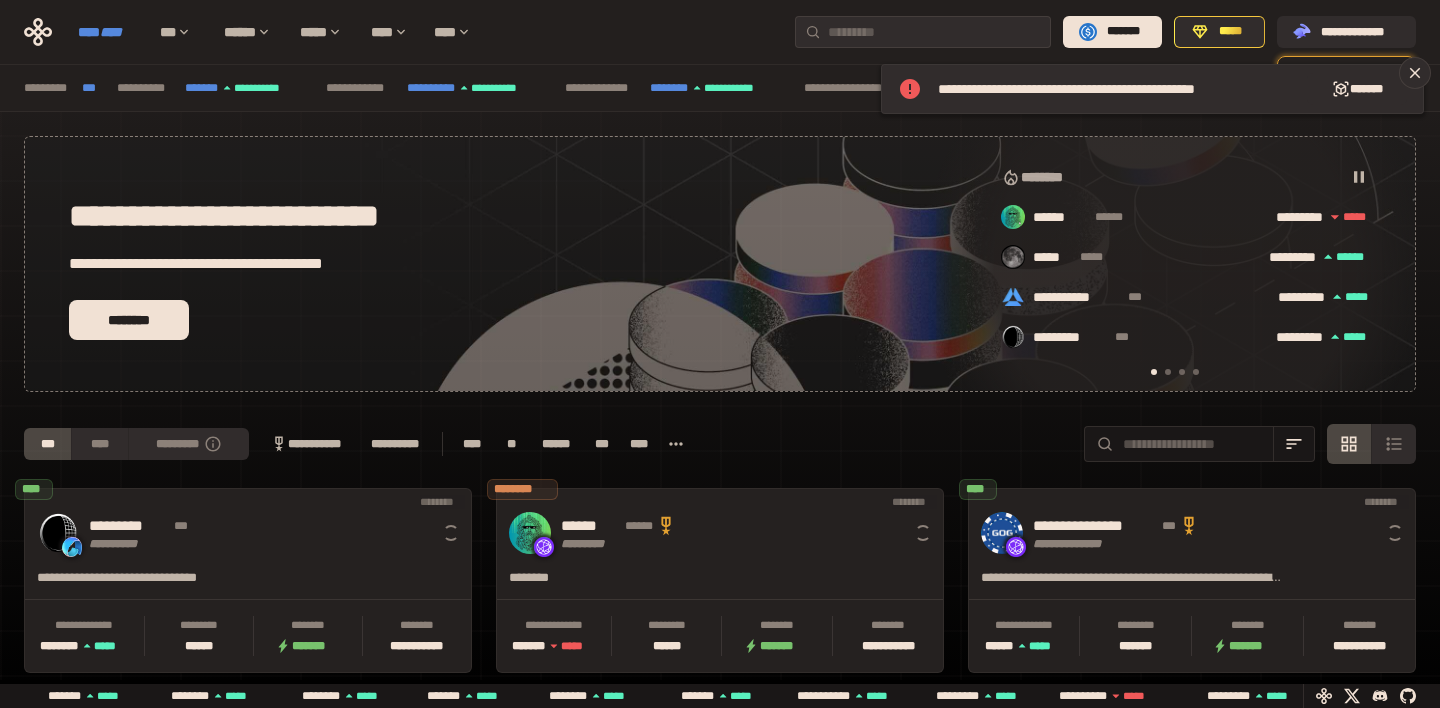 scroll, scrollTop: 0, scrollLeft: 16, axis: horizontal 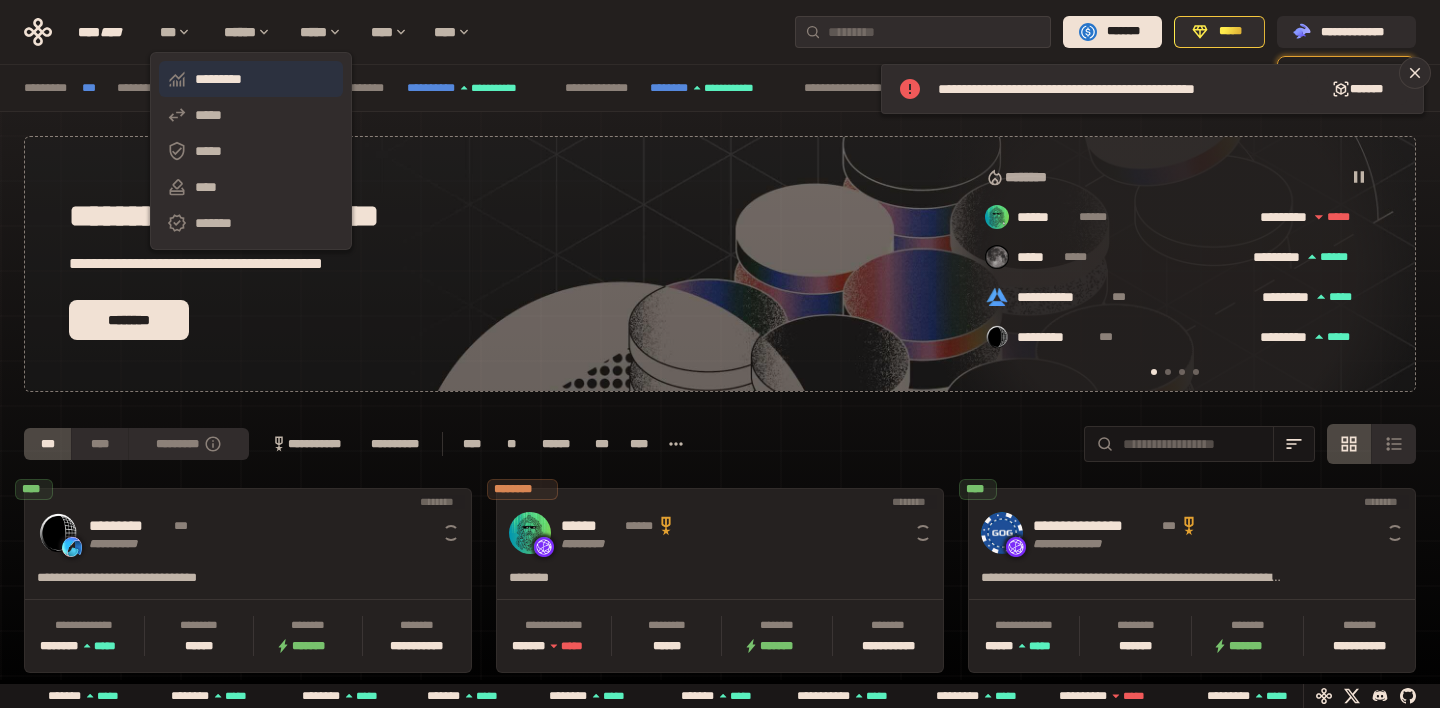 click on "*********" at bounding box center [251, 79] 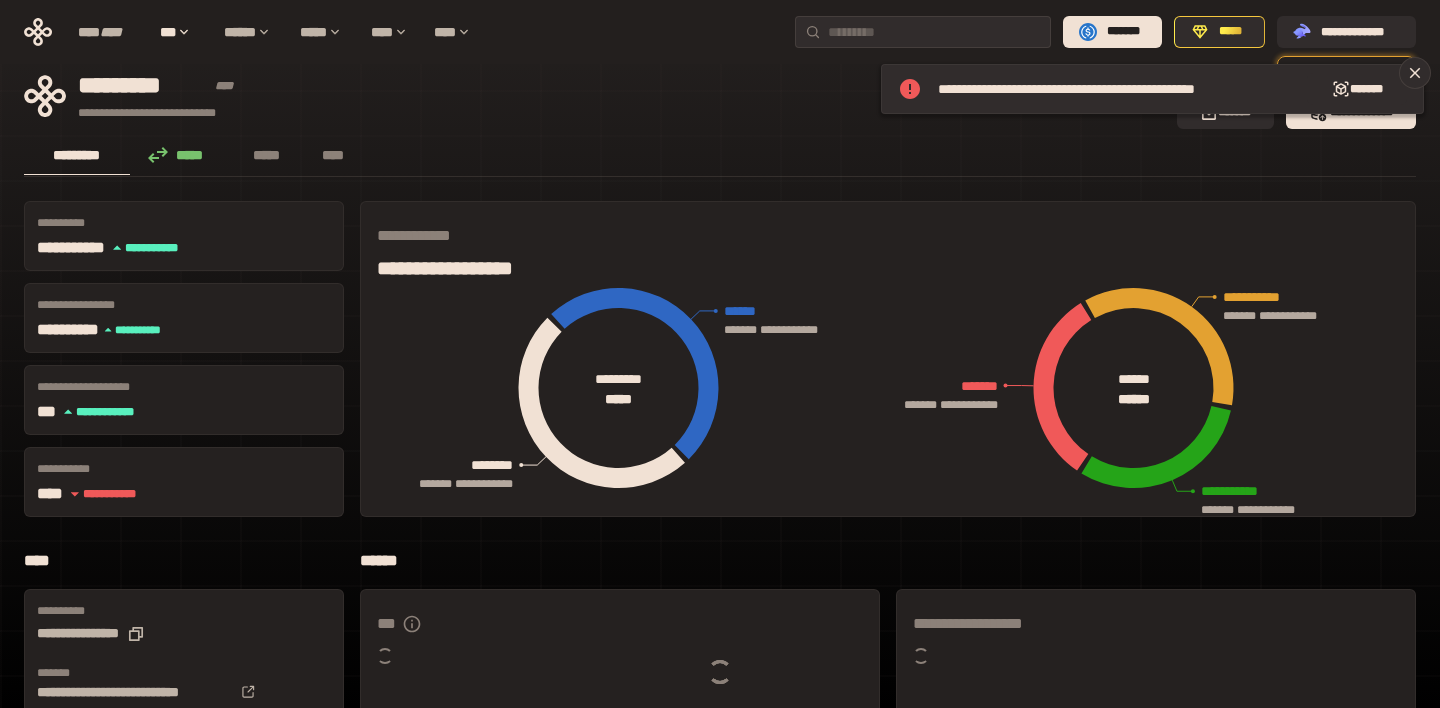 scroll, scrollTop: 105, scrollLeft: 0, axis: vertical 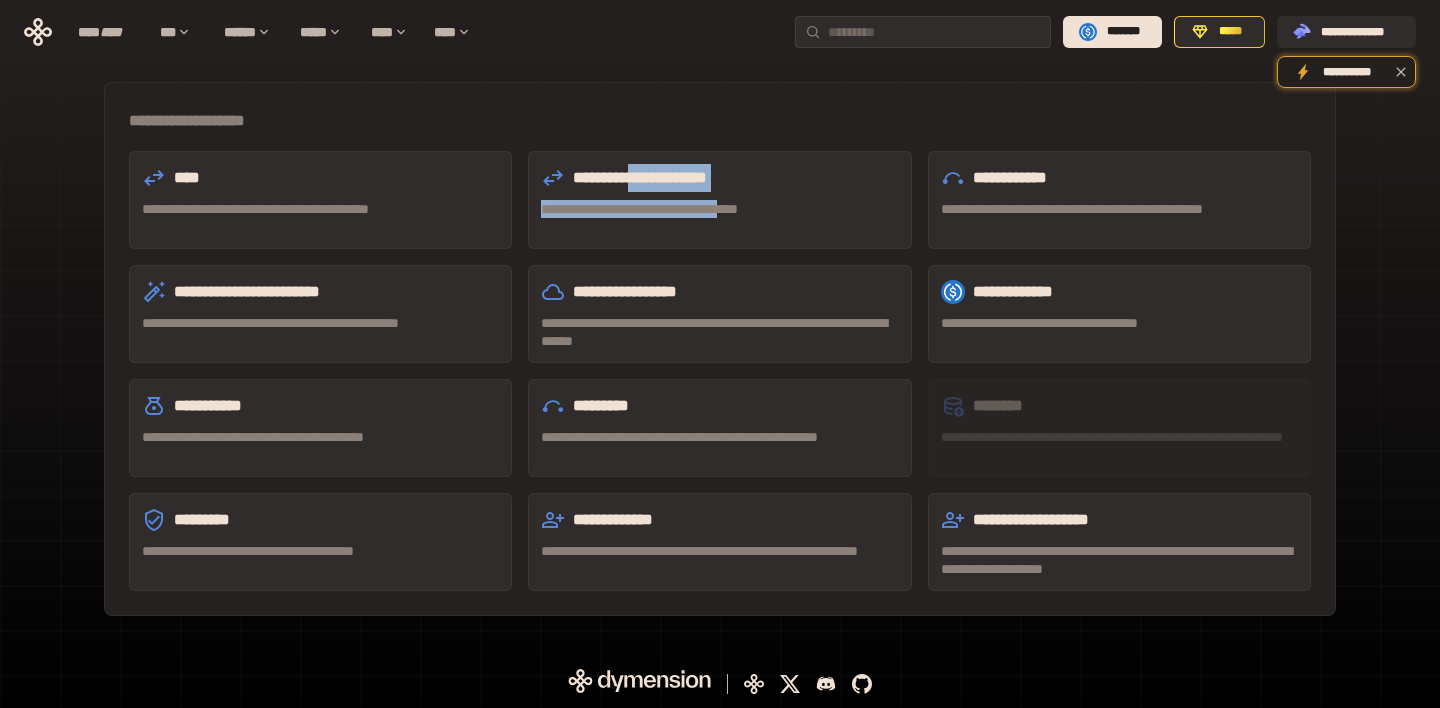 drag, startPoint x: 645, startPoint y: 181, endPoint x: 785, endPoint y: 206, distance: 142.21463 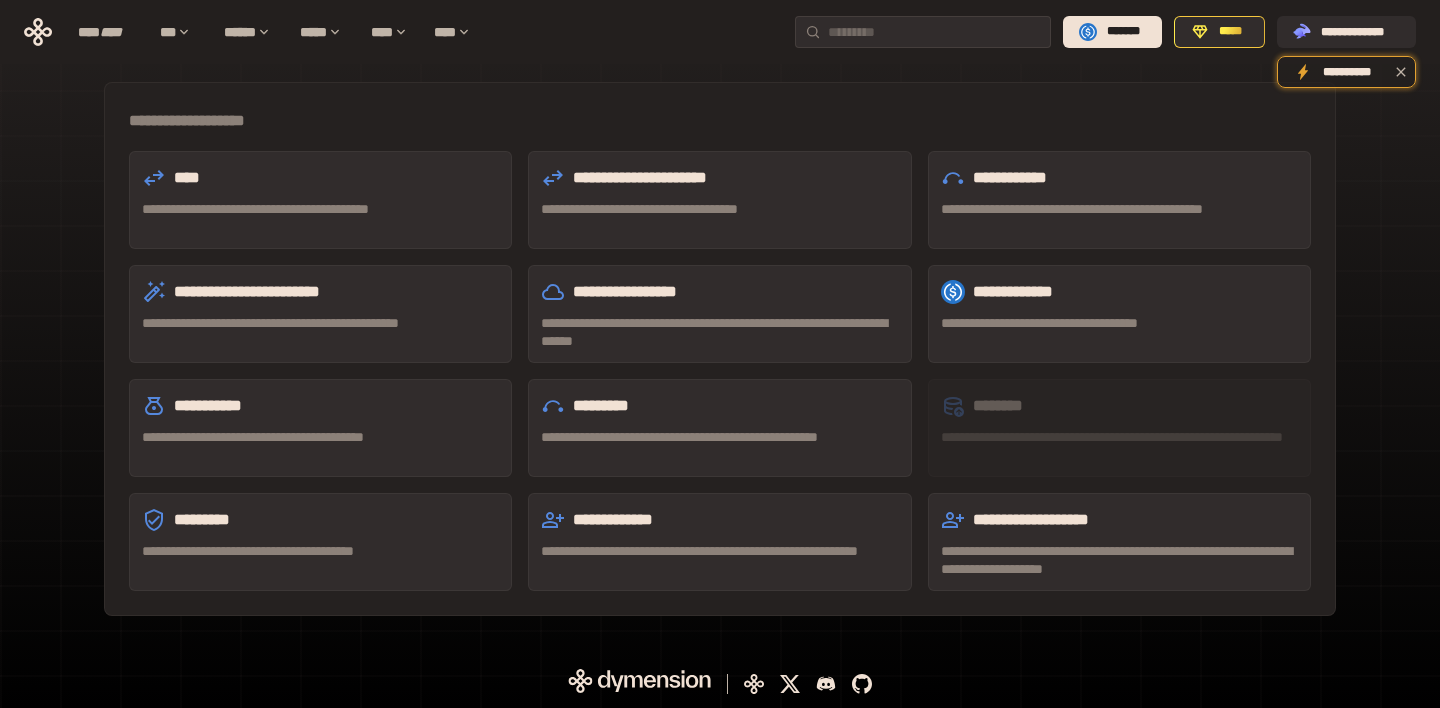 click on "**********" at bounding box center (719, 209) 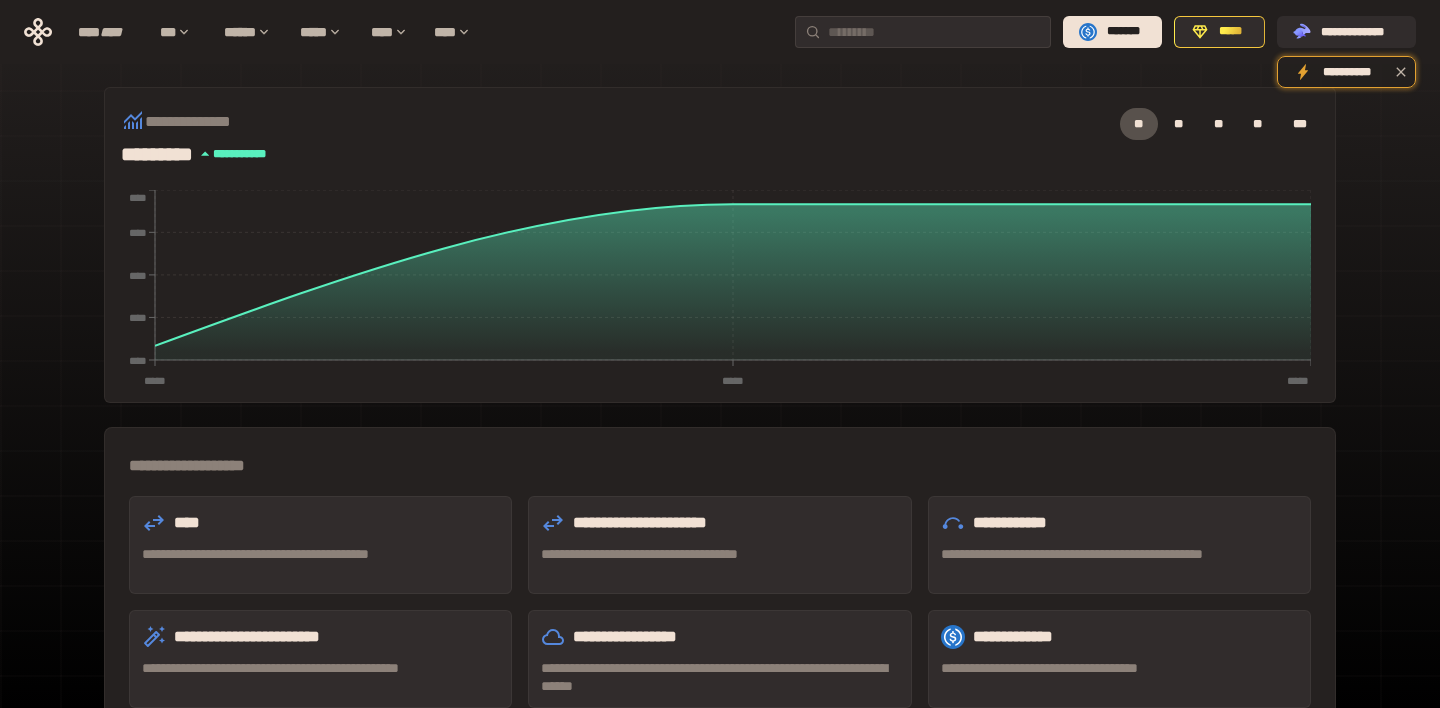 scroll, scrollTop: 0, scrollLeft: 0, axis: both 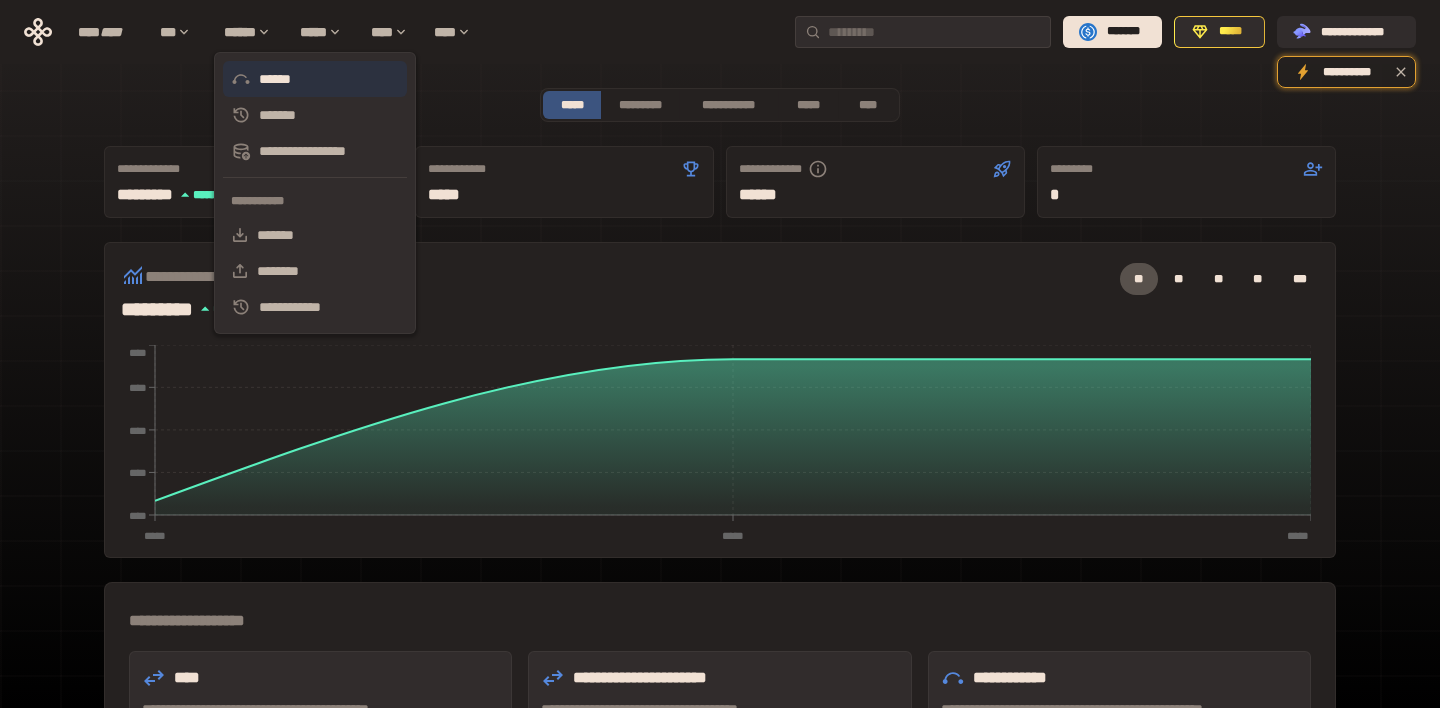 click on "******" at bounding box center [315, 79] 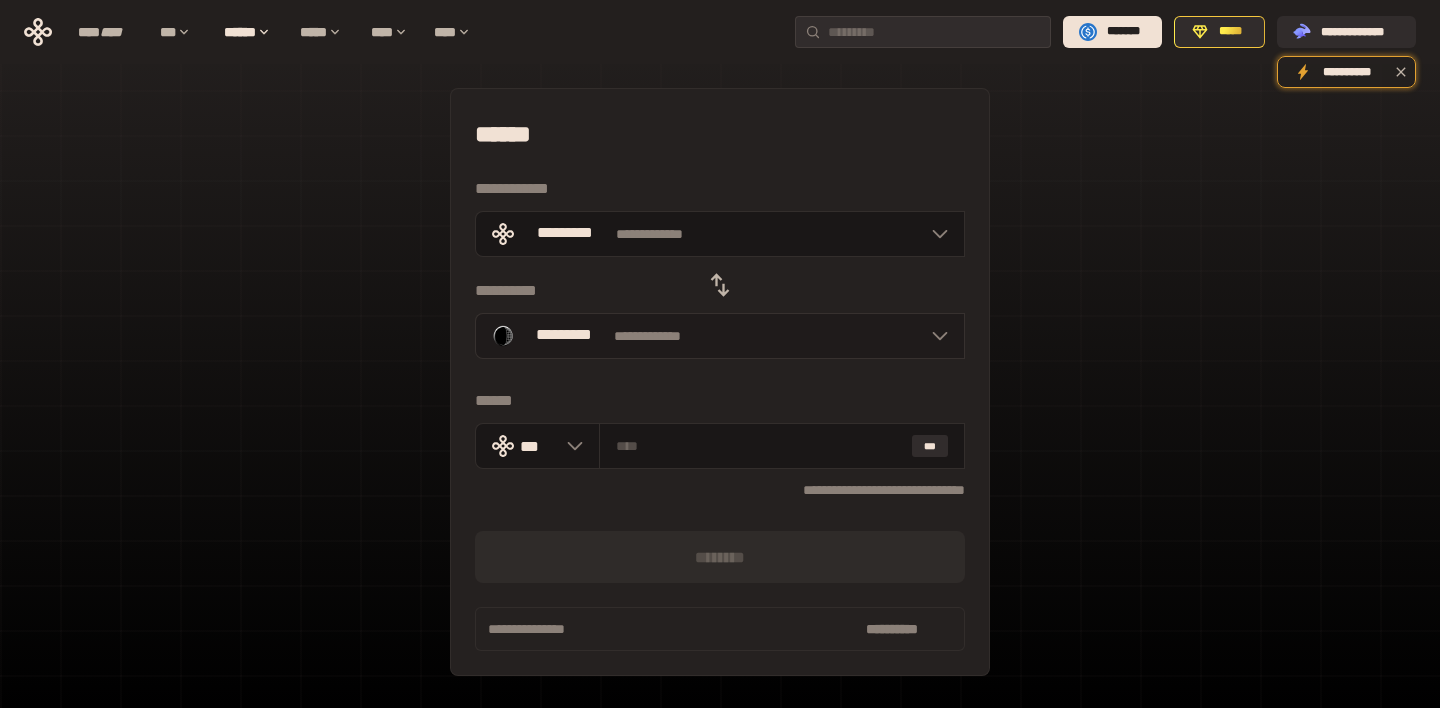 click 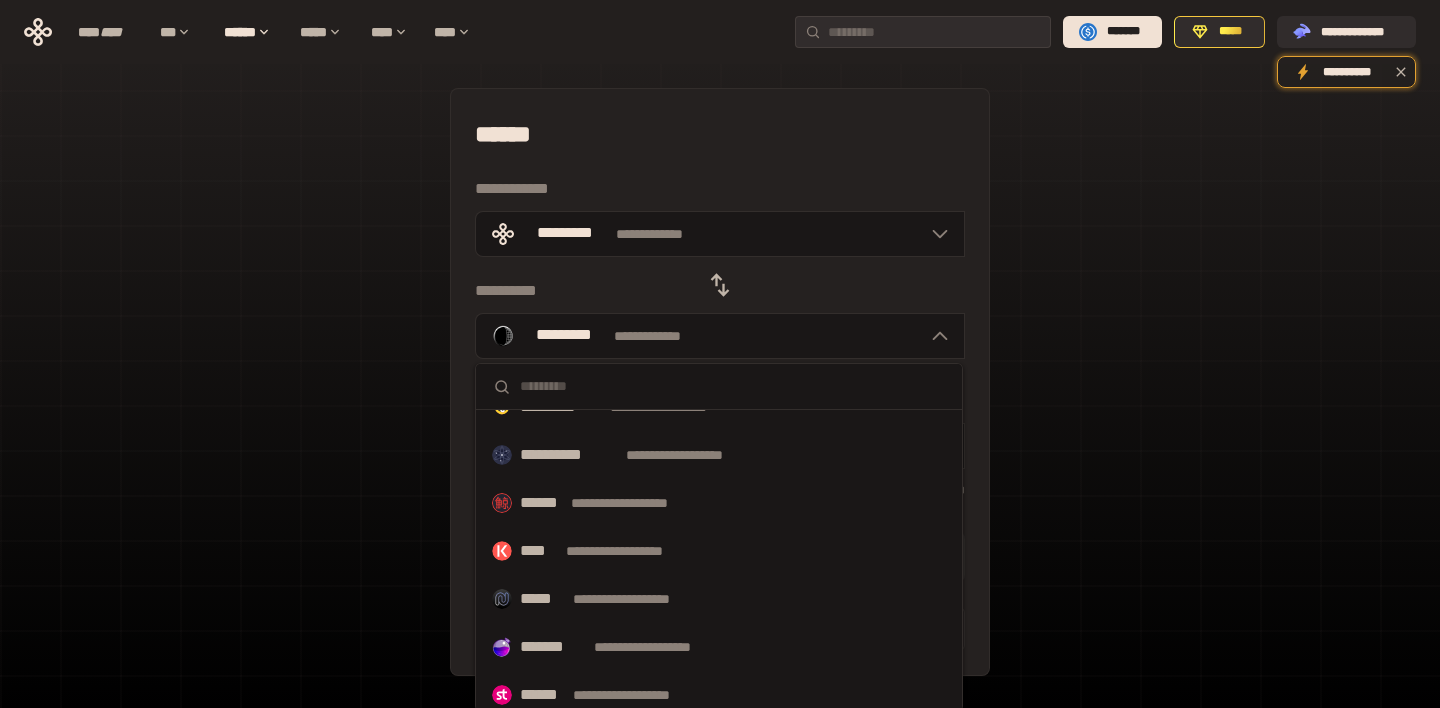 scroll, scrollTop: 1043, scrollLeft: 0, axis: vertical 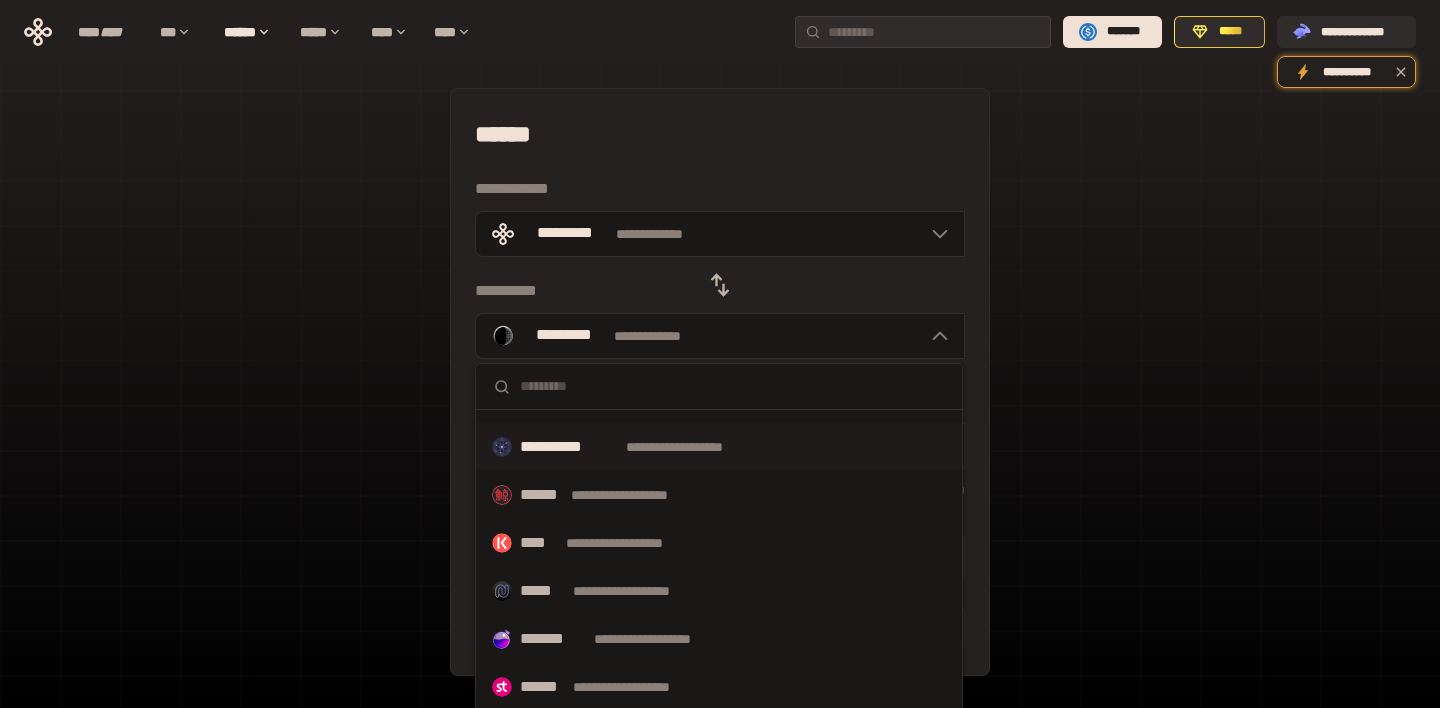 click on "**********" at bounding box center [719, 447] 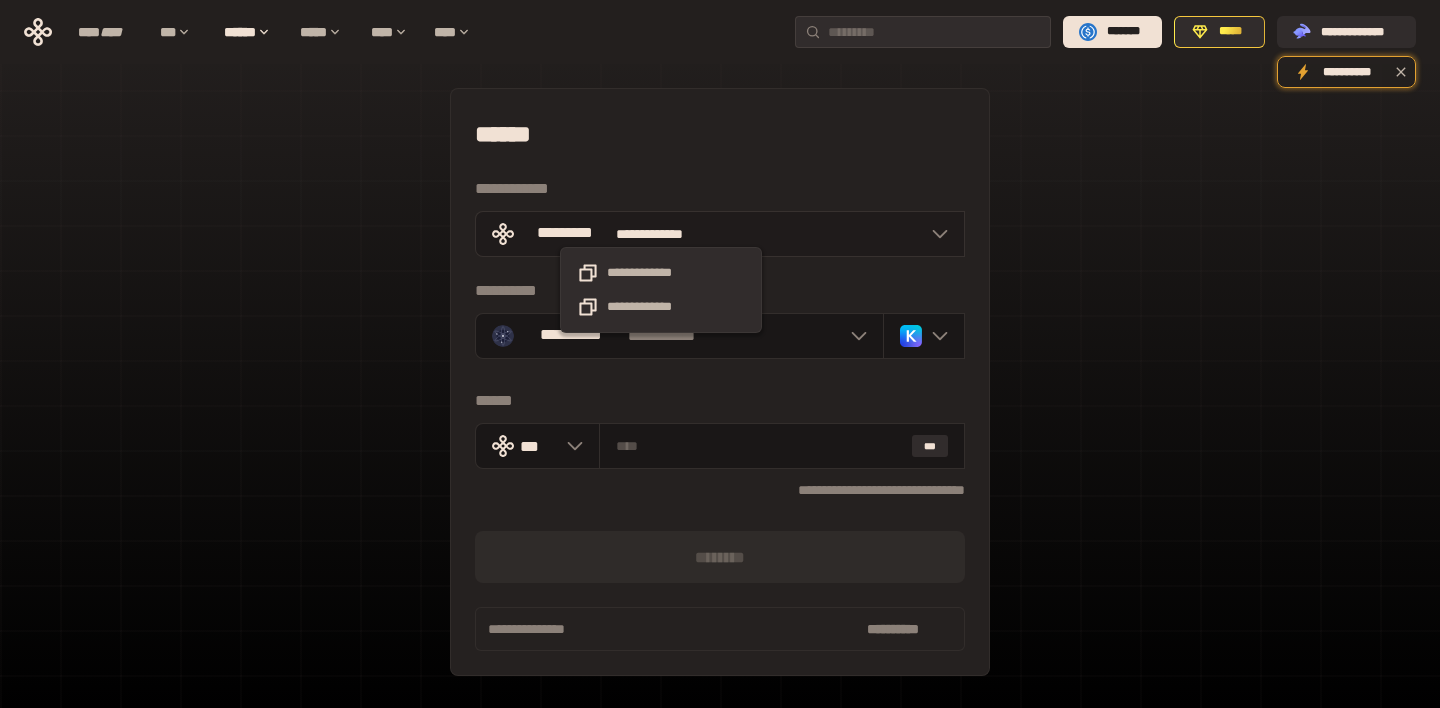 click on "**********" at bounding box center [720, 234] 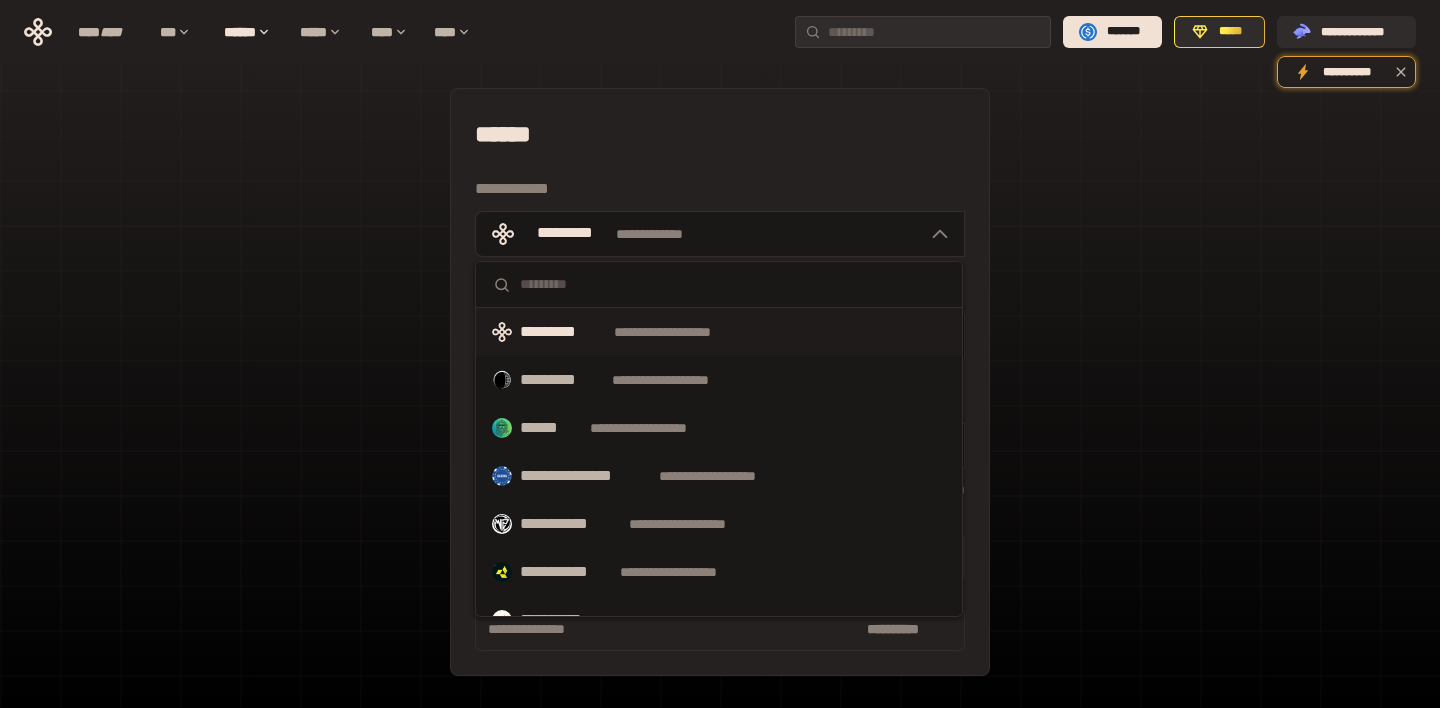 click on "******" at bounding box center [720, 134] 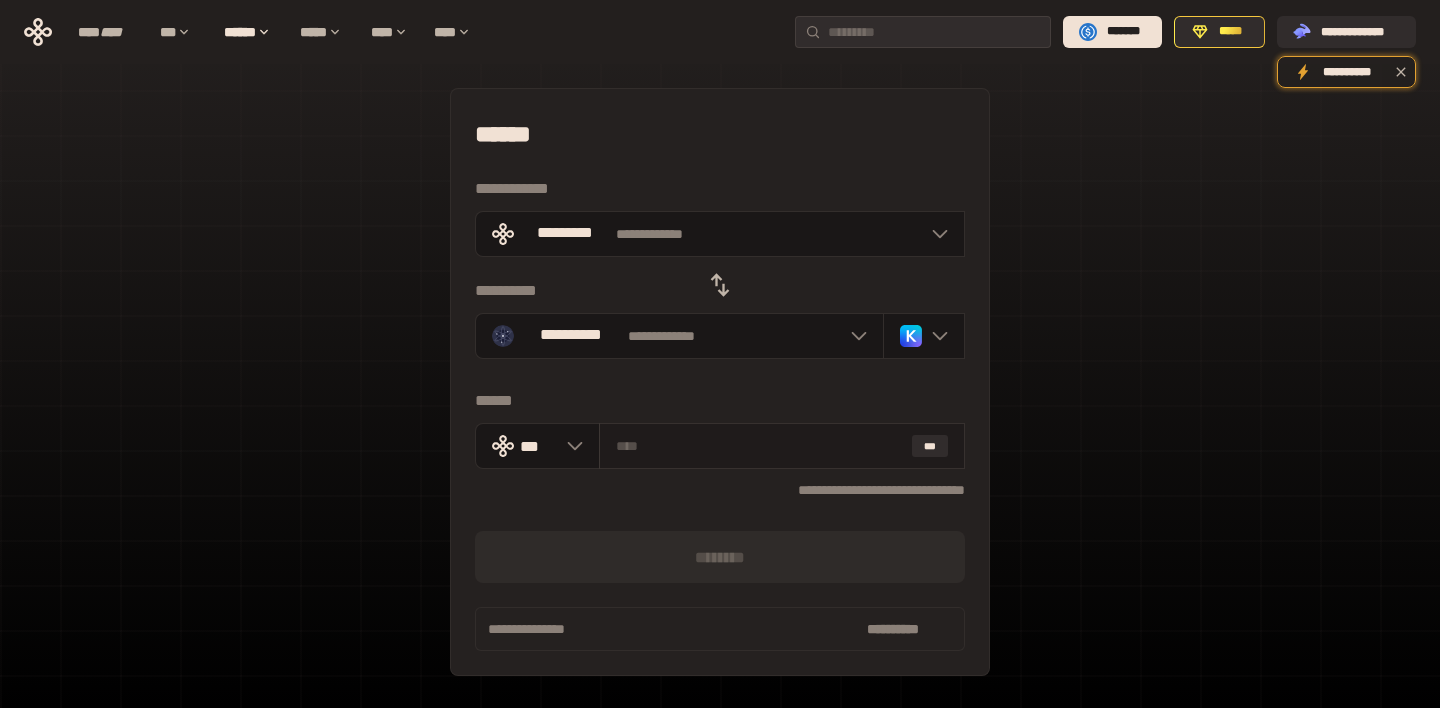 click at bounding box center (760, 446) 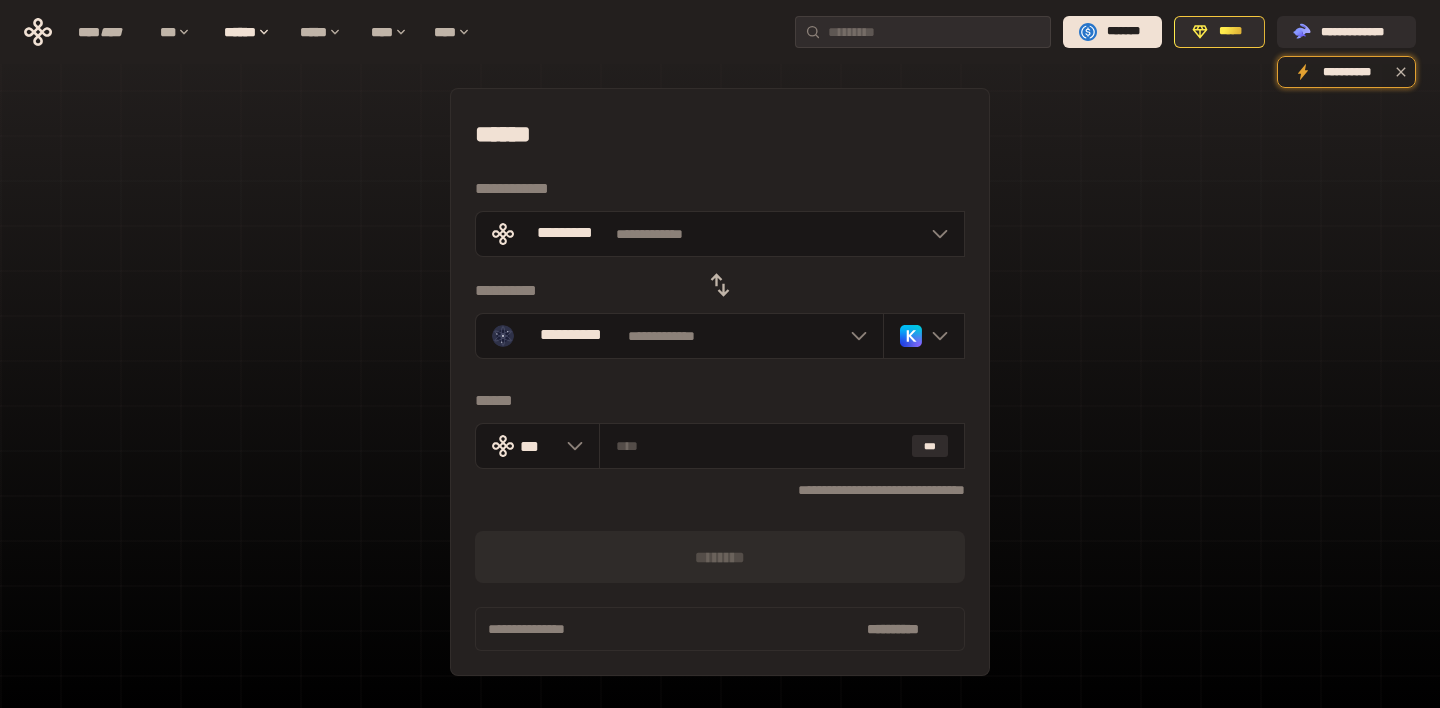 click 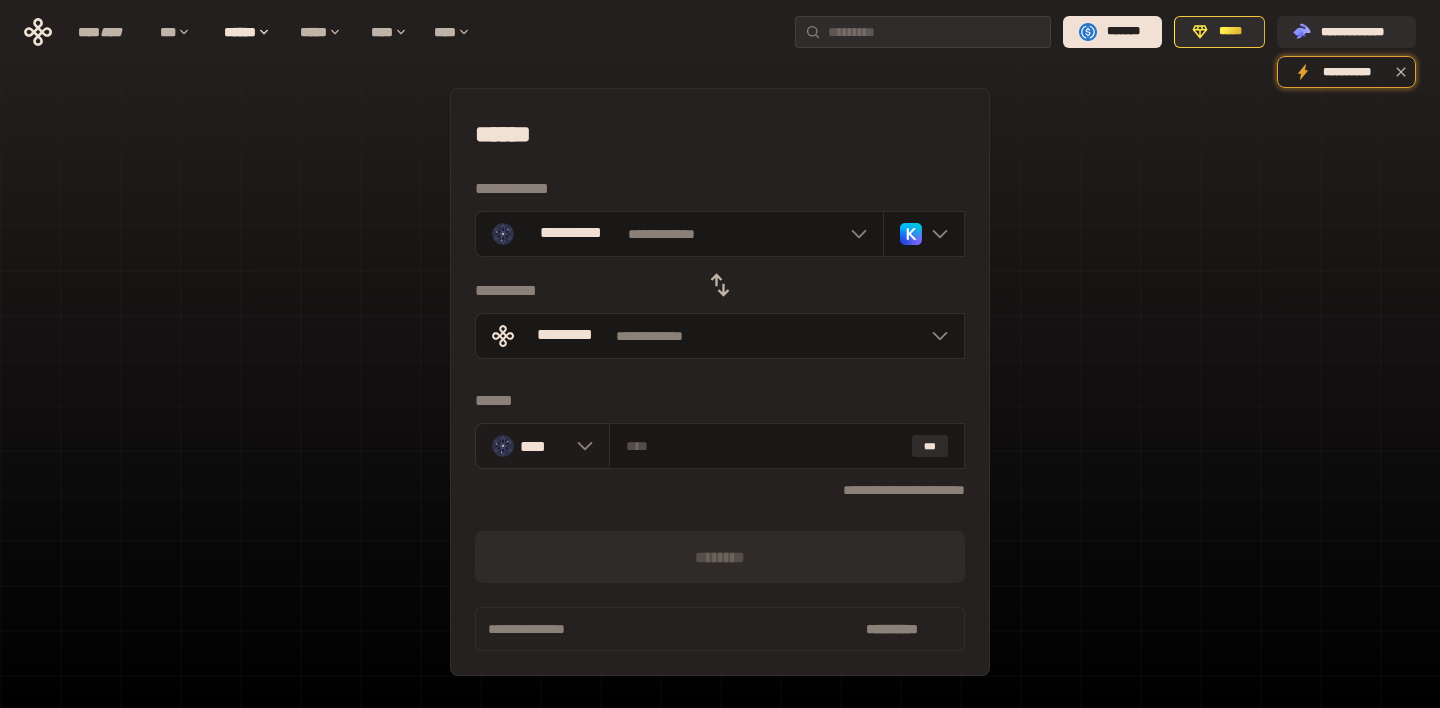 click 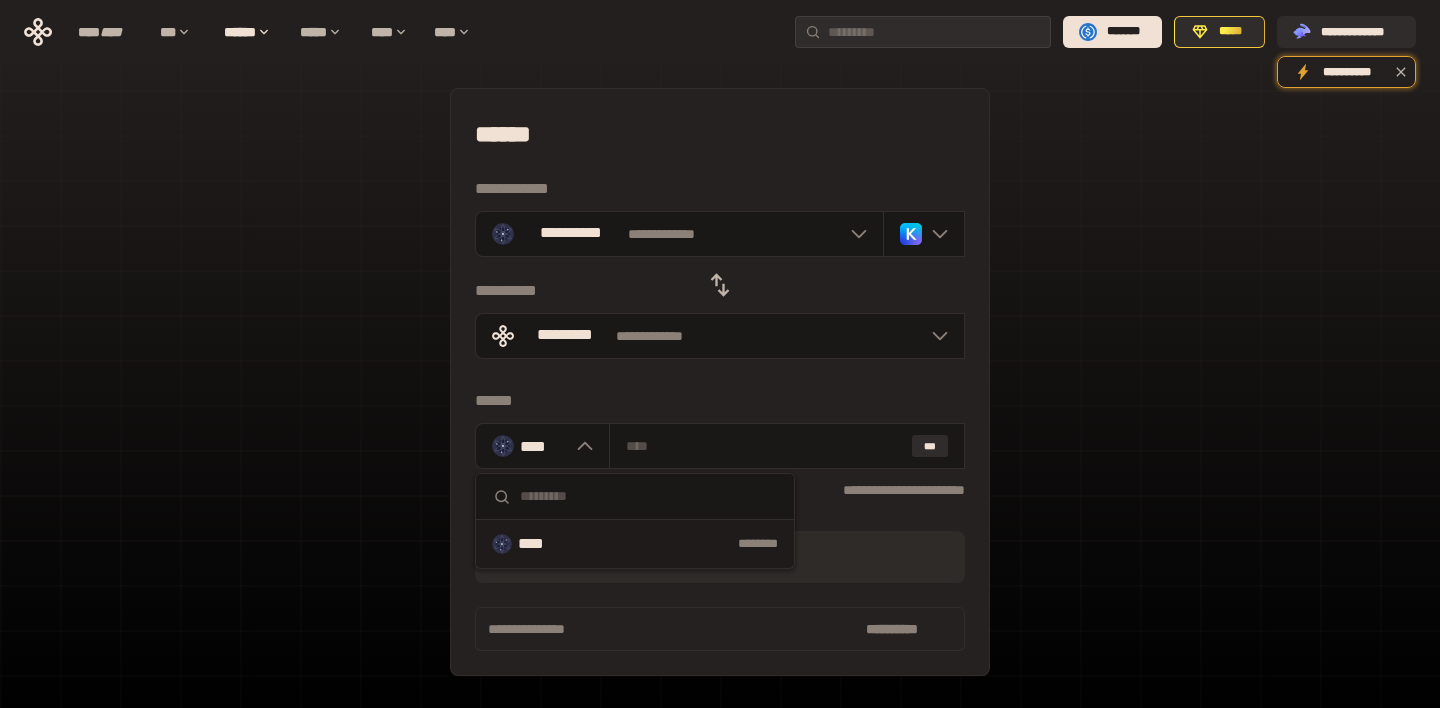 click on "**** ********" at bounding box center (635, 544) 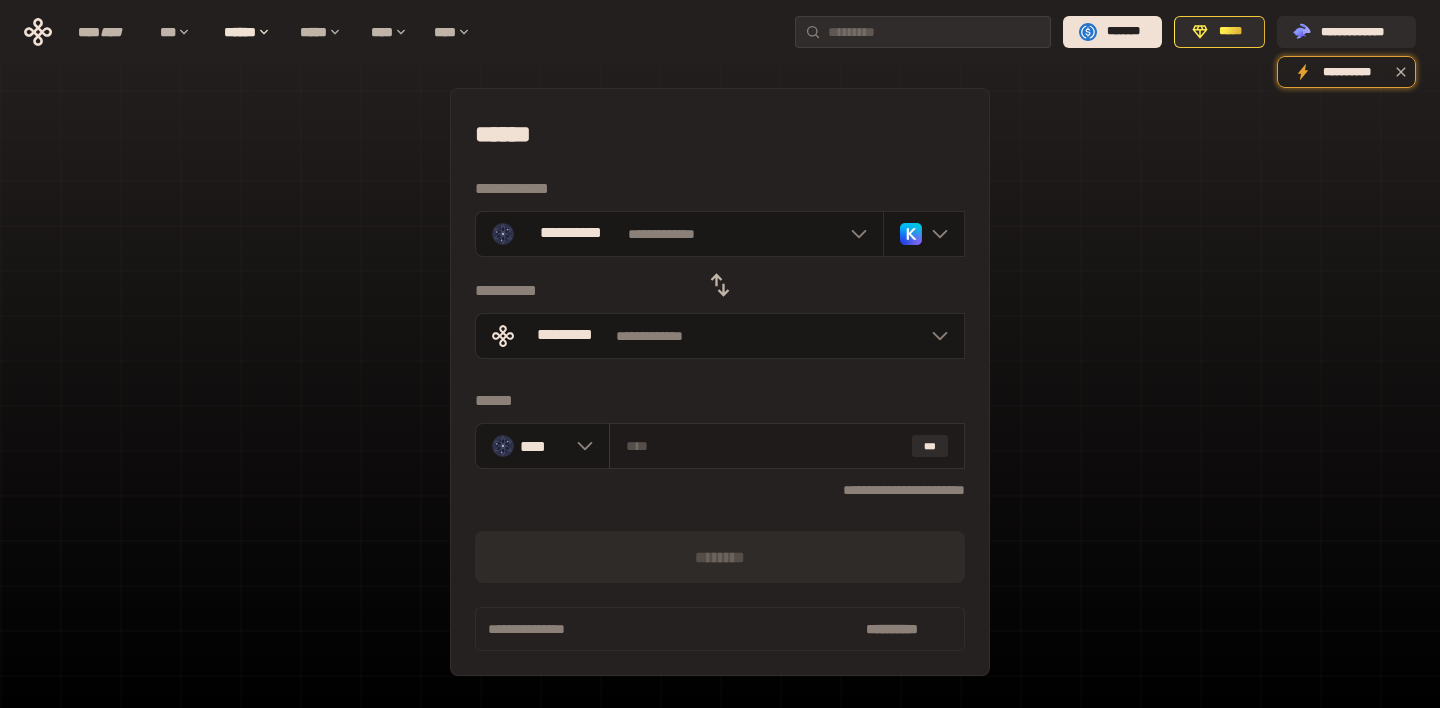 click at bounding box center [765, 446] 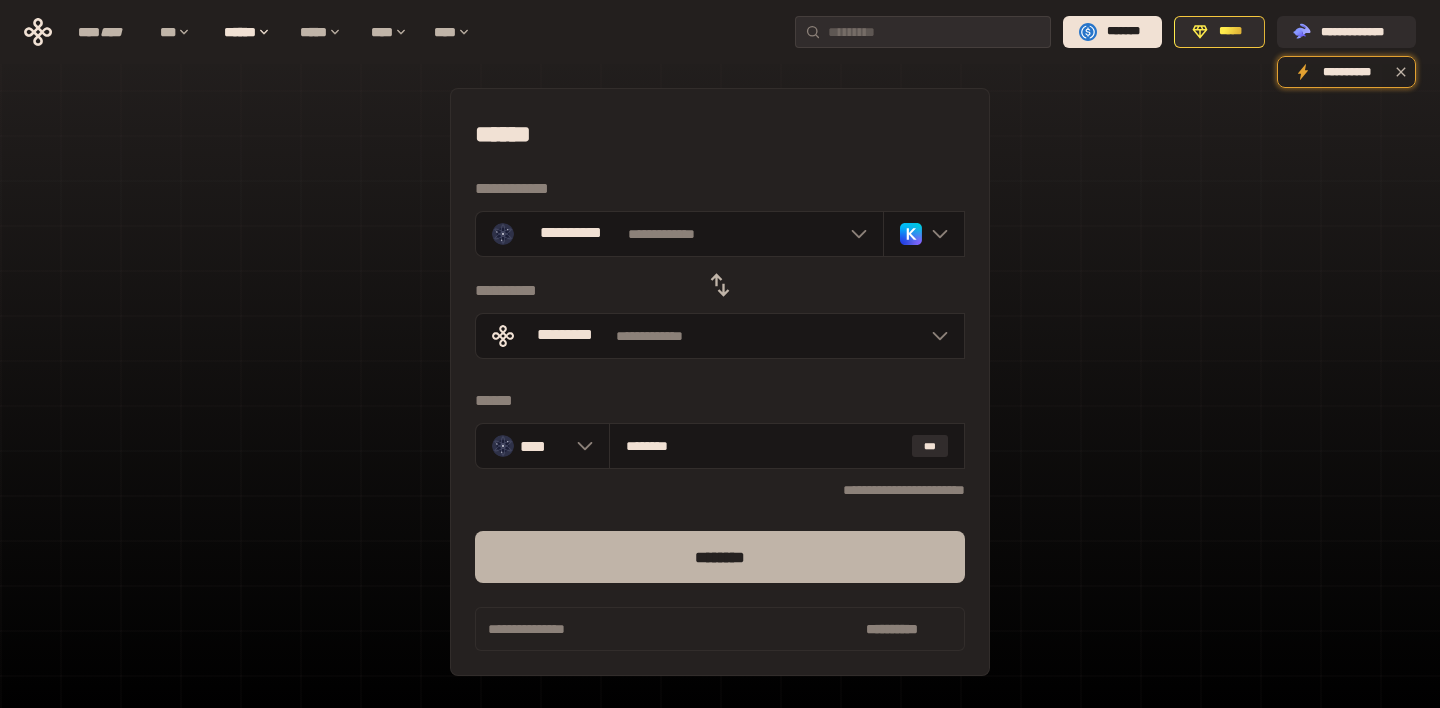 type on "********" 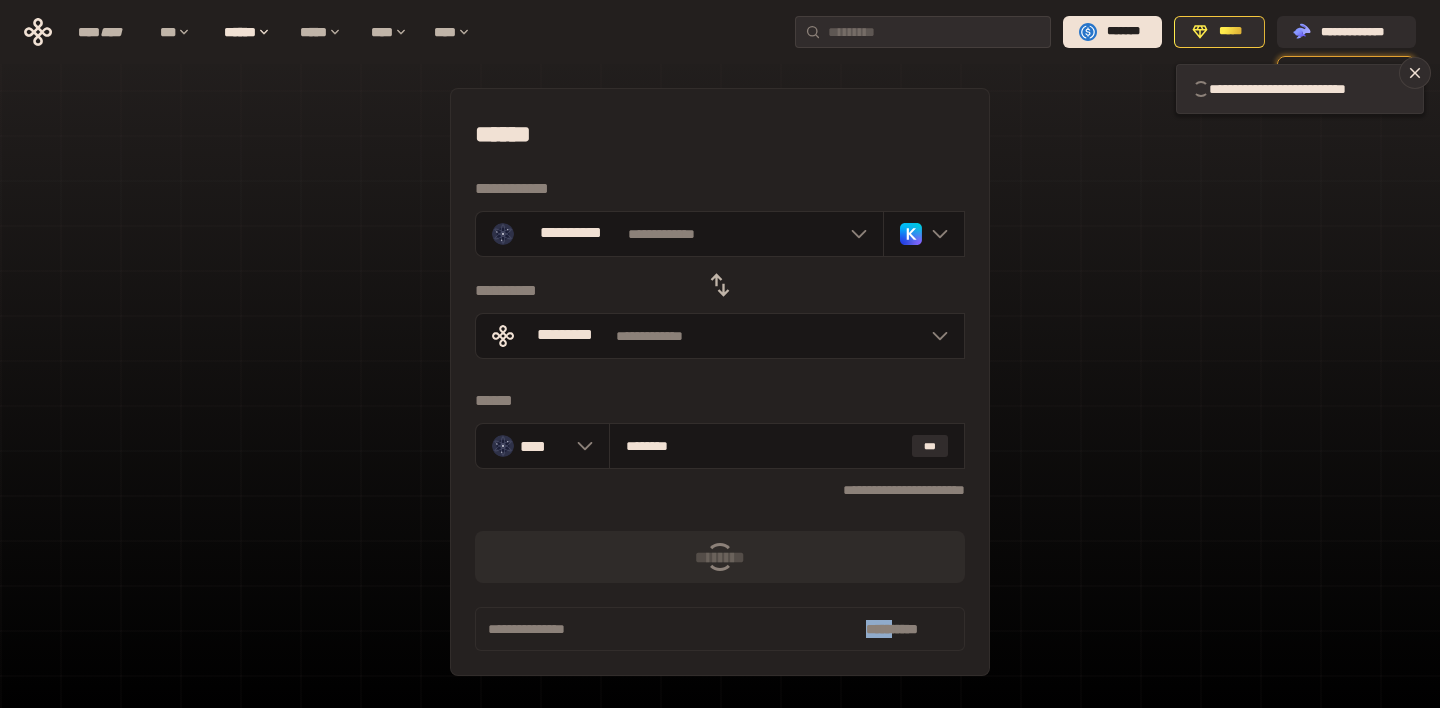 click on "**********" at bounding box center [720, 445] 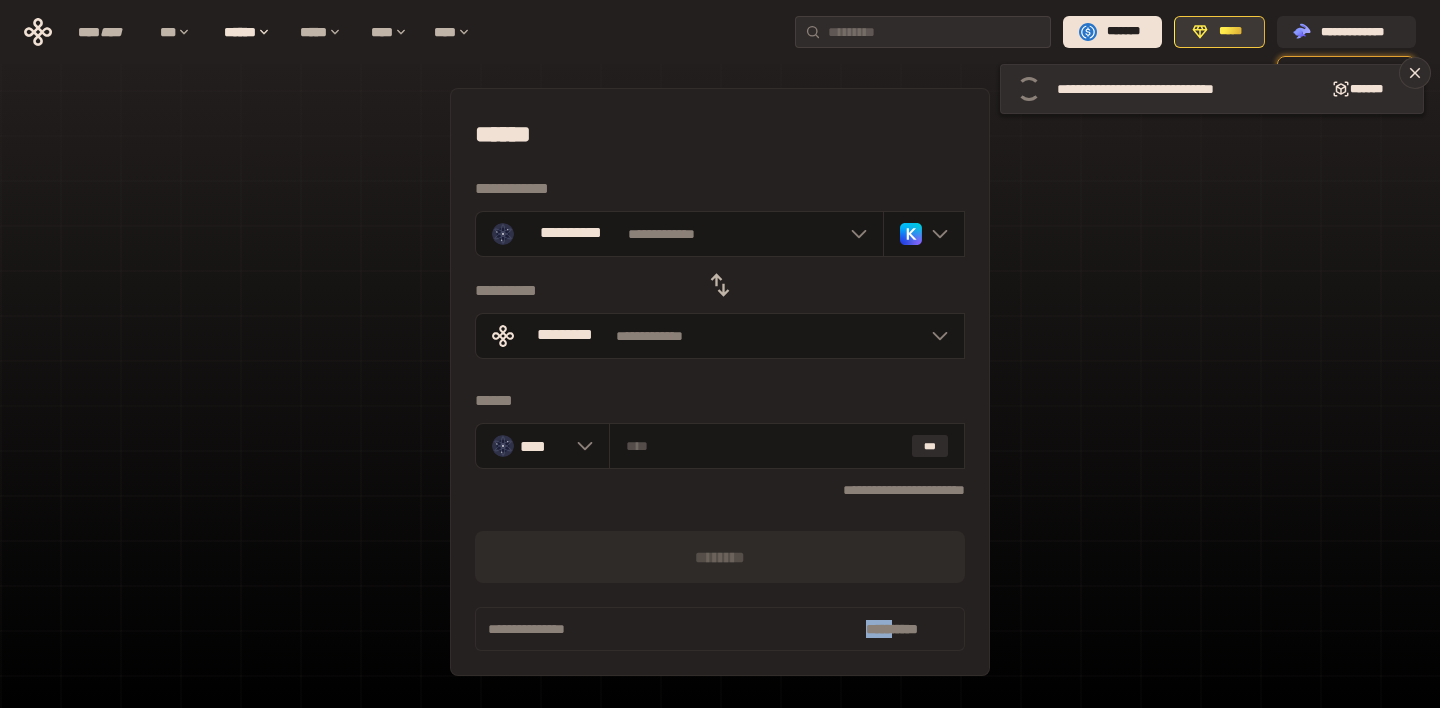 click on "*****" at bounding box center [1230, 32] 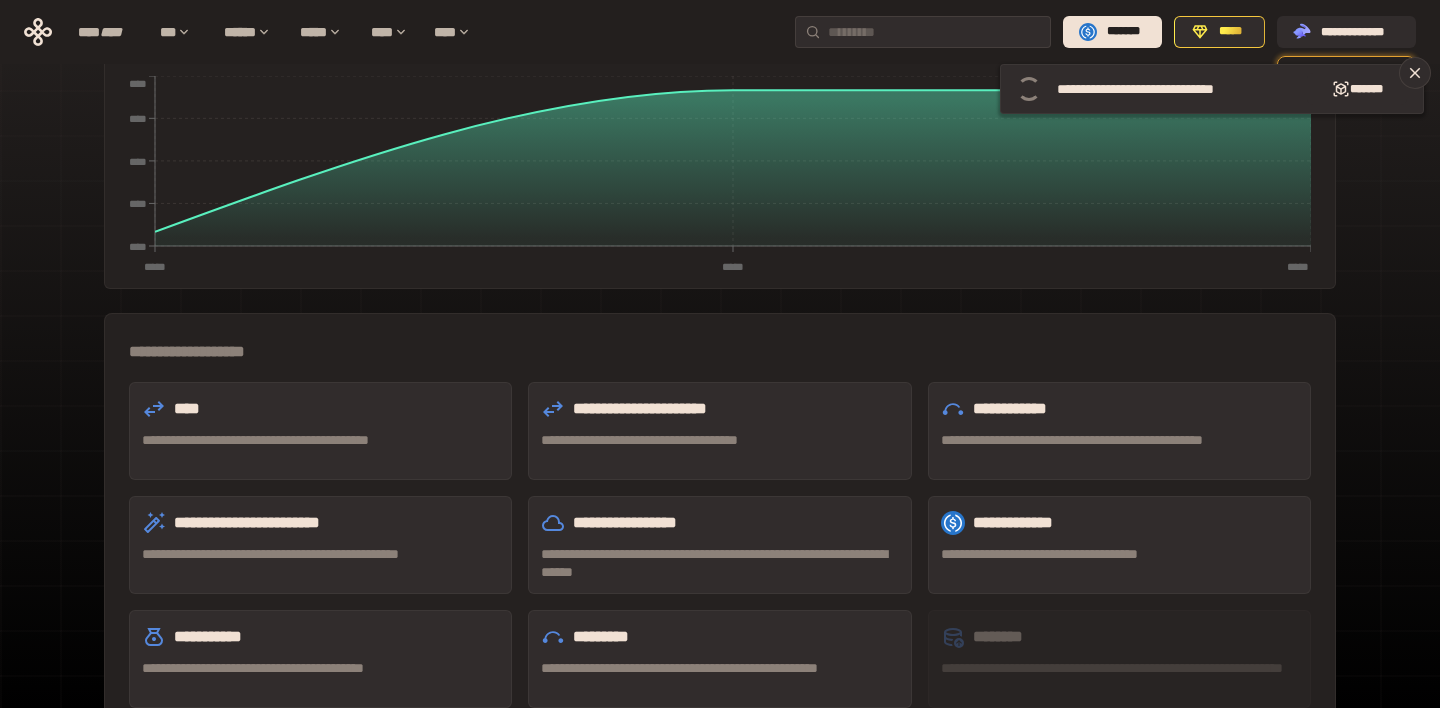 scroll, scrollTop: 0, scrollLeft: 0, axis: both 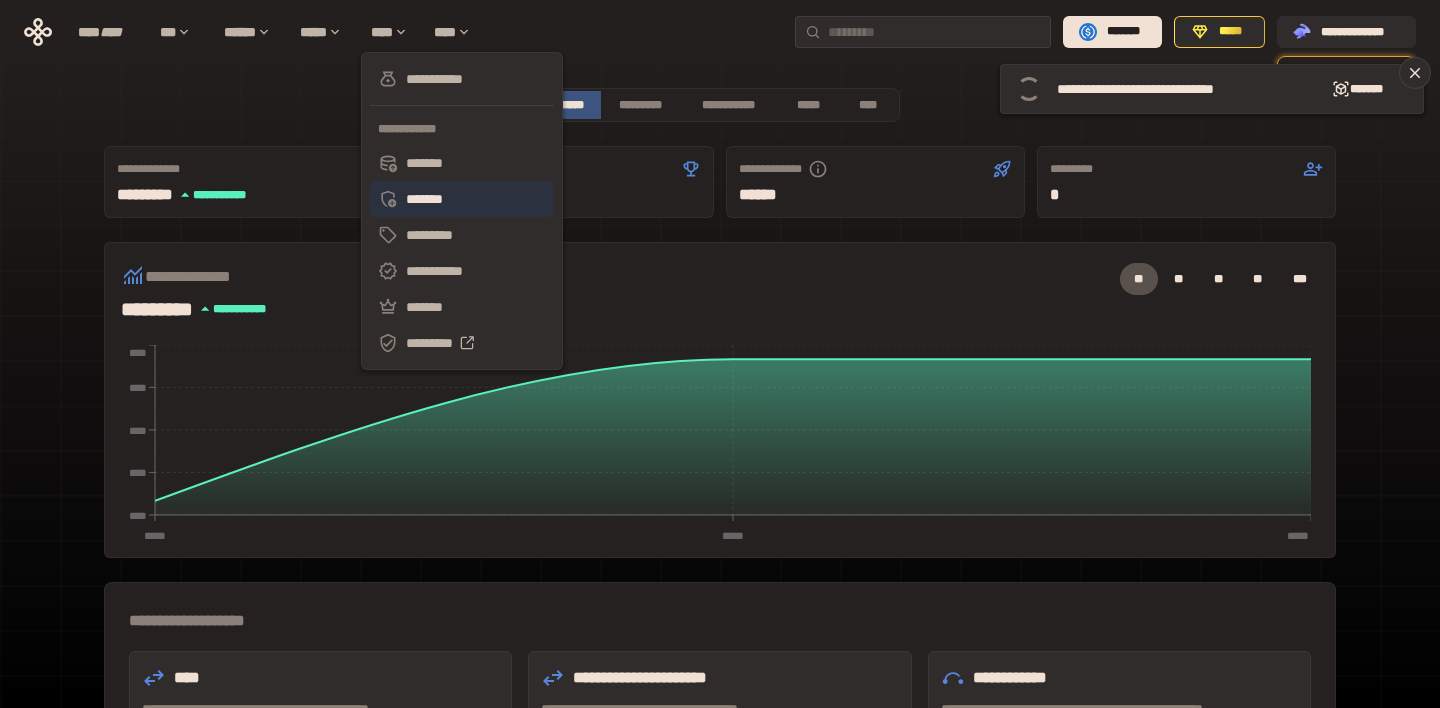 click on "*******" at bounding box center (462, 199) 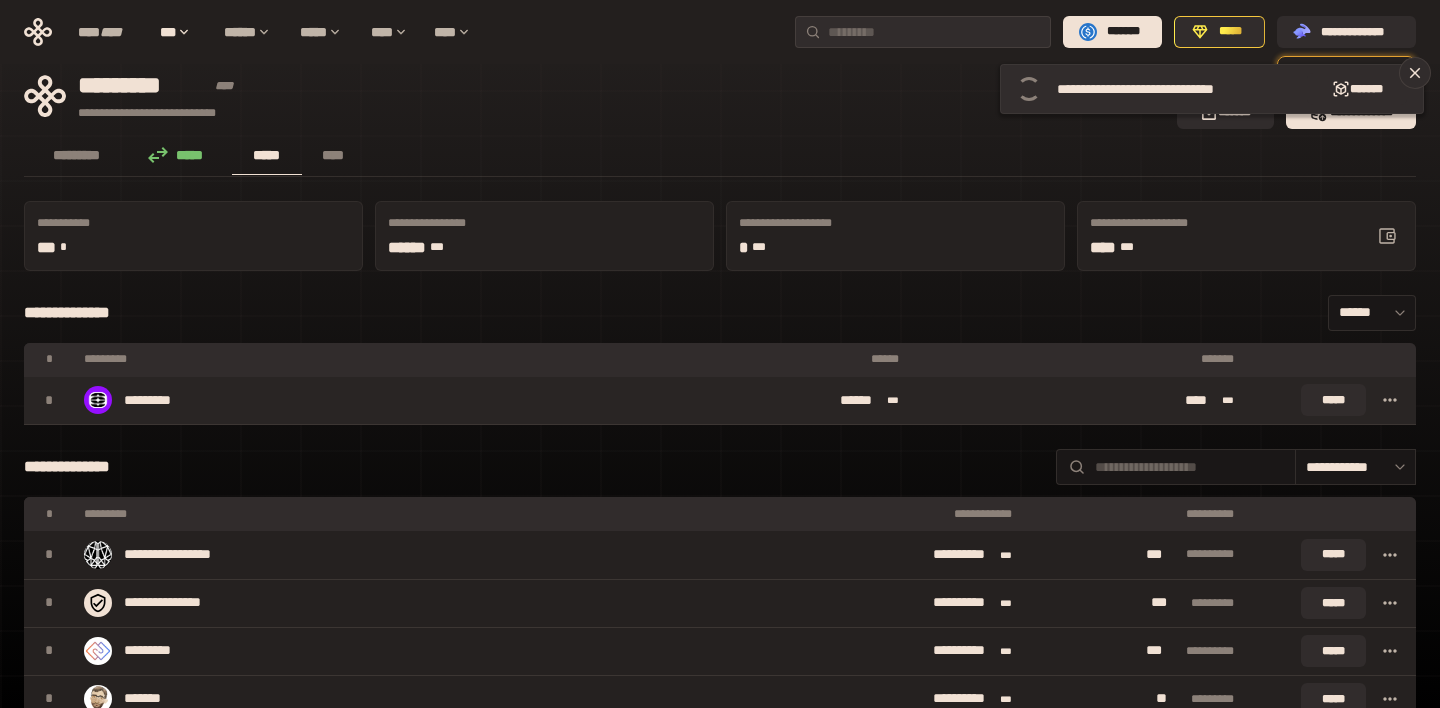 click on "**** ***" at bounding box center (1080, 401) 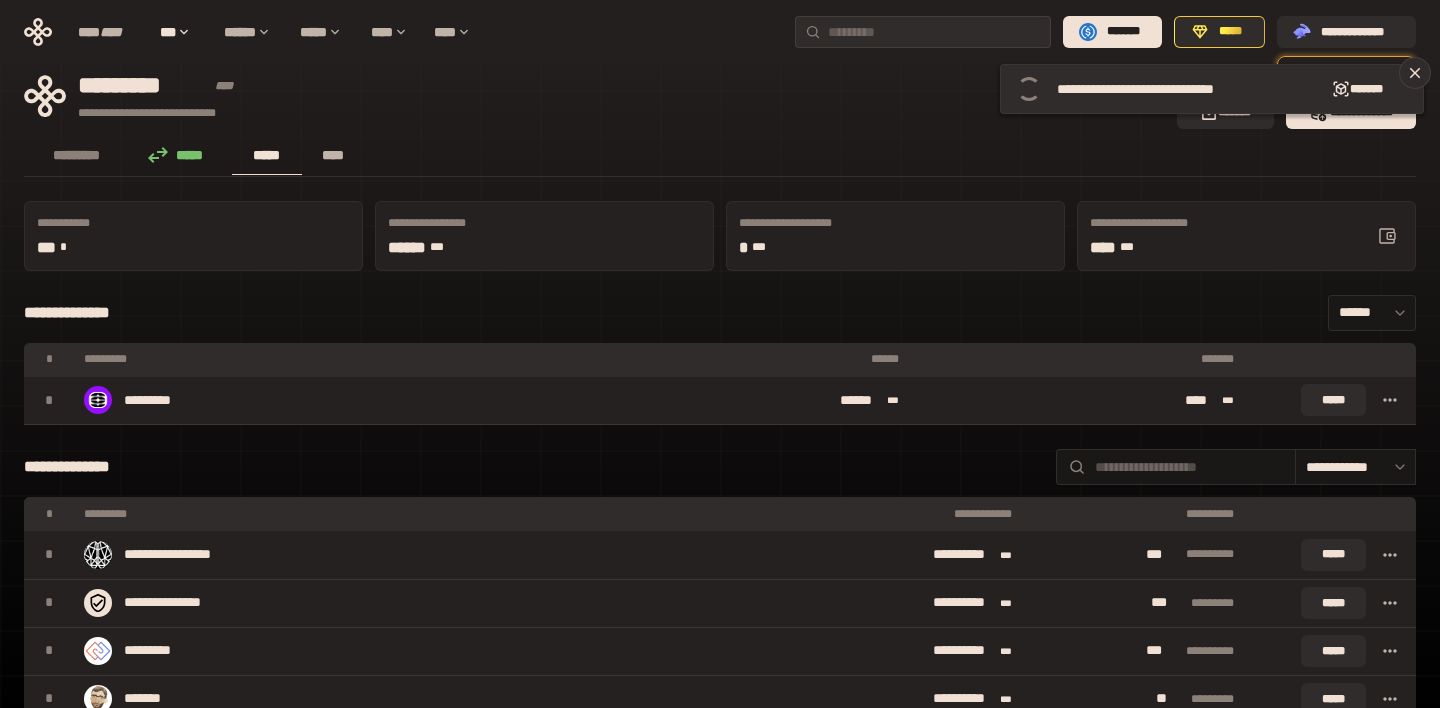 click on "****" at bounding box center (333, 155) 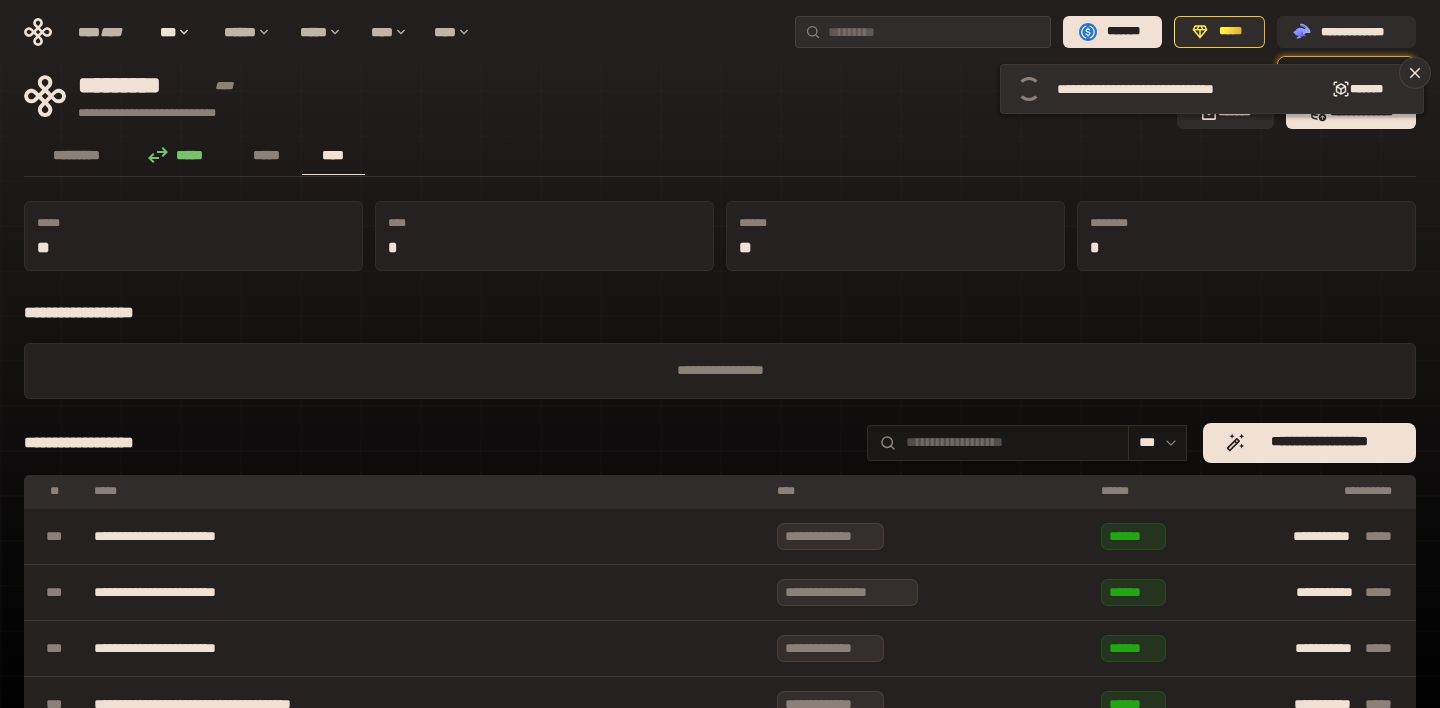 click on "*****" at bounding box center [181, 155] 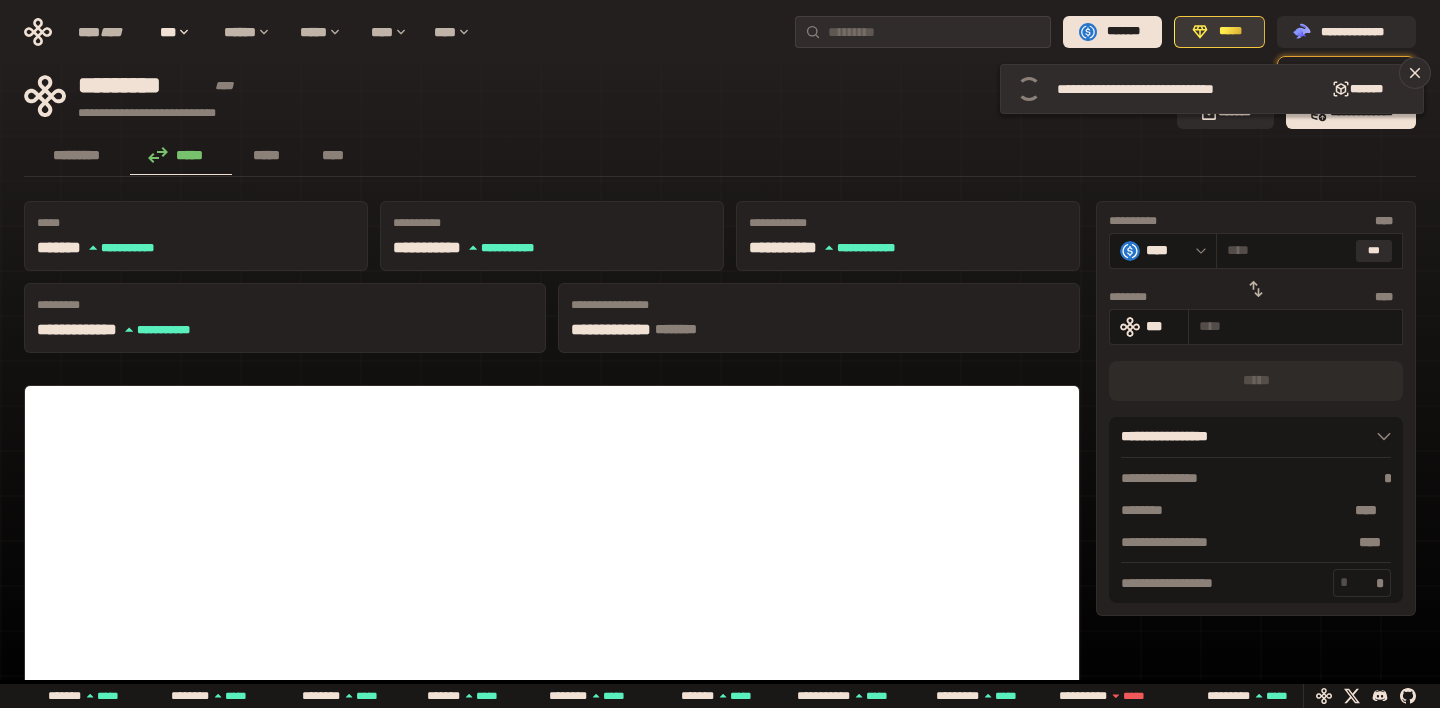click on "*****" at bounding box center [1230, 32] 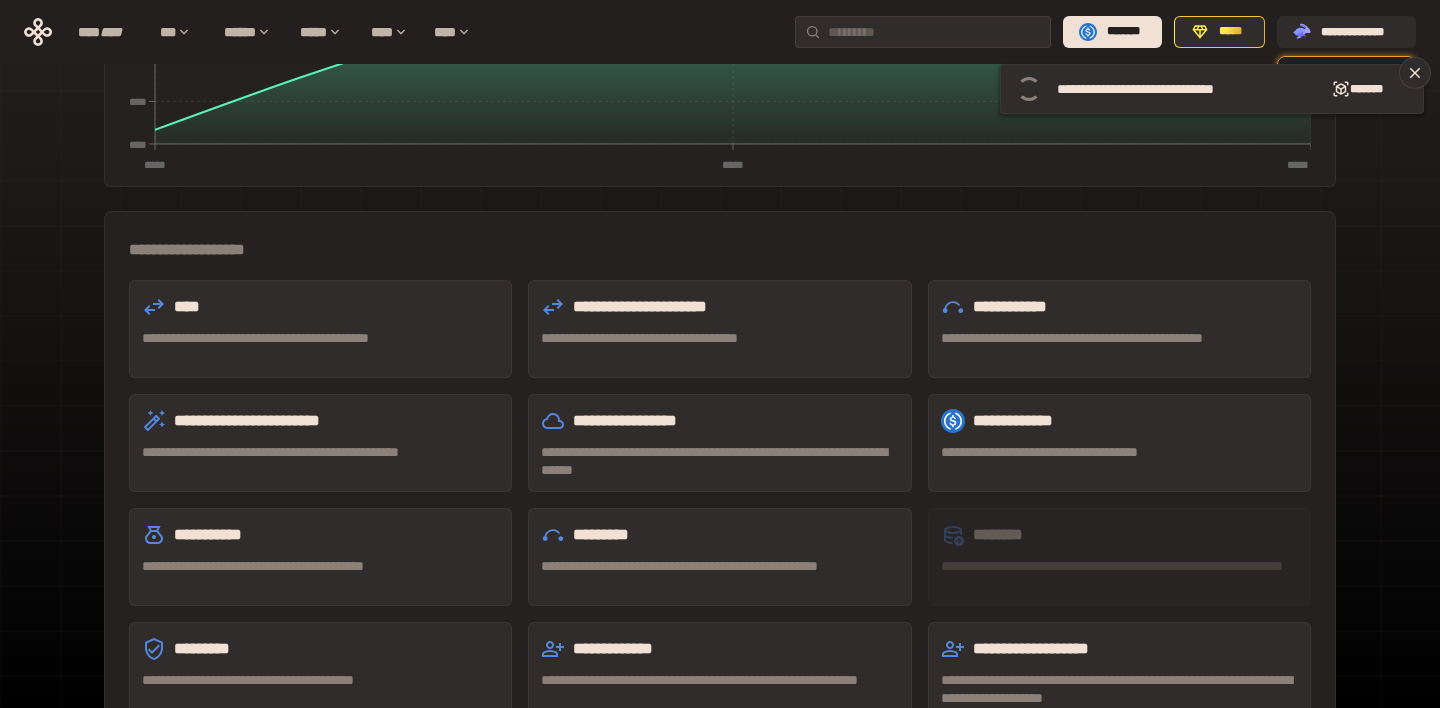 scroll, scrollTop: 450, scrollLeft: 0, axis: vertical 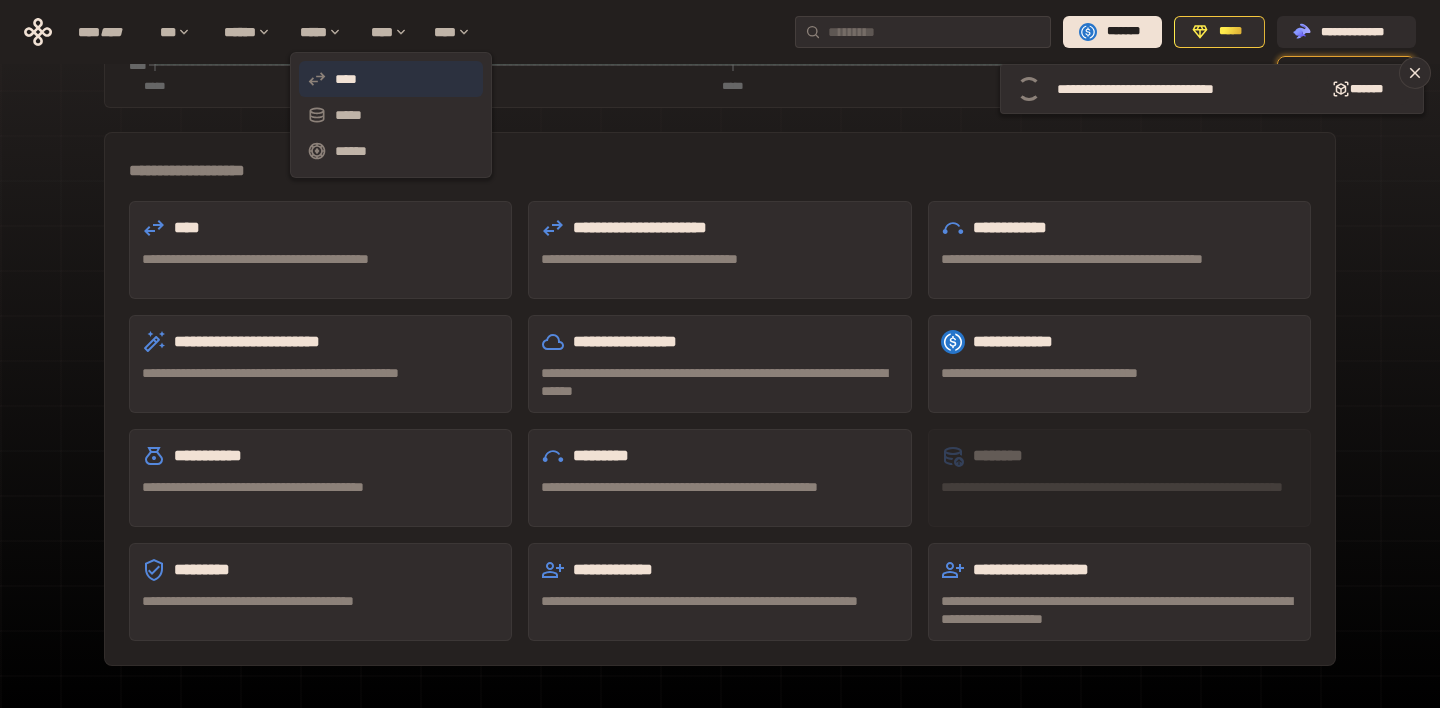 click on "****" at bounding box center (391, 79) 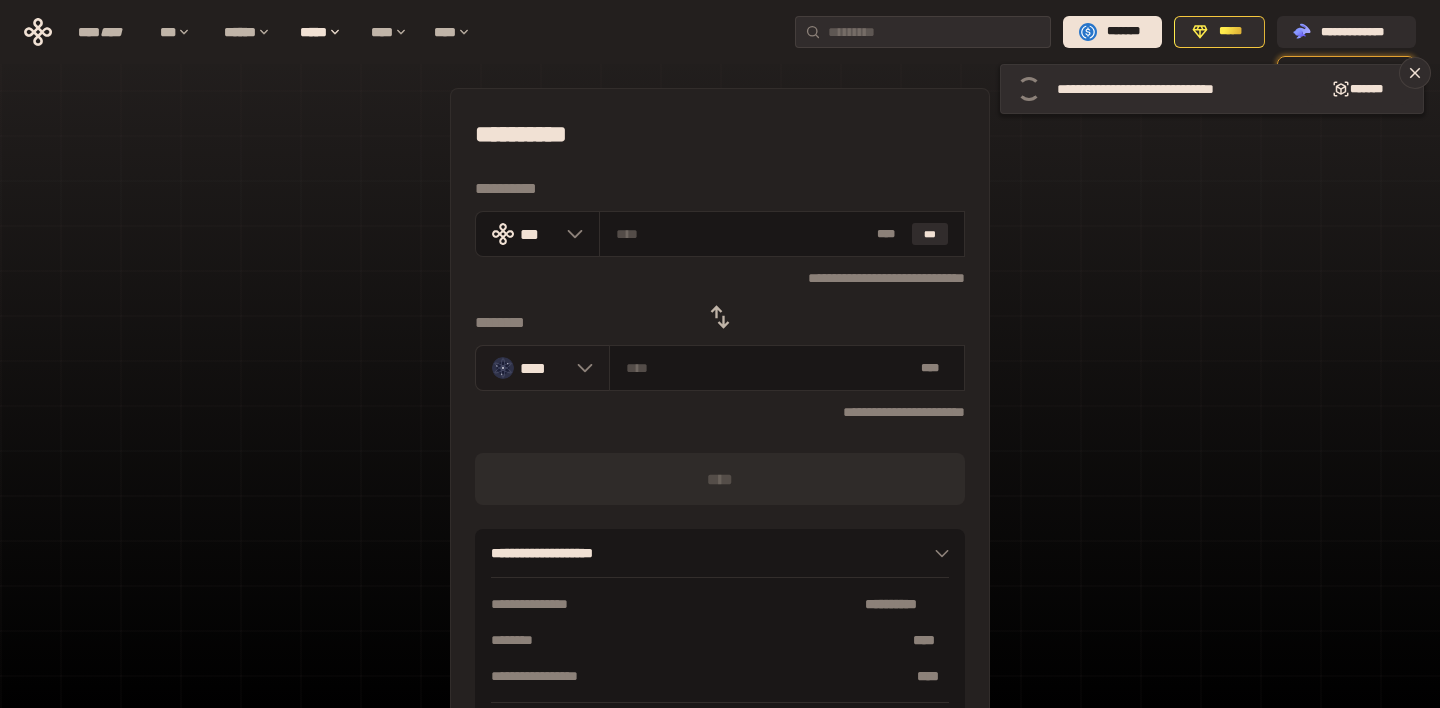 click 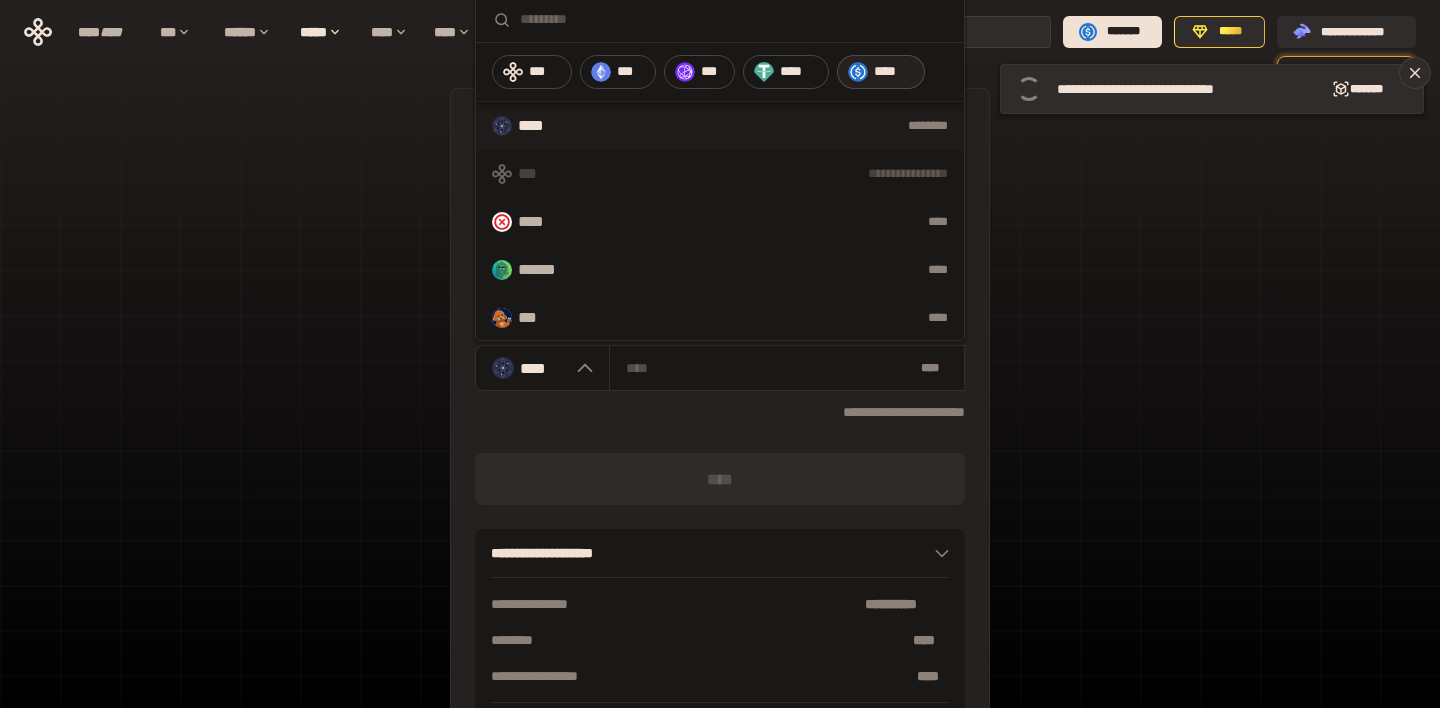 click on "****" at bounding box center (881, 72) 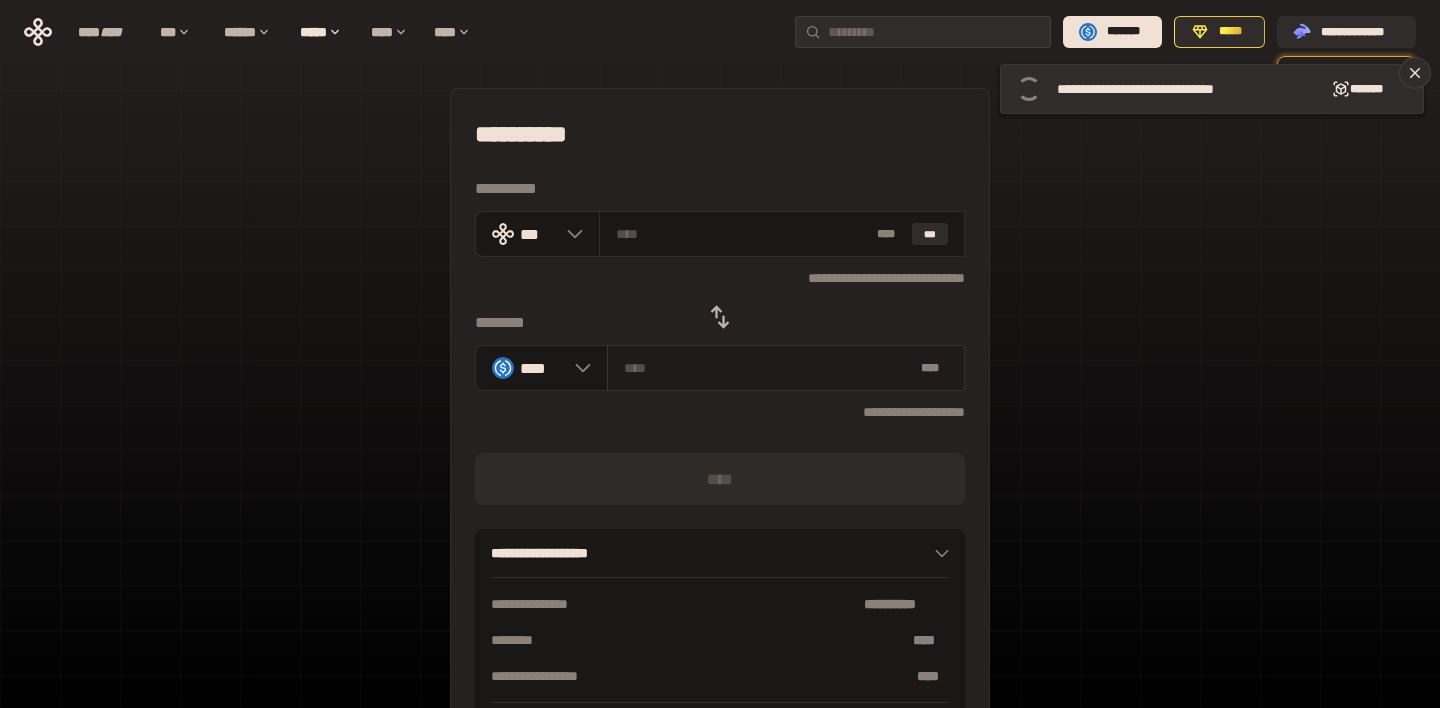 click at bounding box center (768, 368) 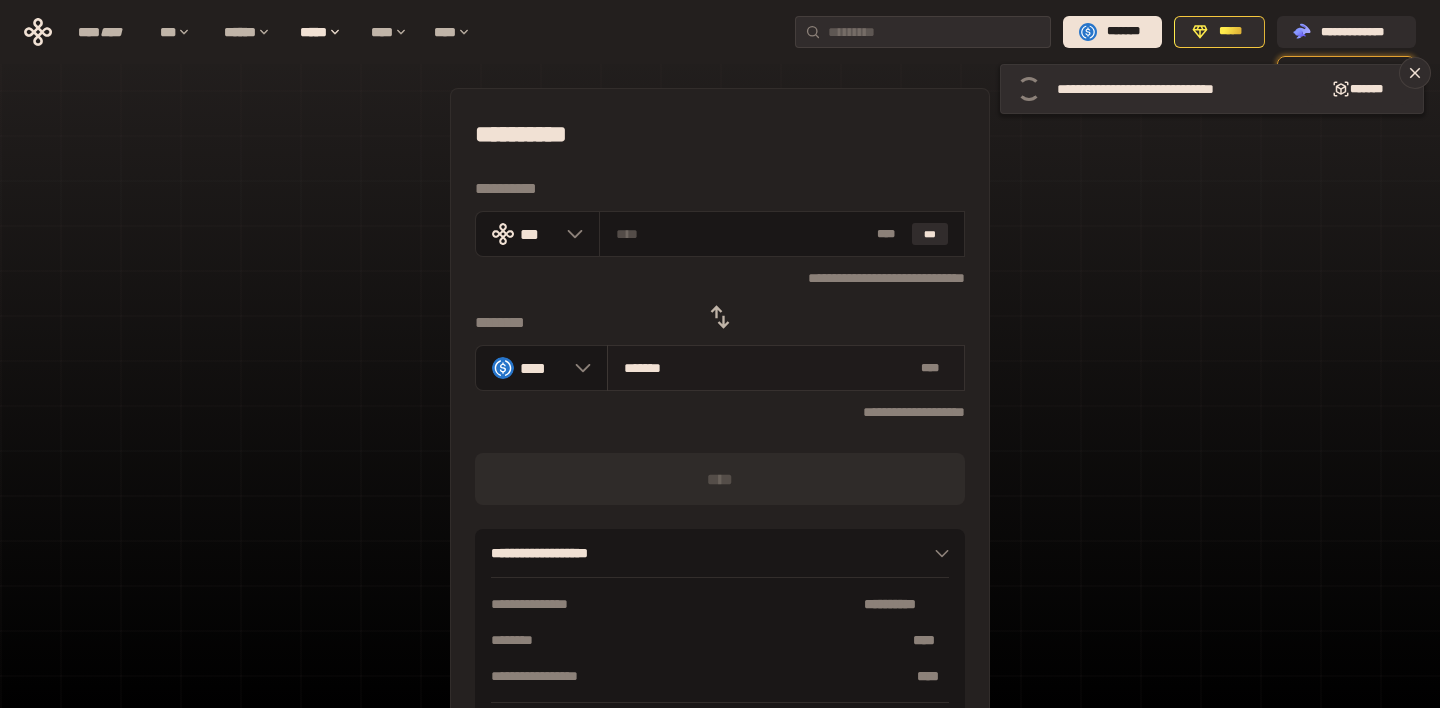 type on "********" 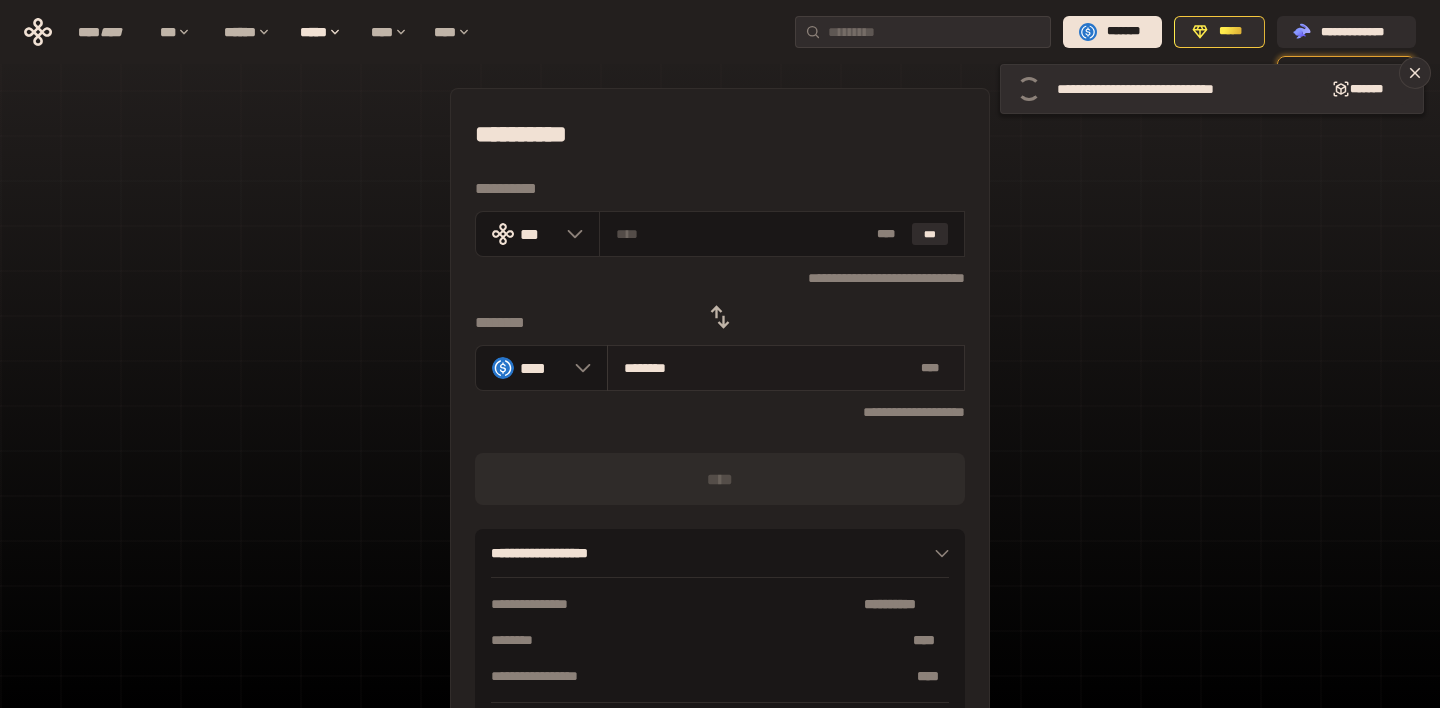 type on "**********" 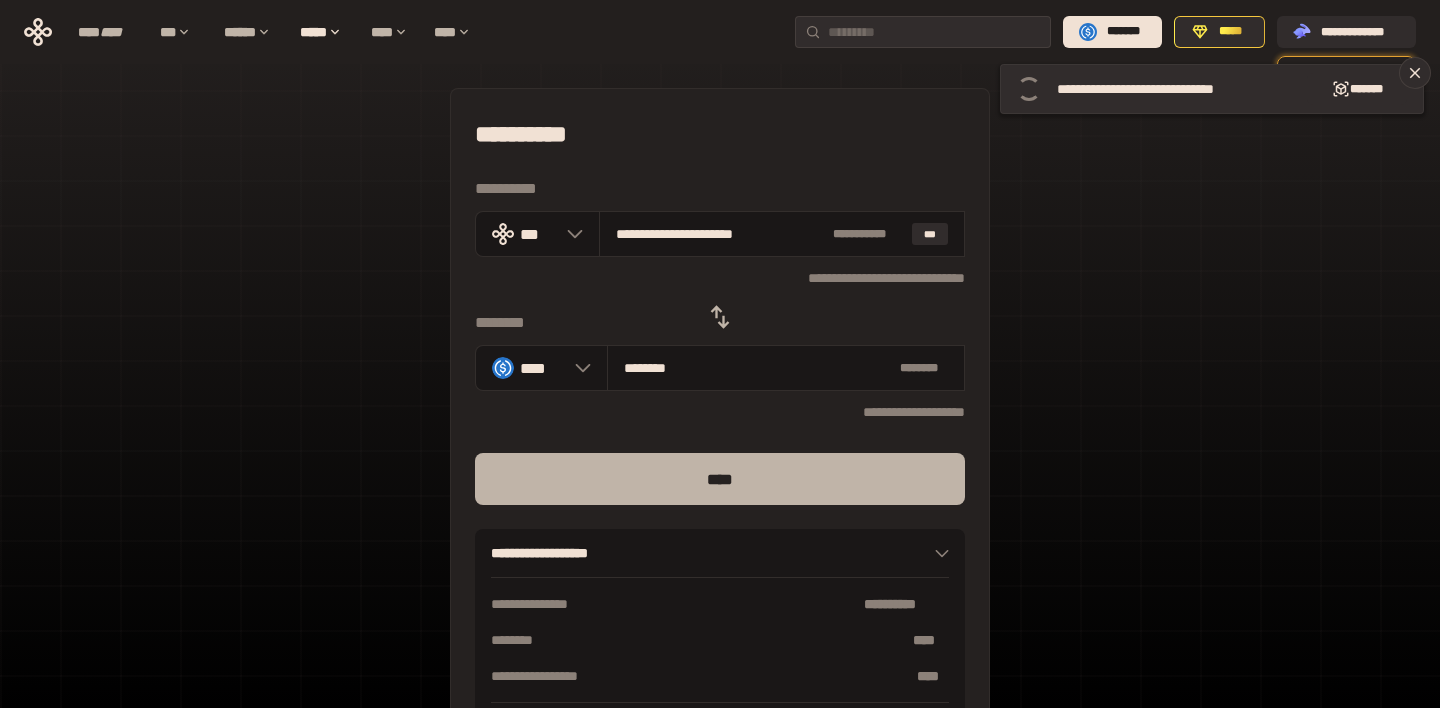 type on "********" 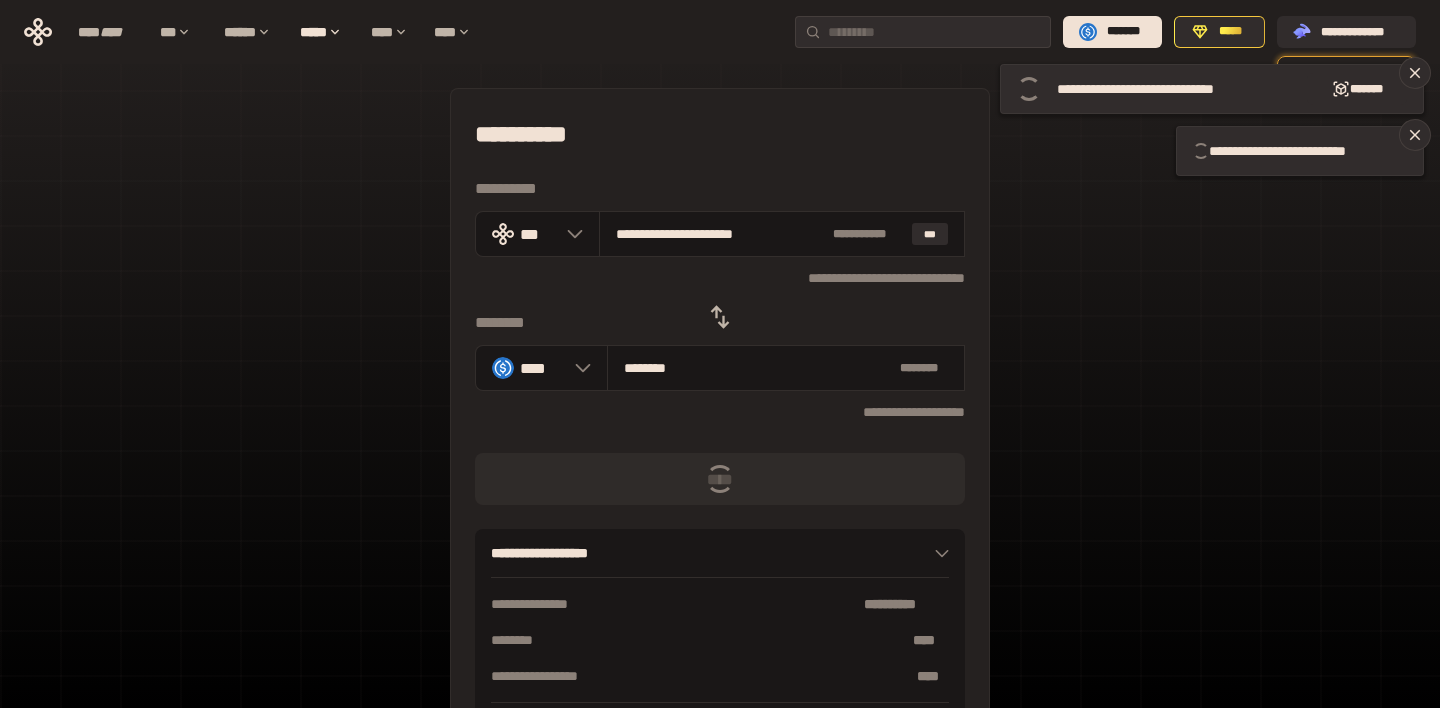 type 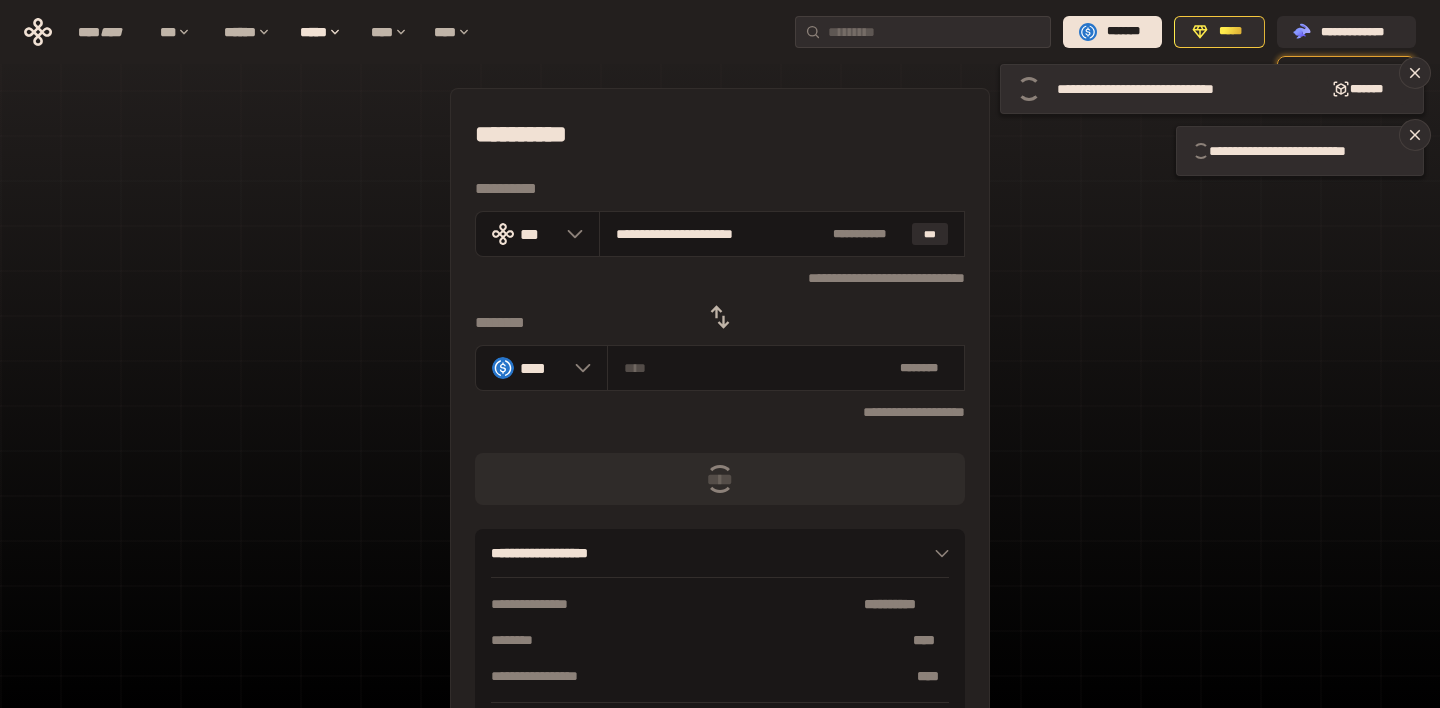 type 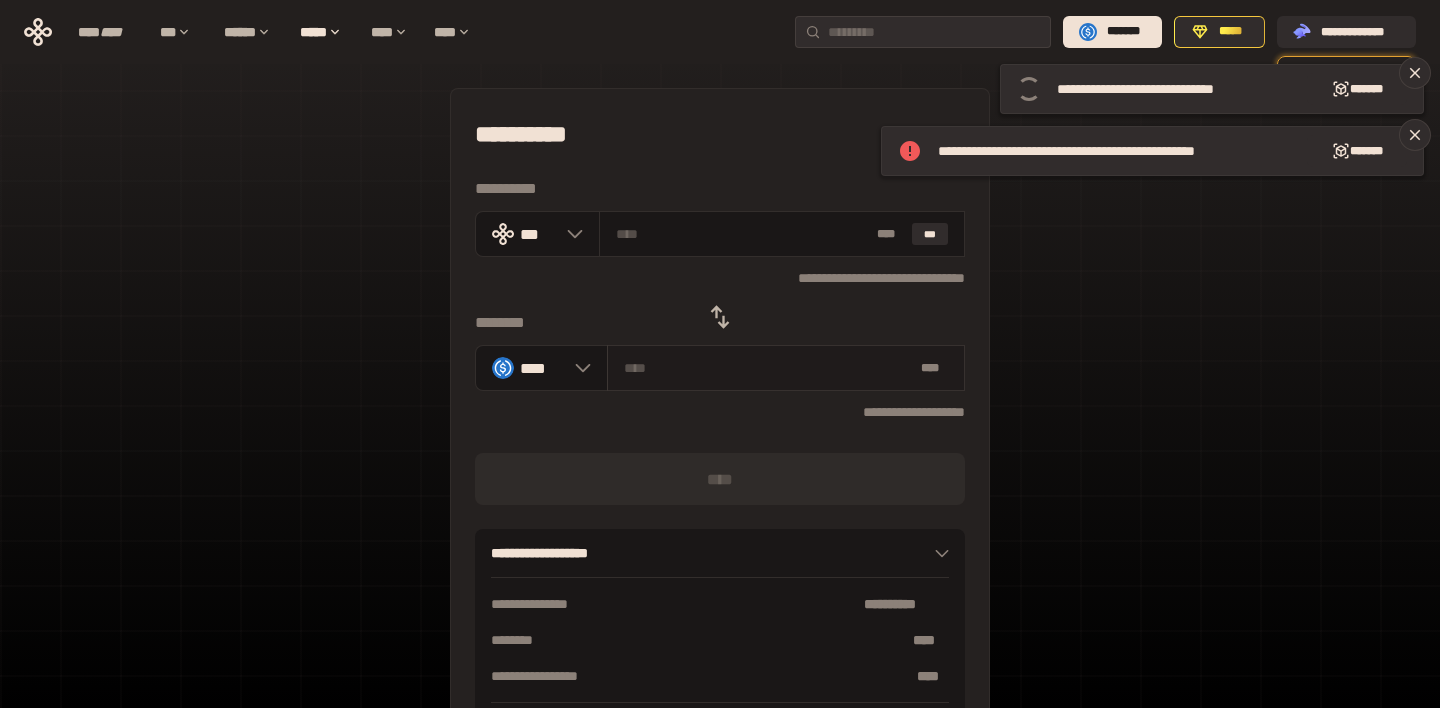 click at bounding box center [768, 368] 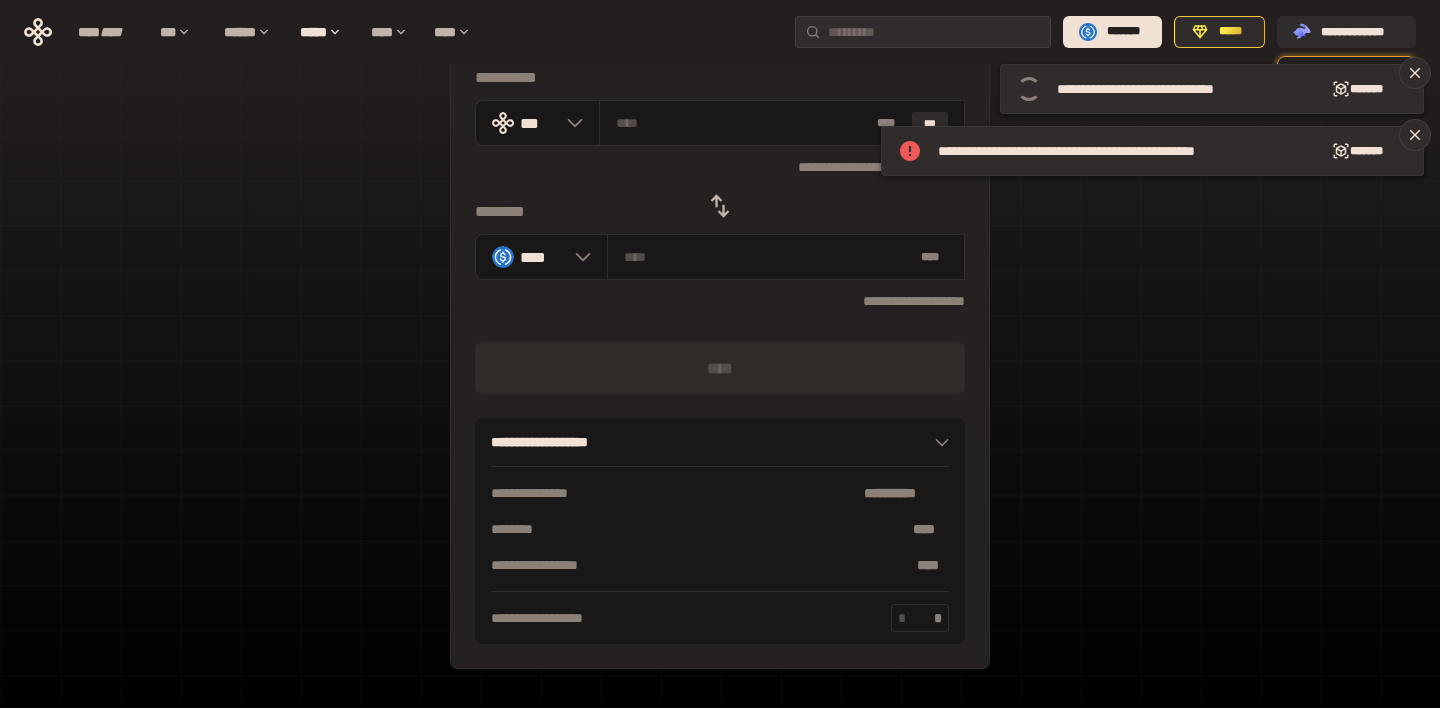 scroll, scrollTop: 156, scrollLeft: 0, axis: vertical 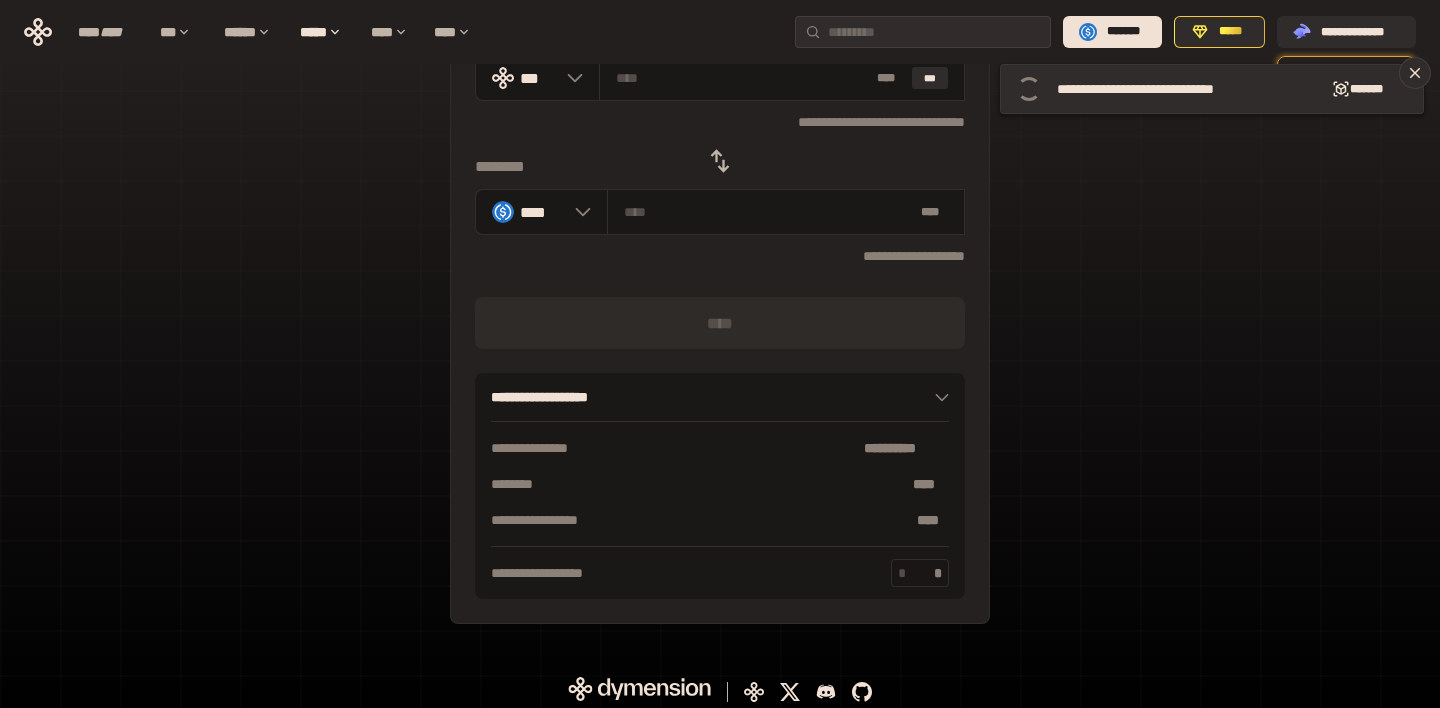 click on "*" at bounding box center [920, 573] 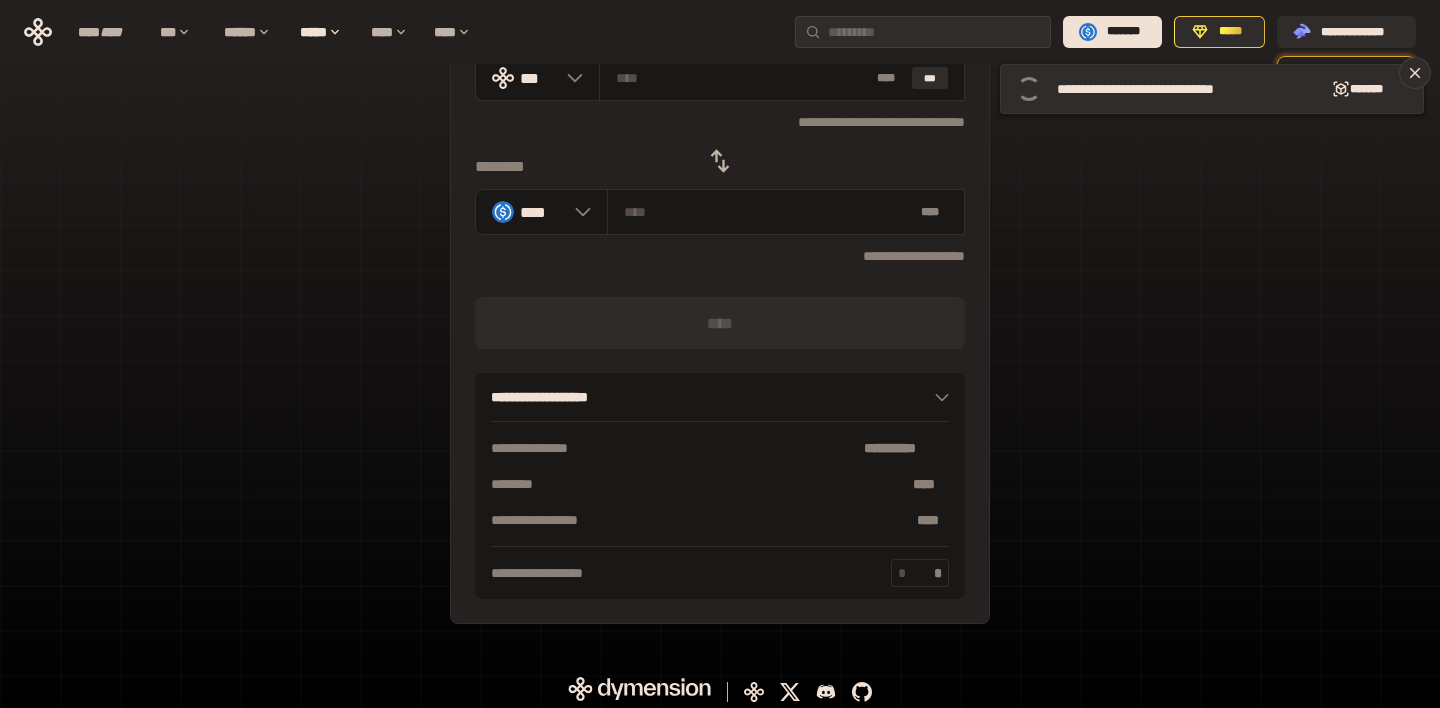 click on "**********" at bounding box center [720, 520] 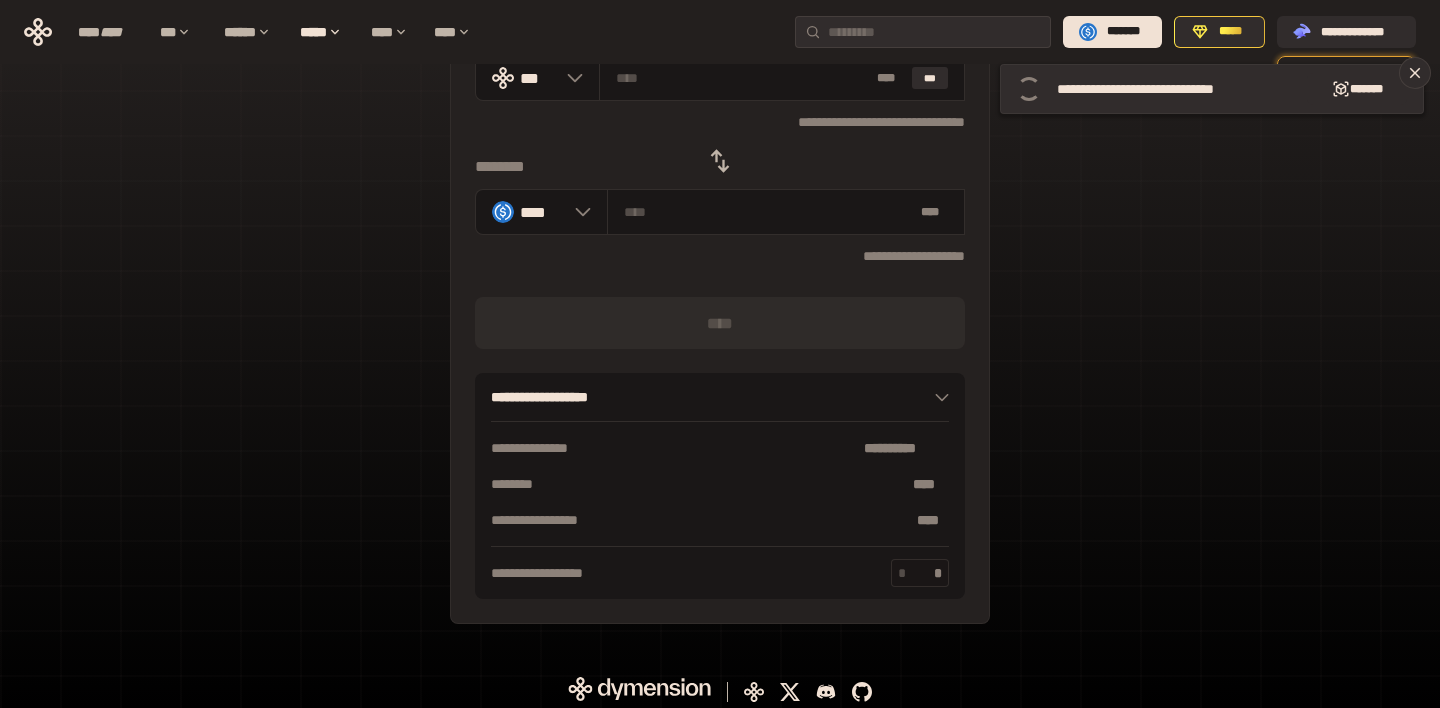 click on "*" at bounding box center [920, 573] 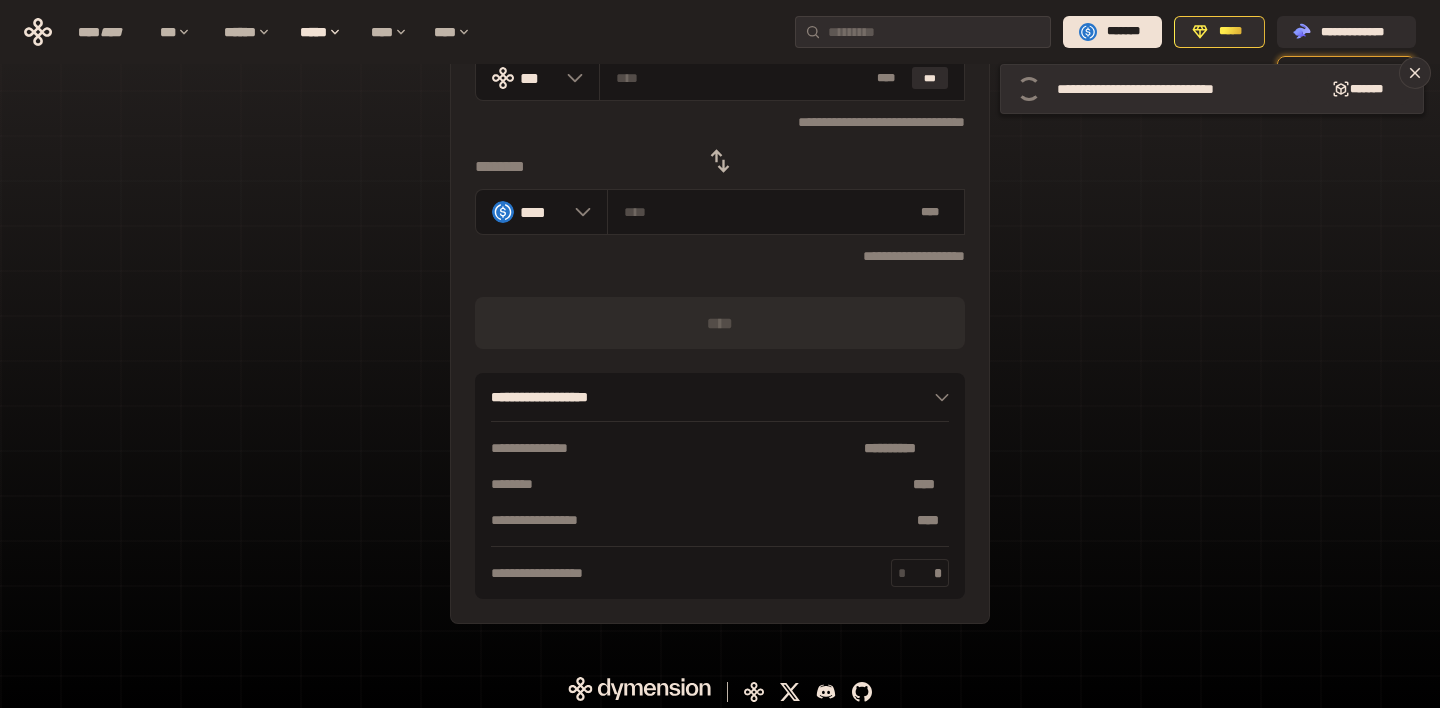 type on "**" 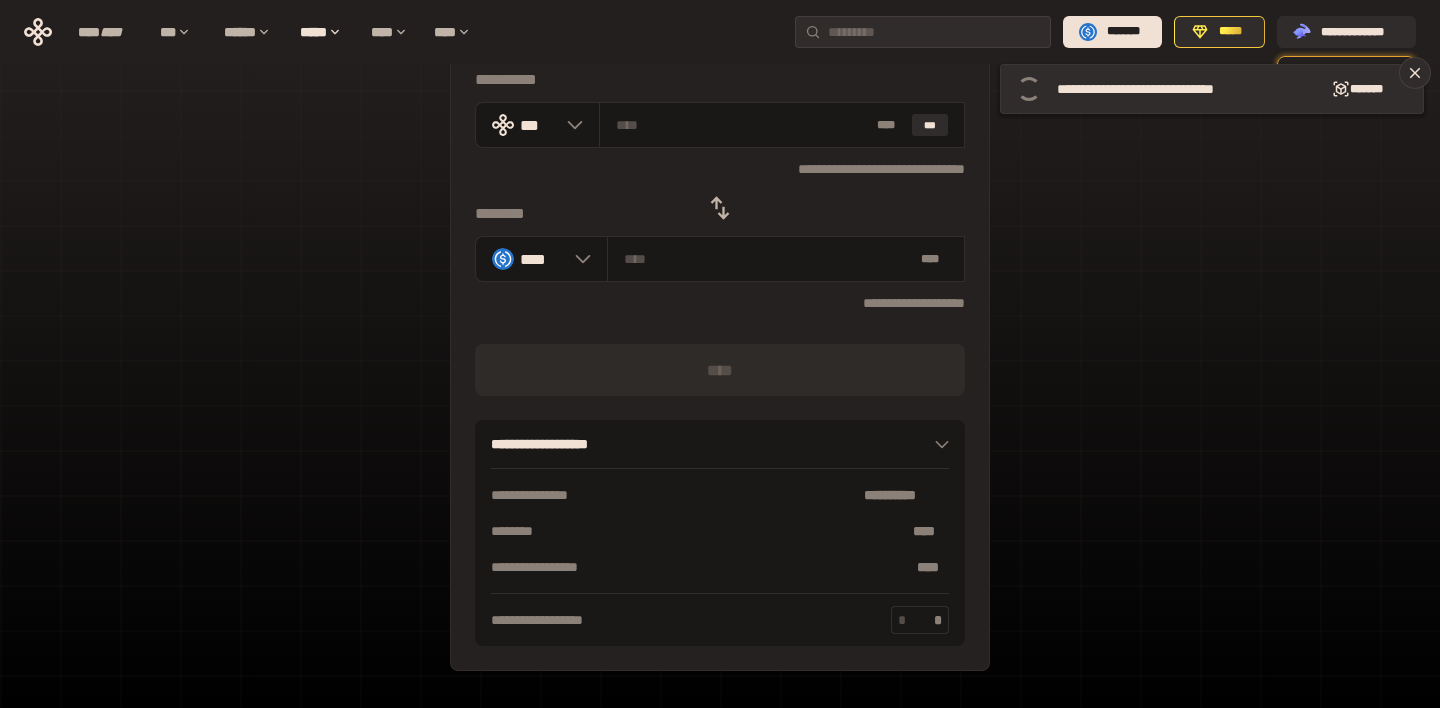 scroll, scrollTop: 2, scrollLeft: 0, axis: vertical 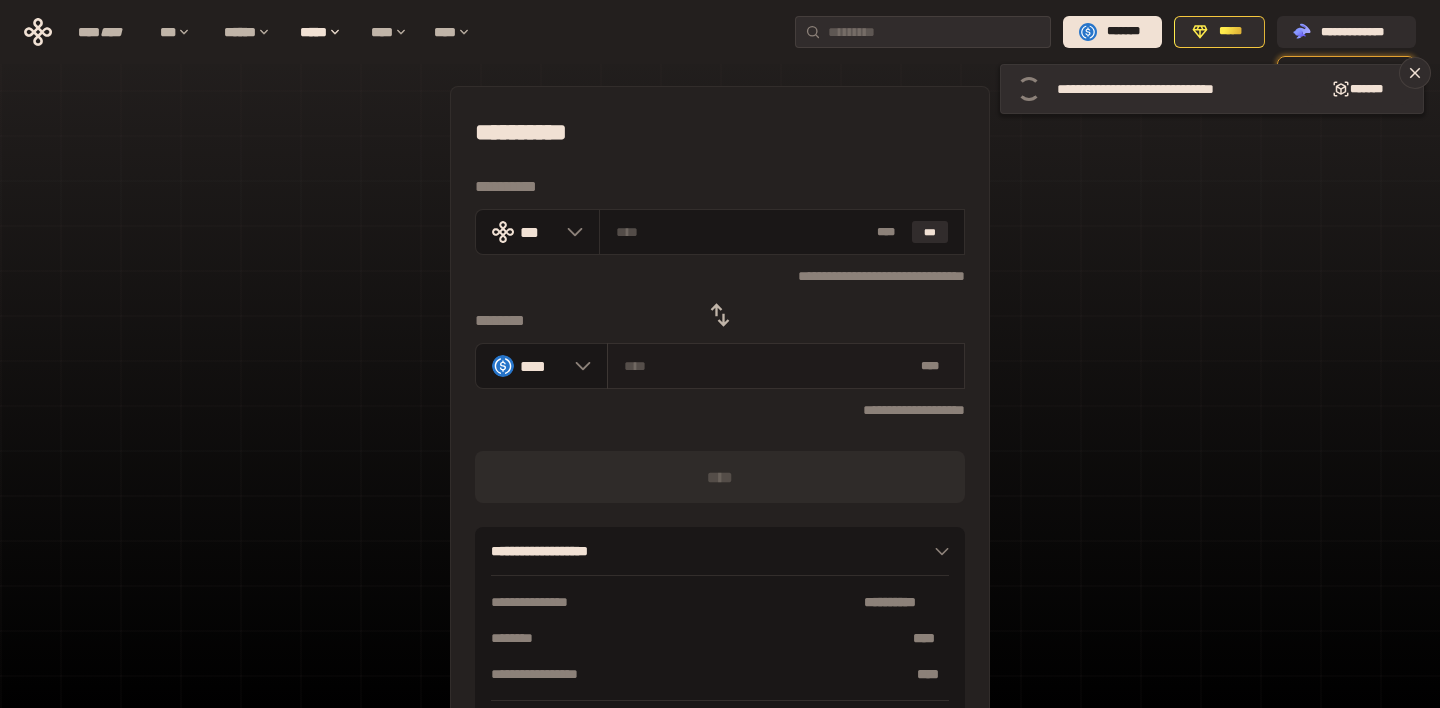 click at bounding box center [768, 366] 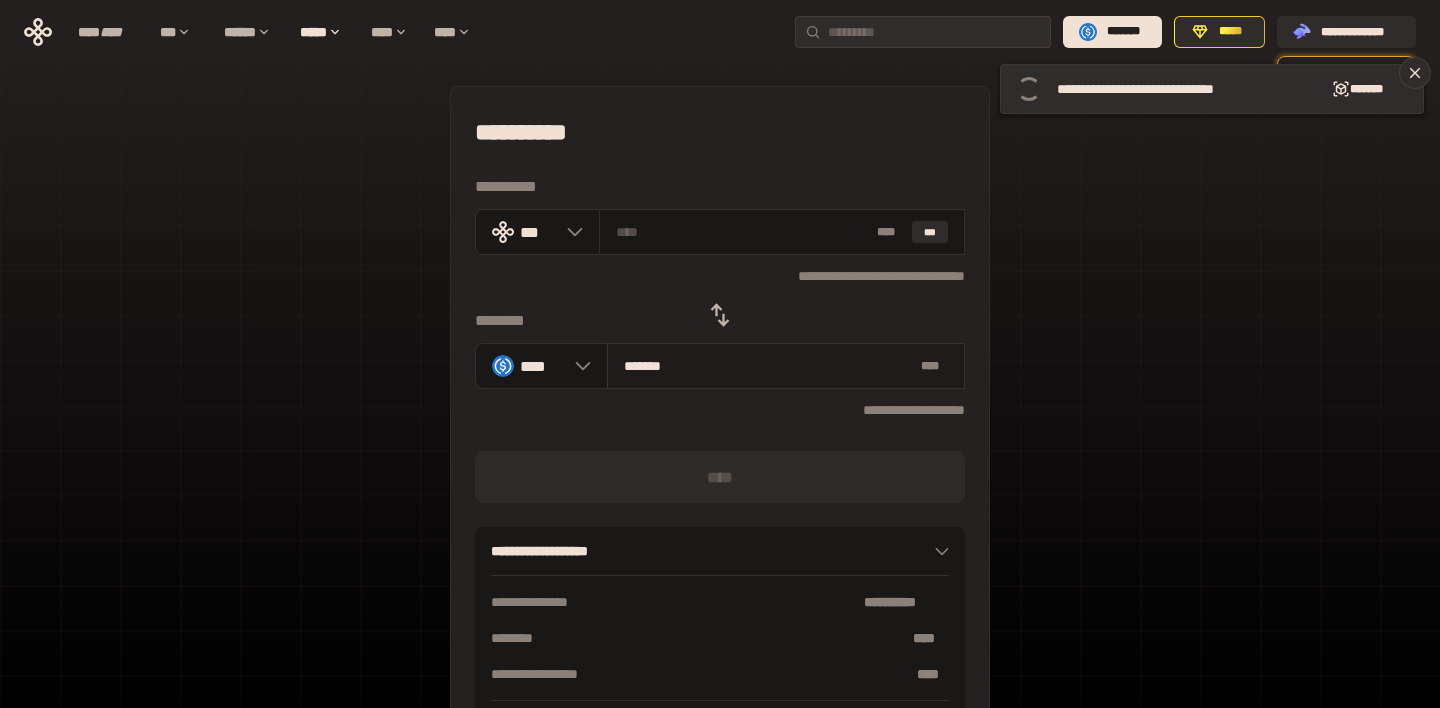 type on "********" 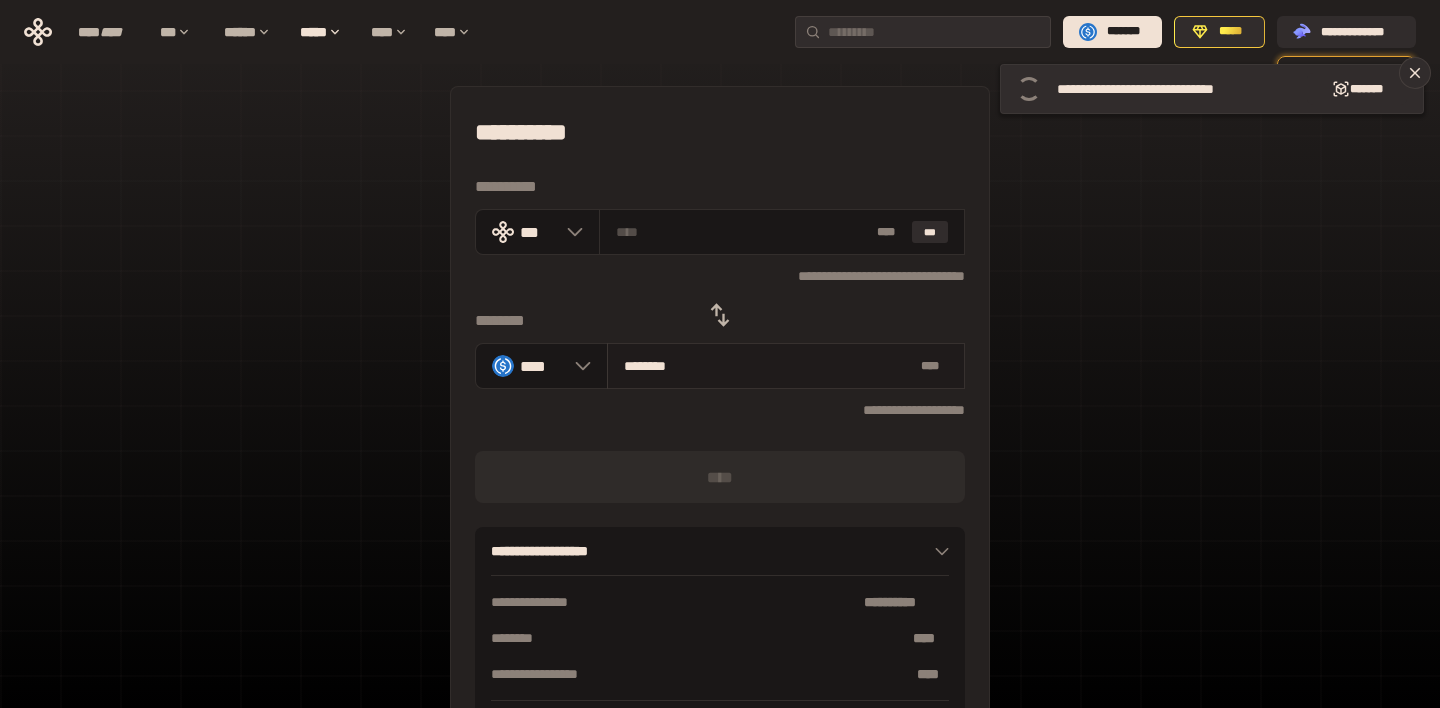 type on "**********" 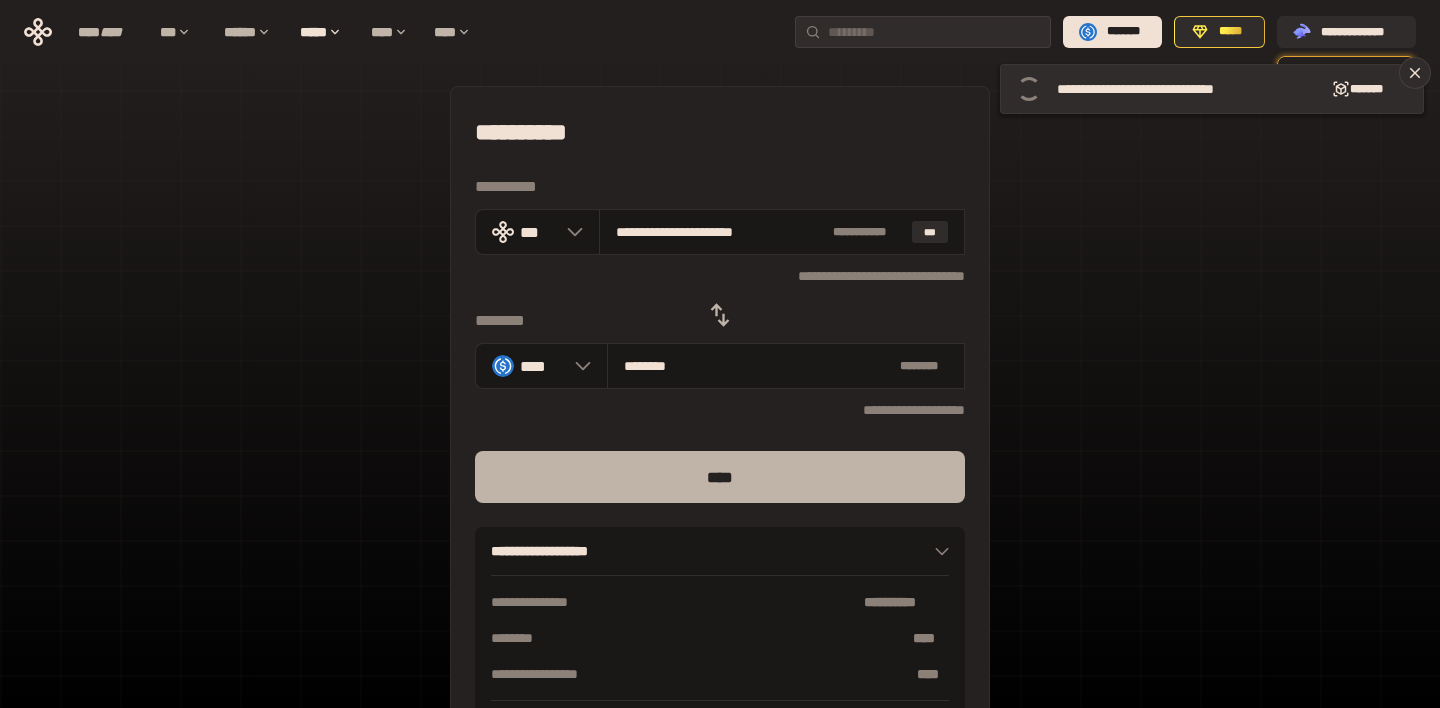 type on "********" 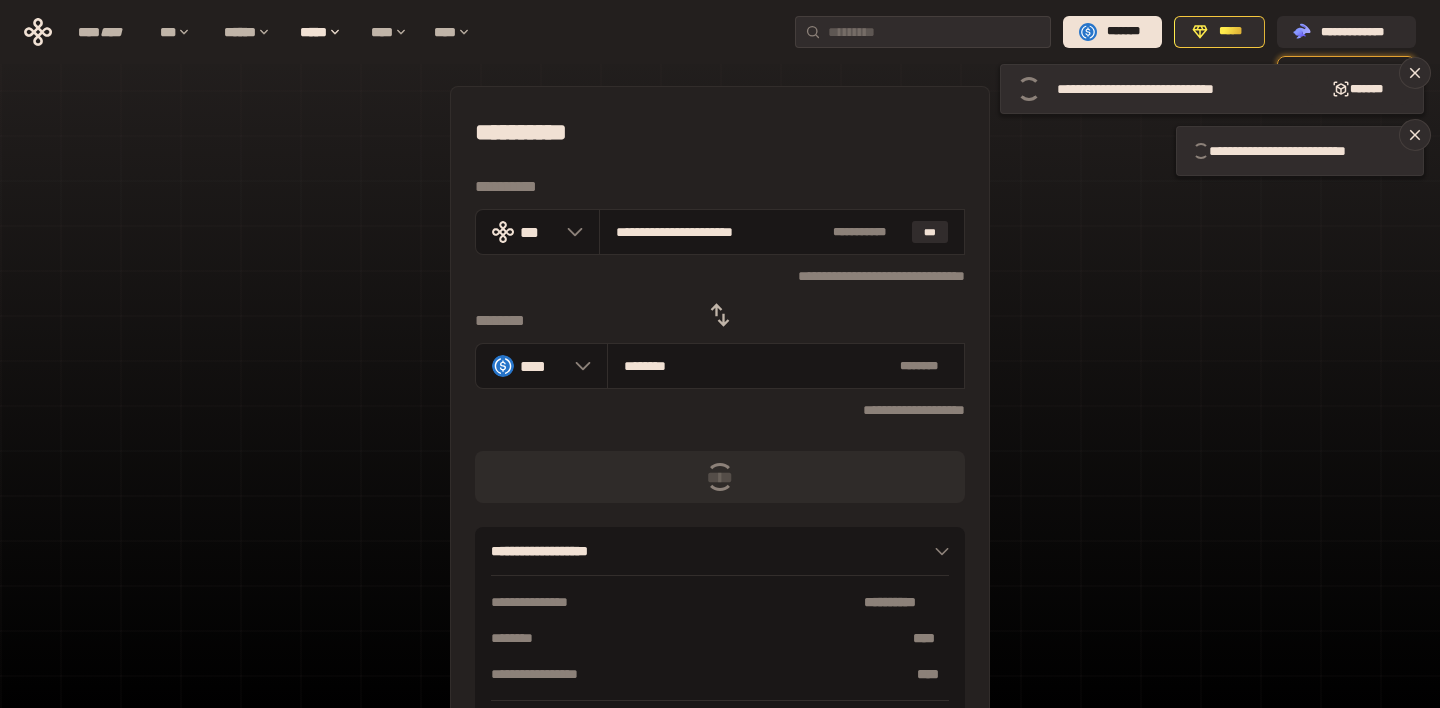 type 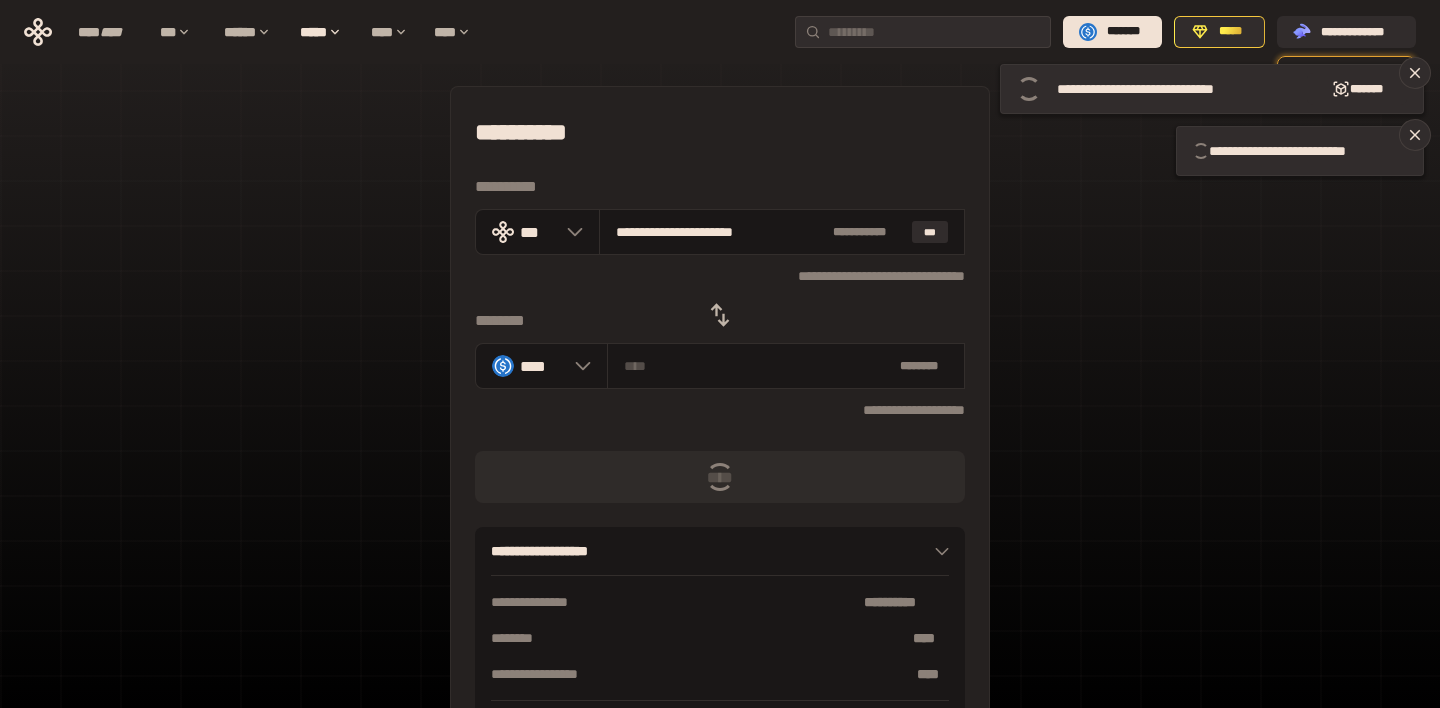 type 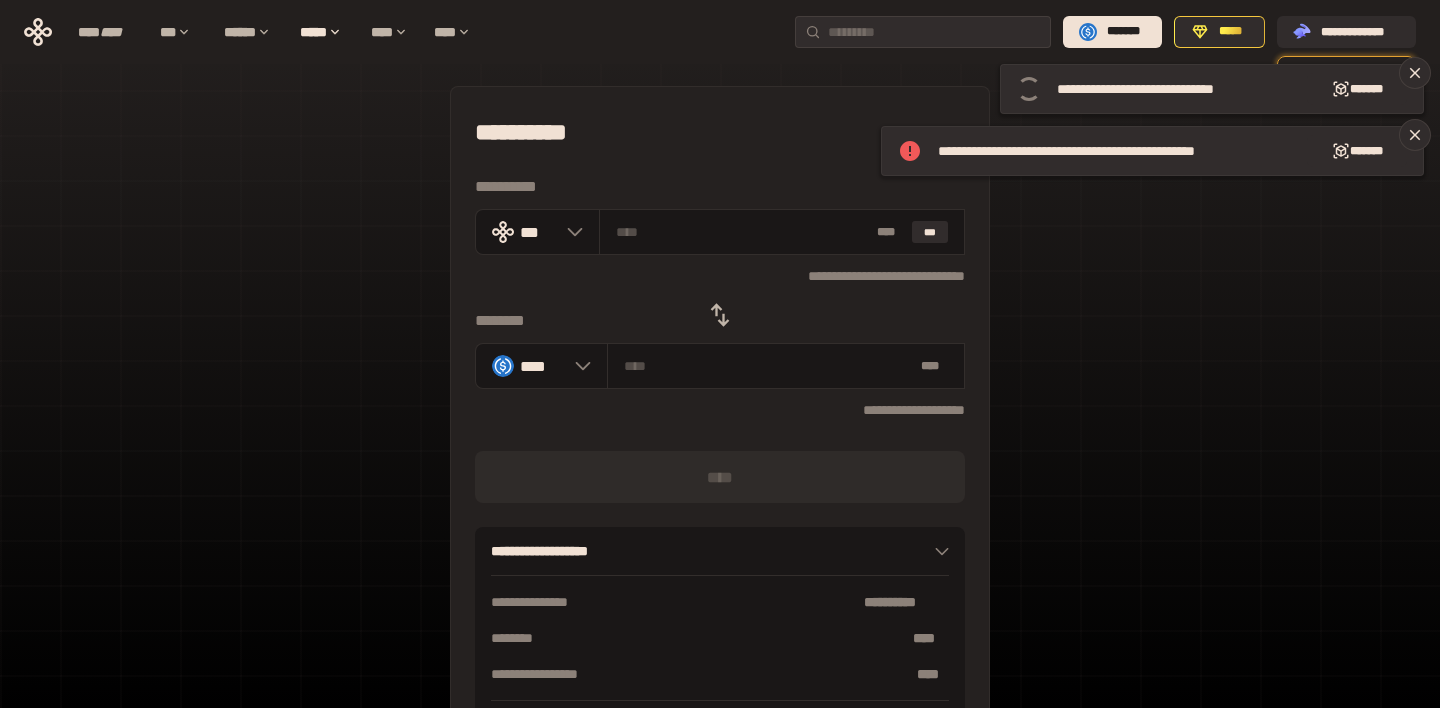 scroll, scrollTop: 0, scrollLeft: 0, axis: both 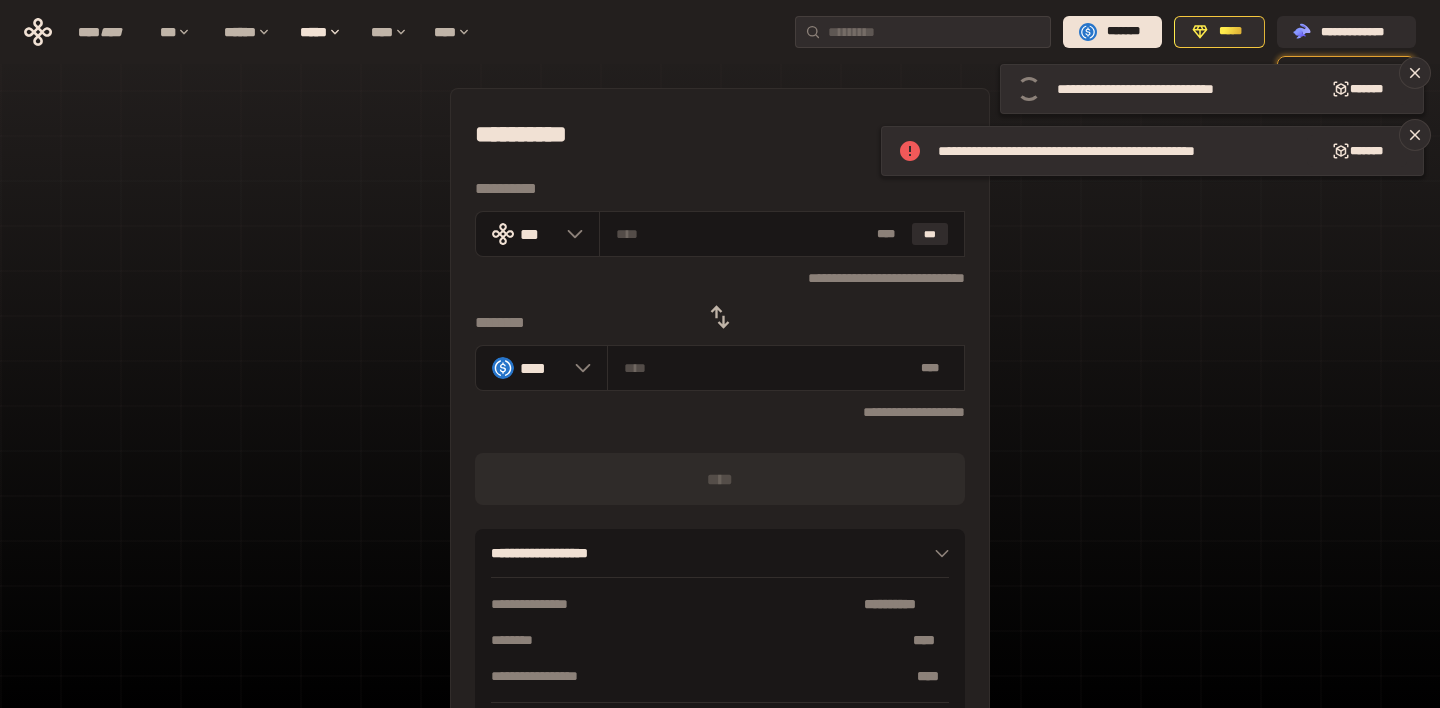 click on "**********" at bounding box center [720, 434] 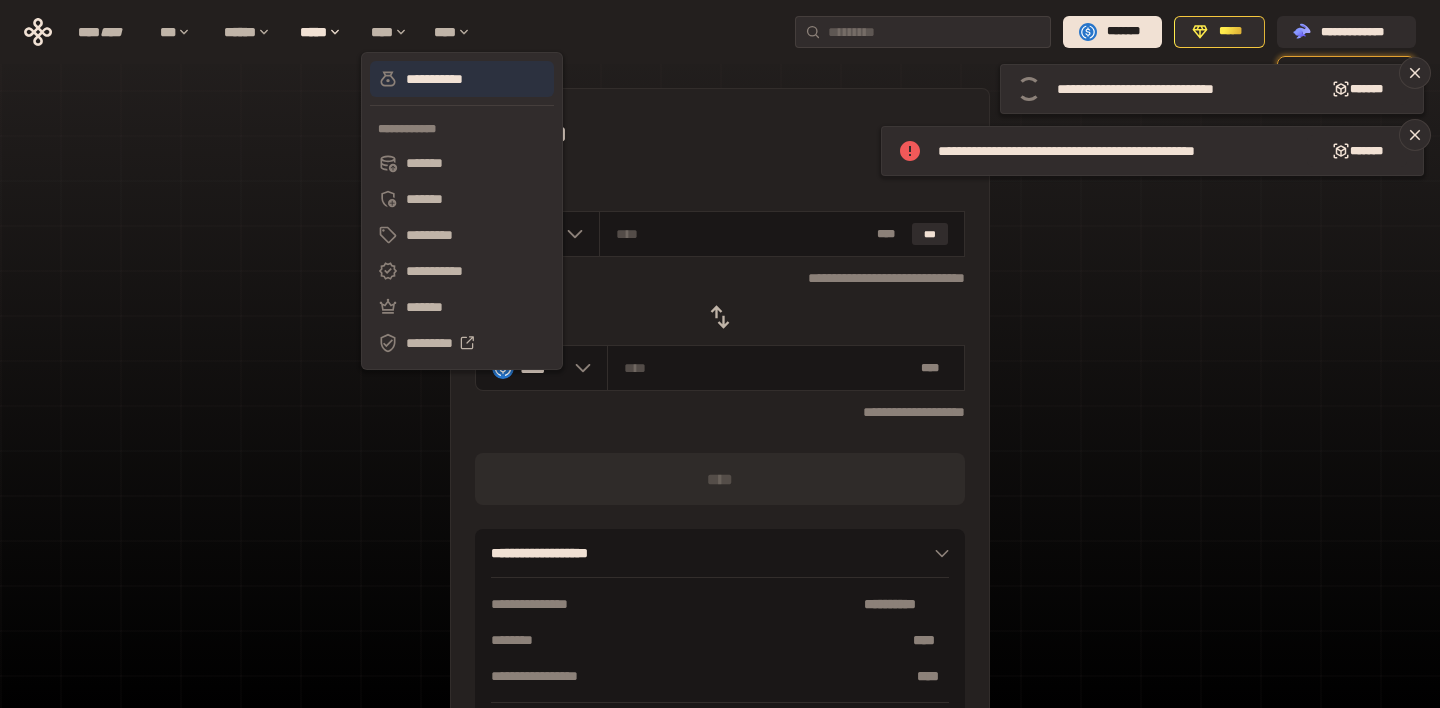 click on "**********" at bounding box center [462, 79] 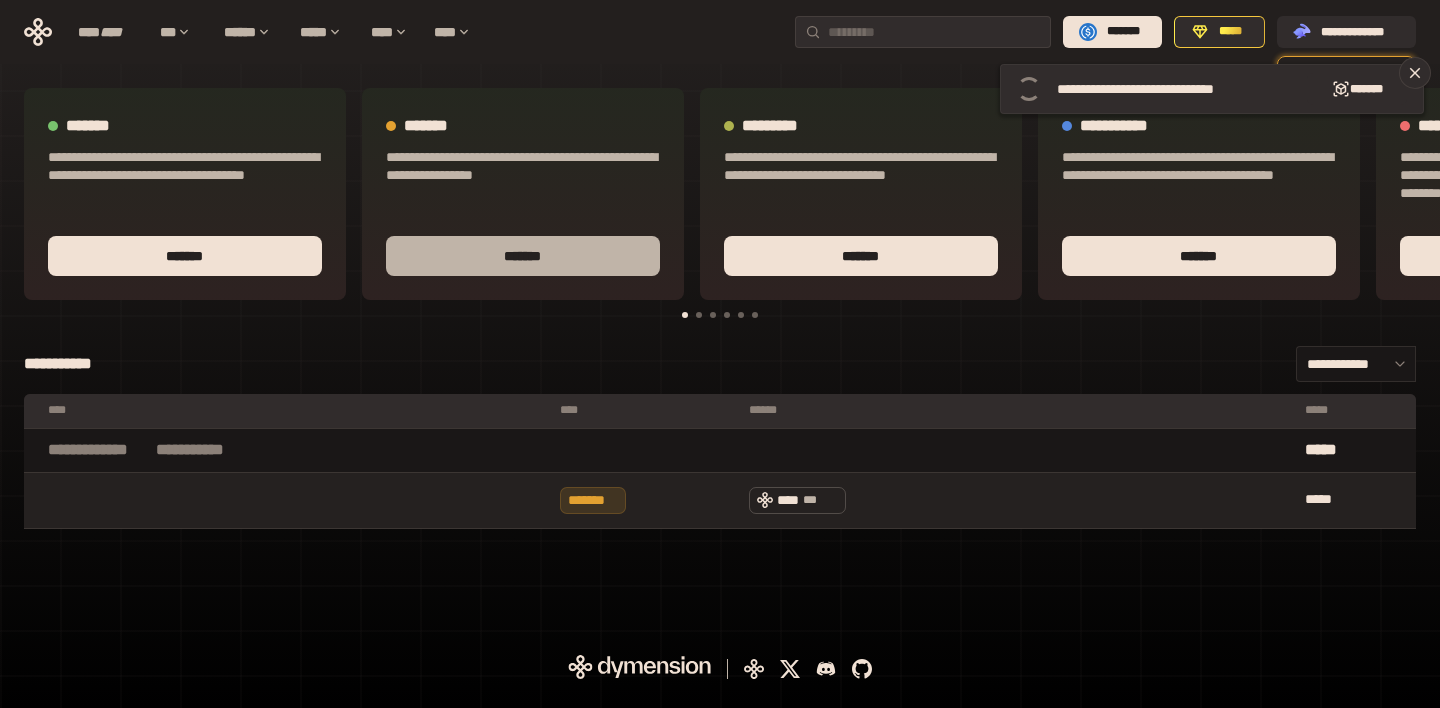 click on "*******" at bounding box center [523, 256] 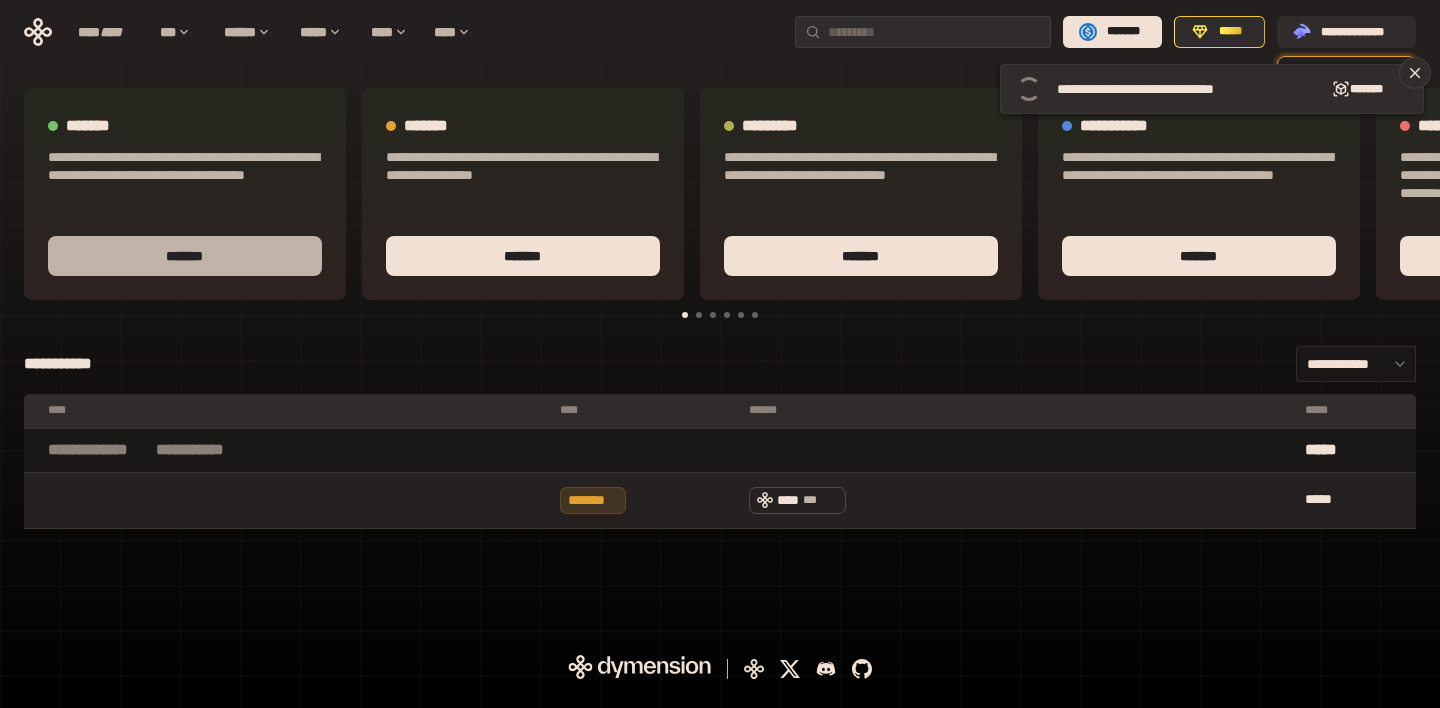 click on "*******" at bounding box center (185, 256) 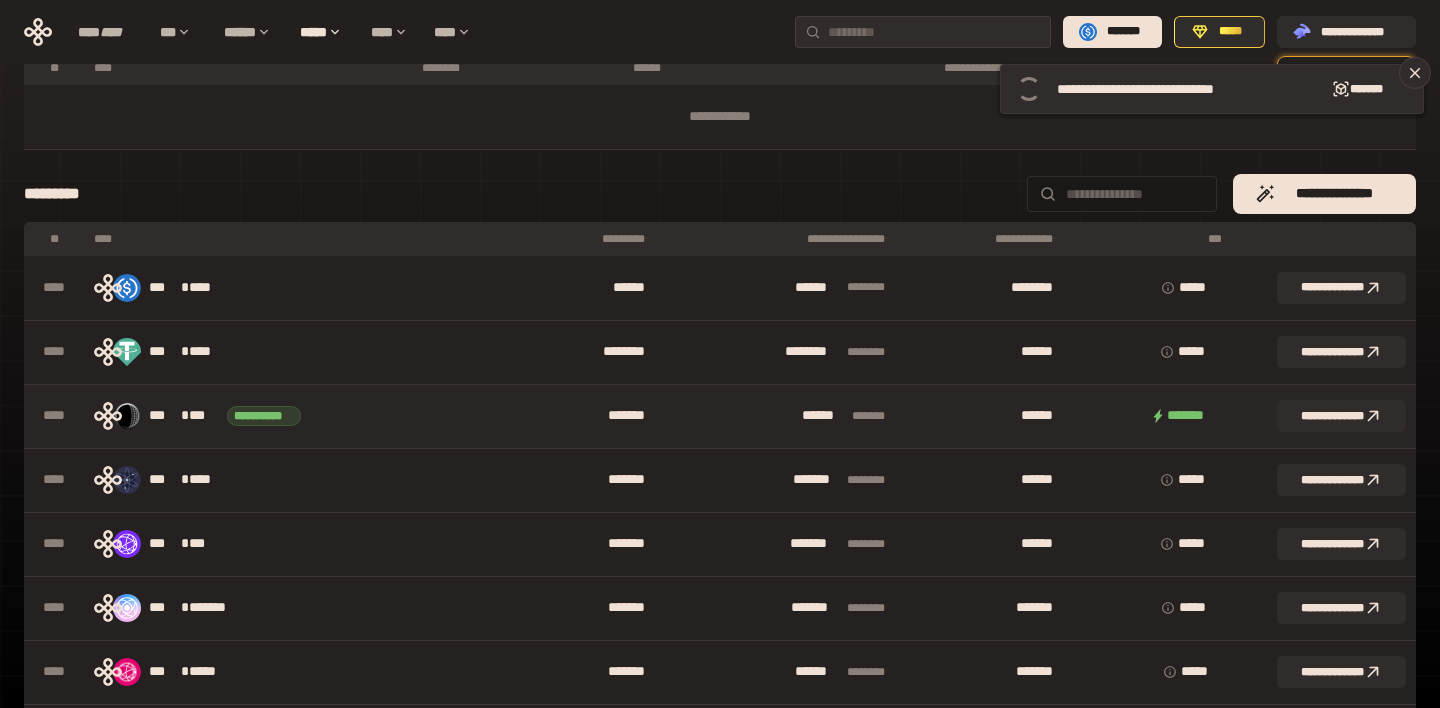 scroll, scrollTop: 0, scrollLeft: 0, axis: both 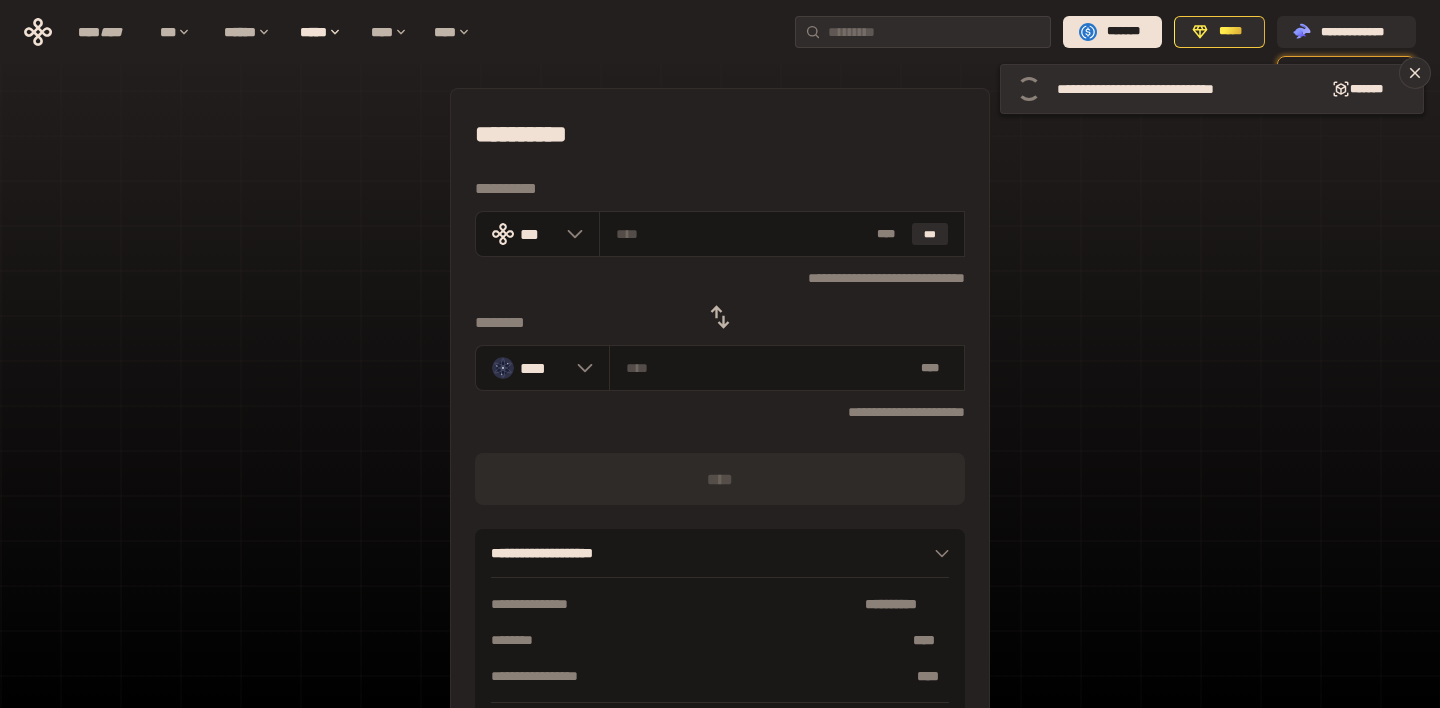 click on "**********" at bounding box center (720, 444) 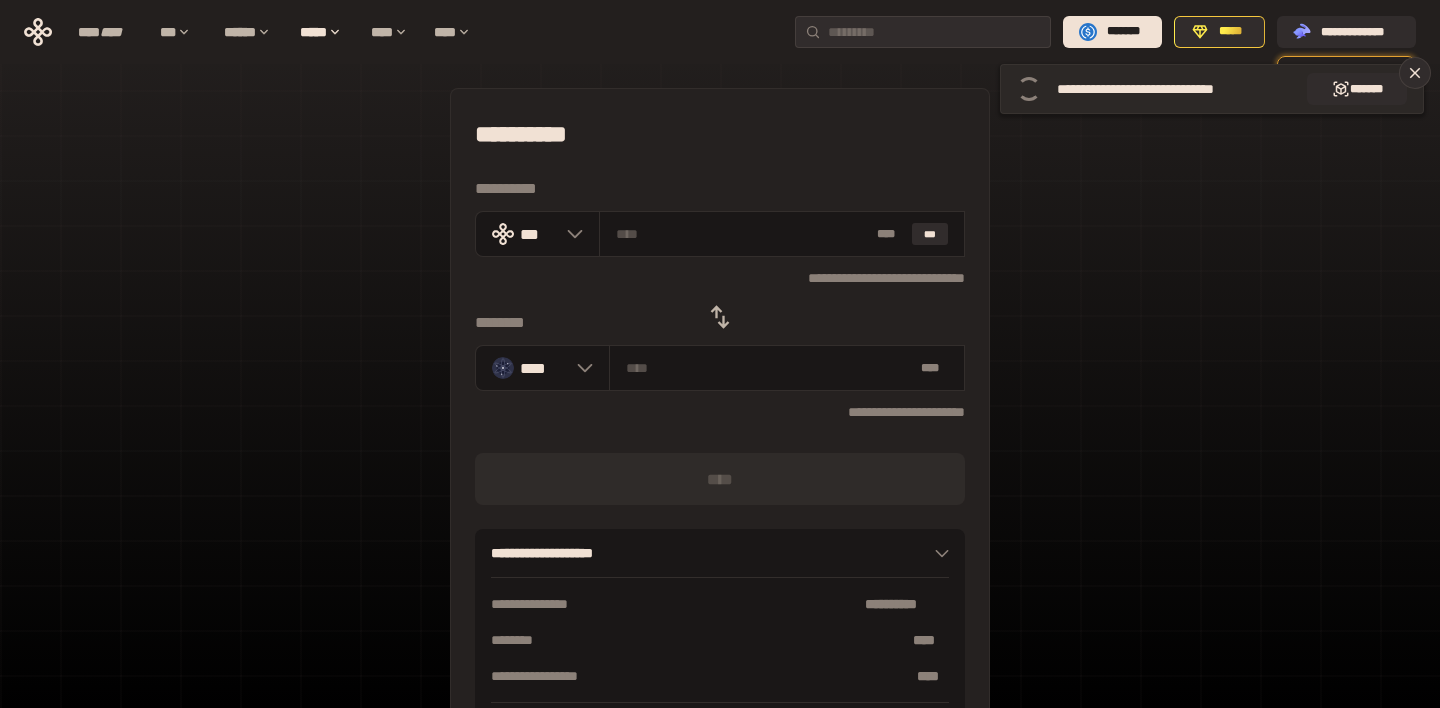 click on "**********" at bounding box center [1166, 89] 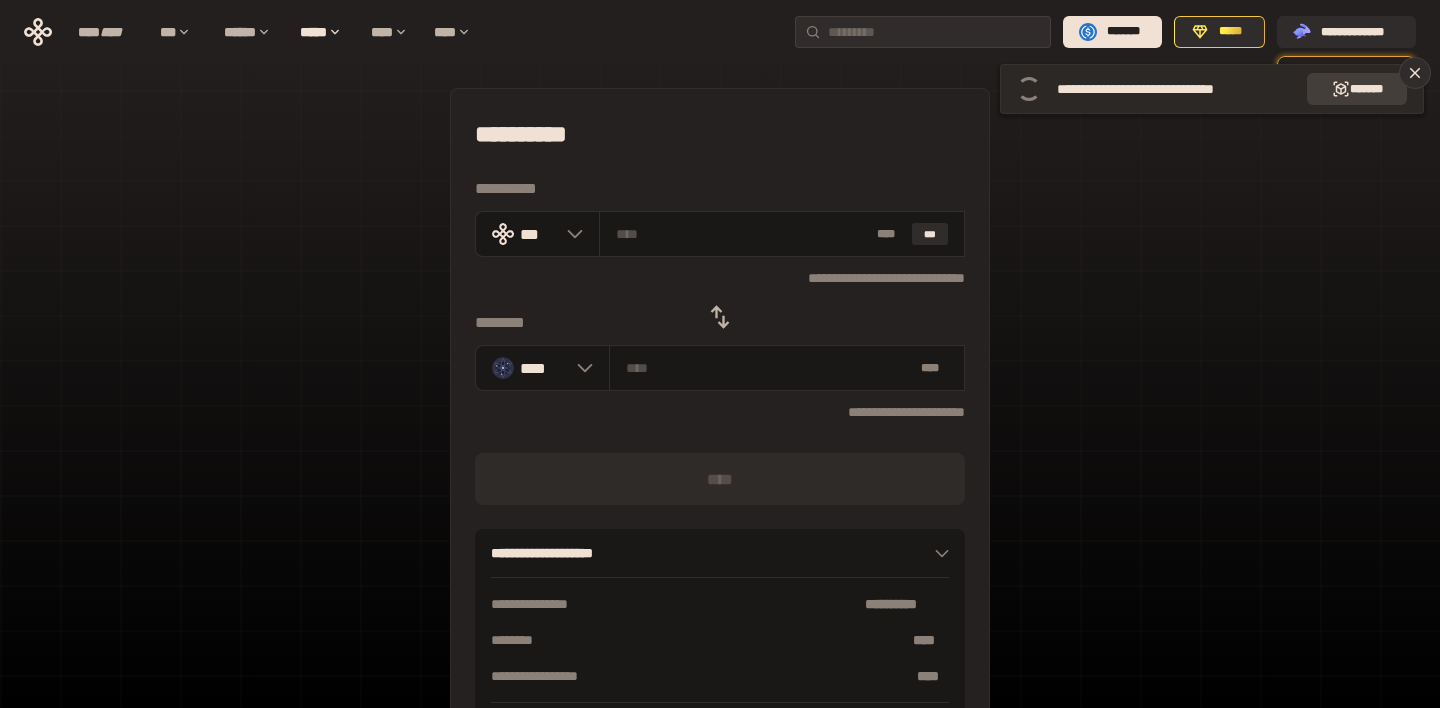 click on "*******" at bounding box center [1357, 89] 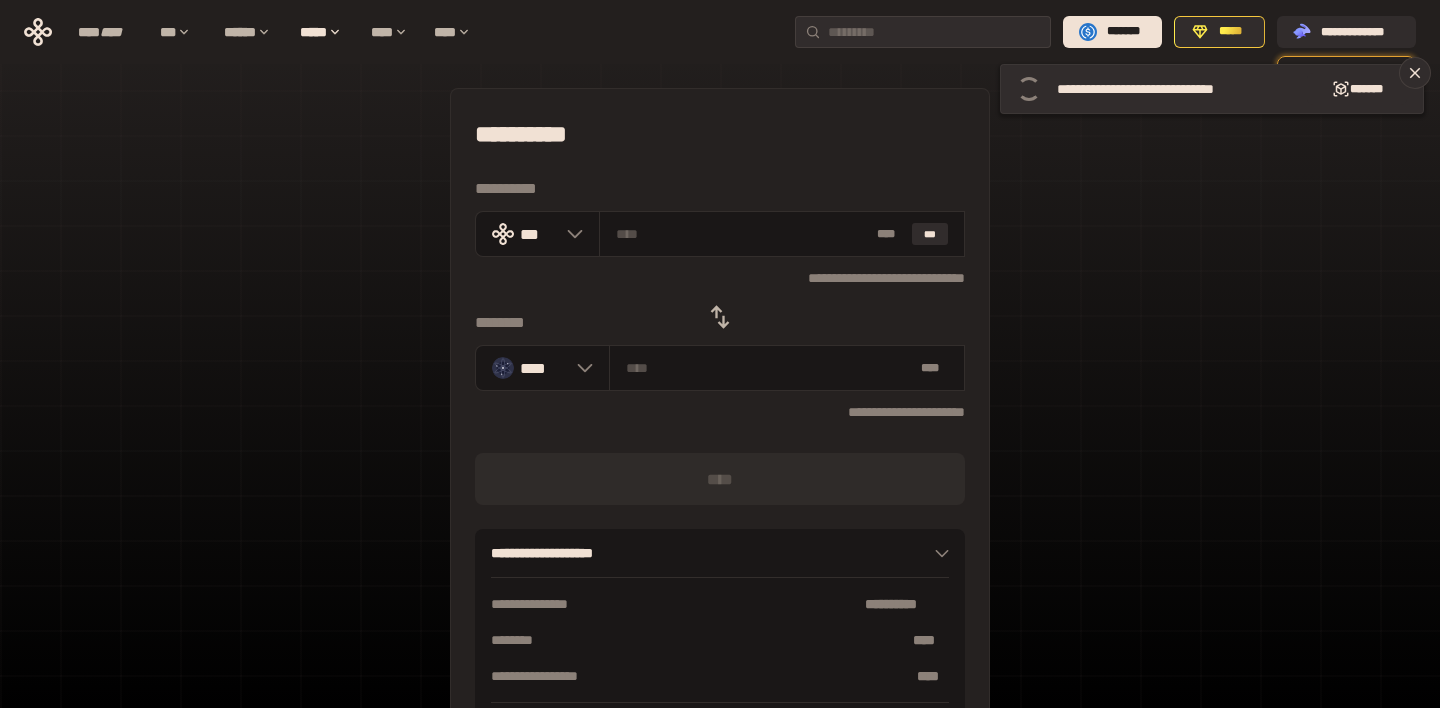 click 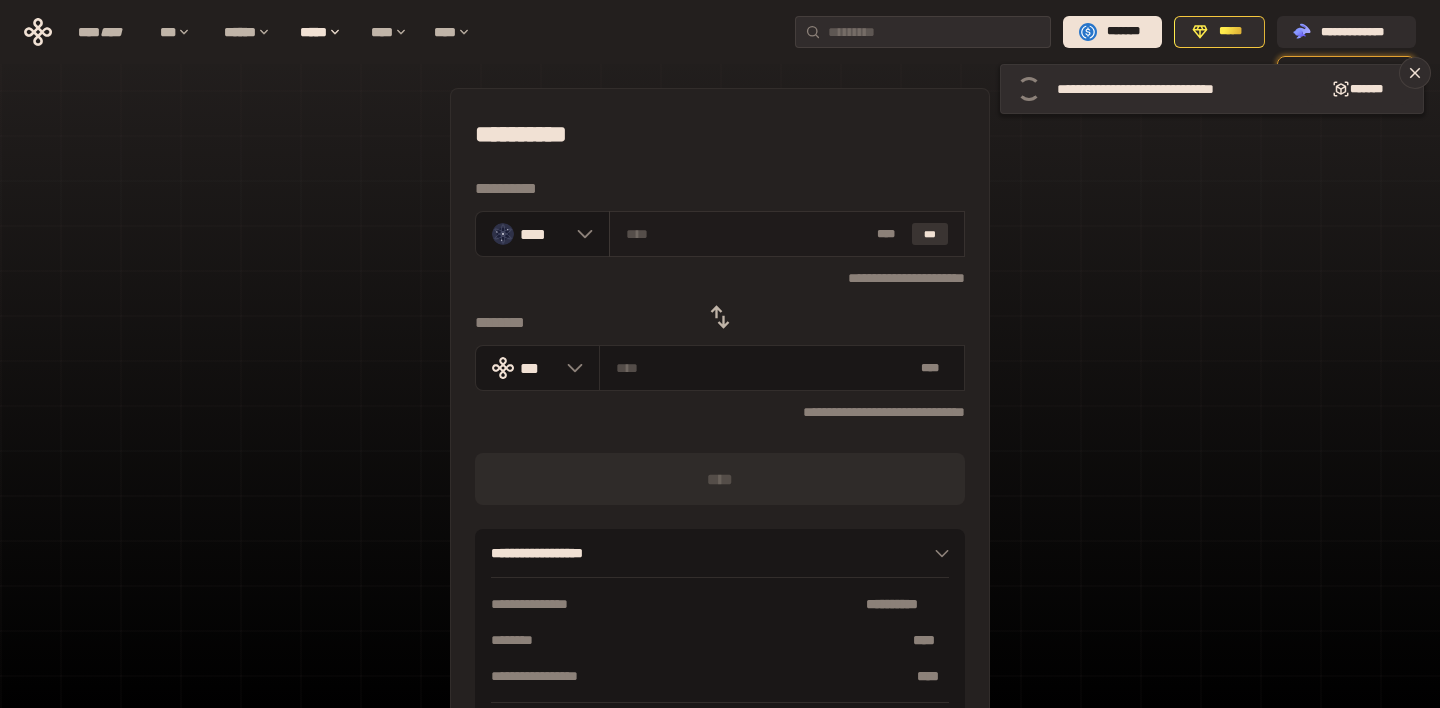 click on "***" at bounding box center (930, 234) 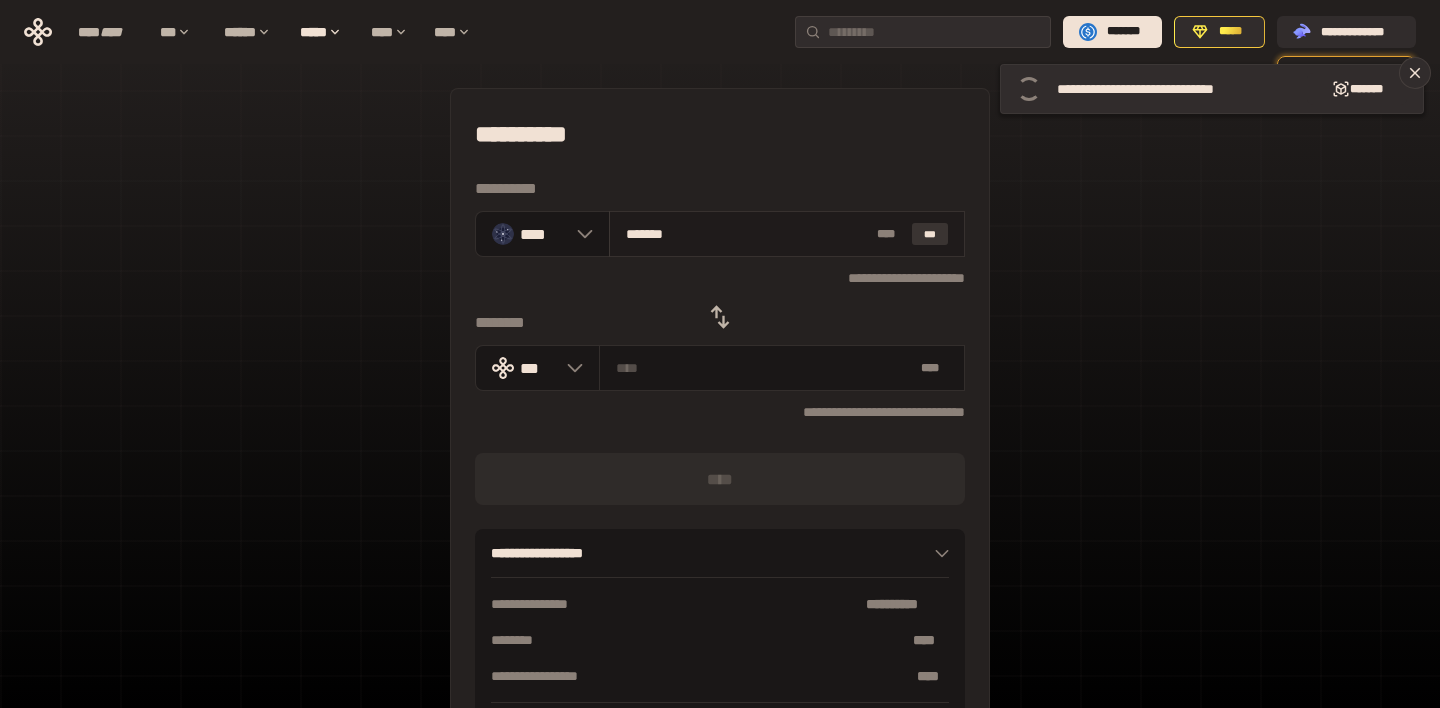 type on "**********" 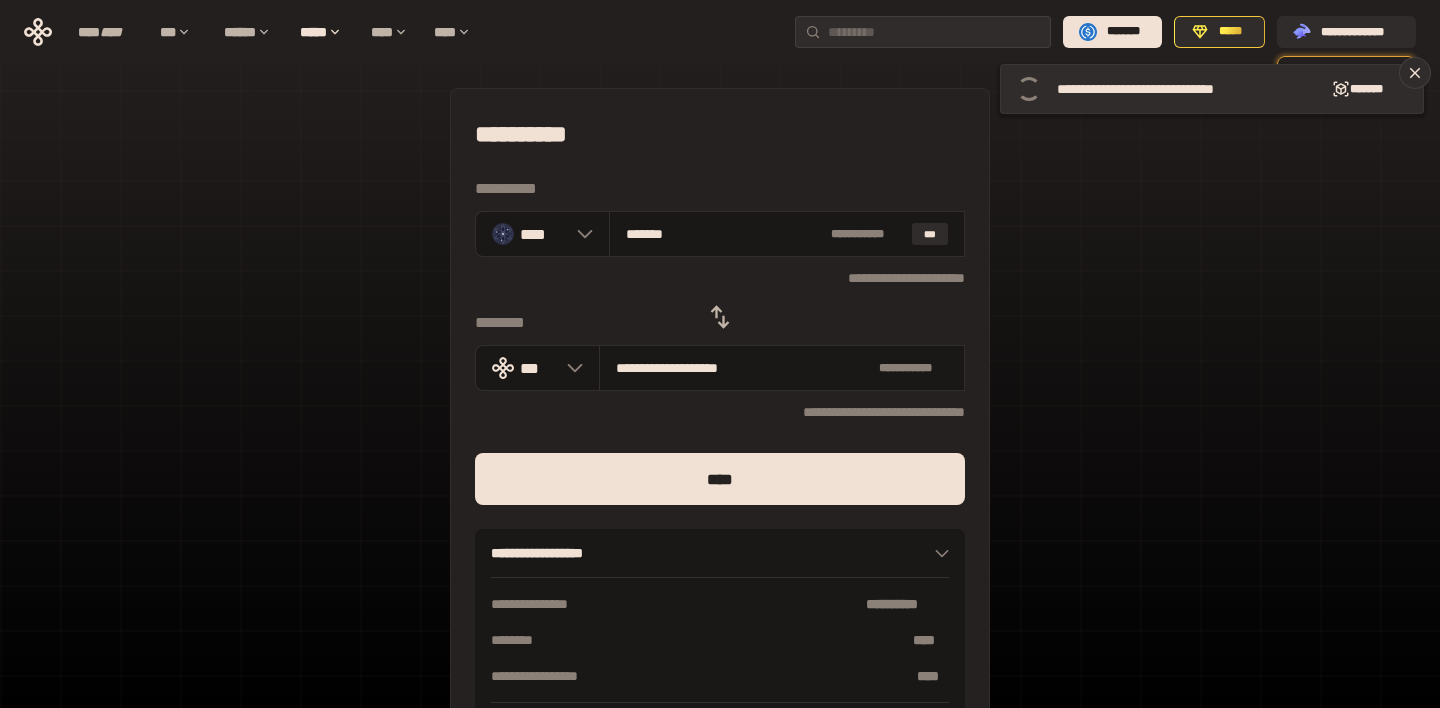 click 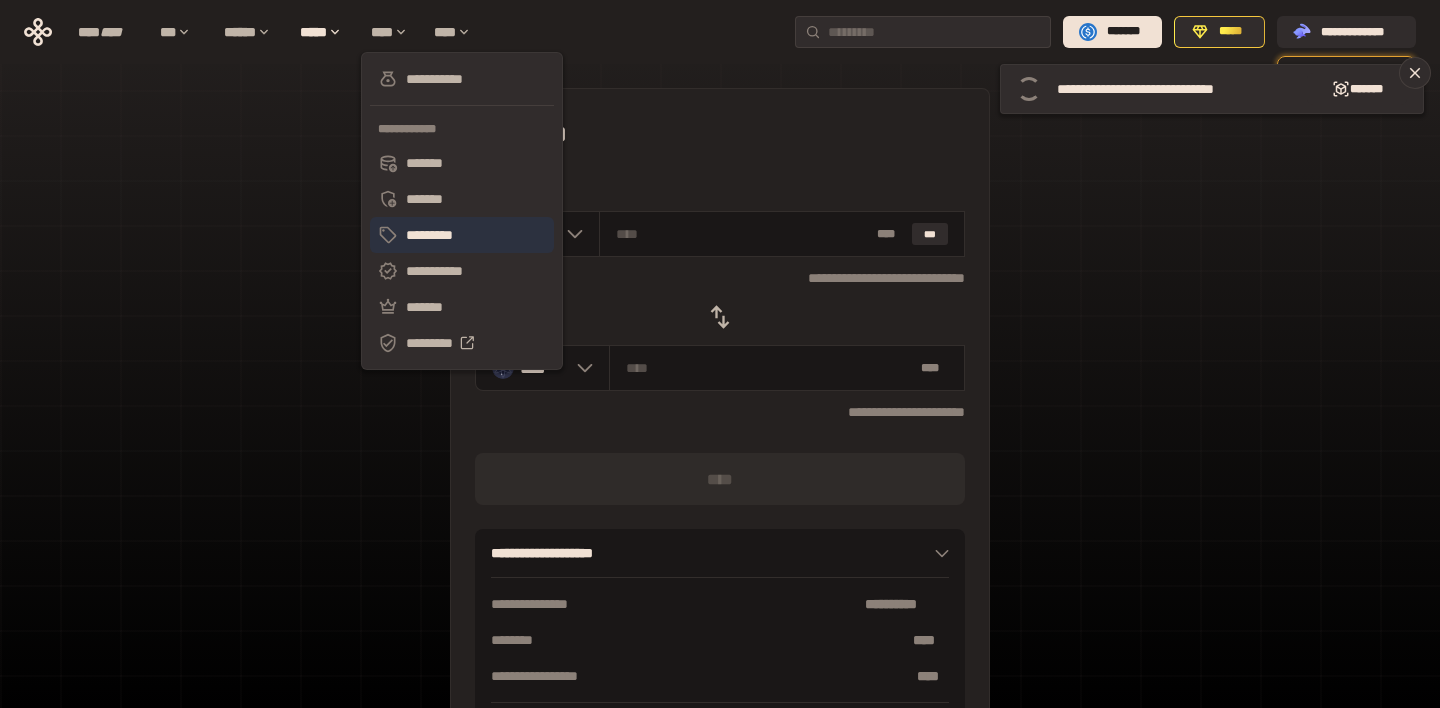 click on "*********" at bounding box center [462, 235] 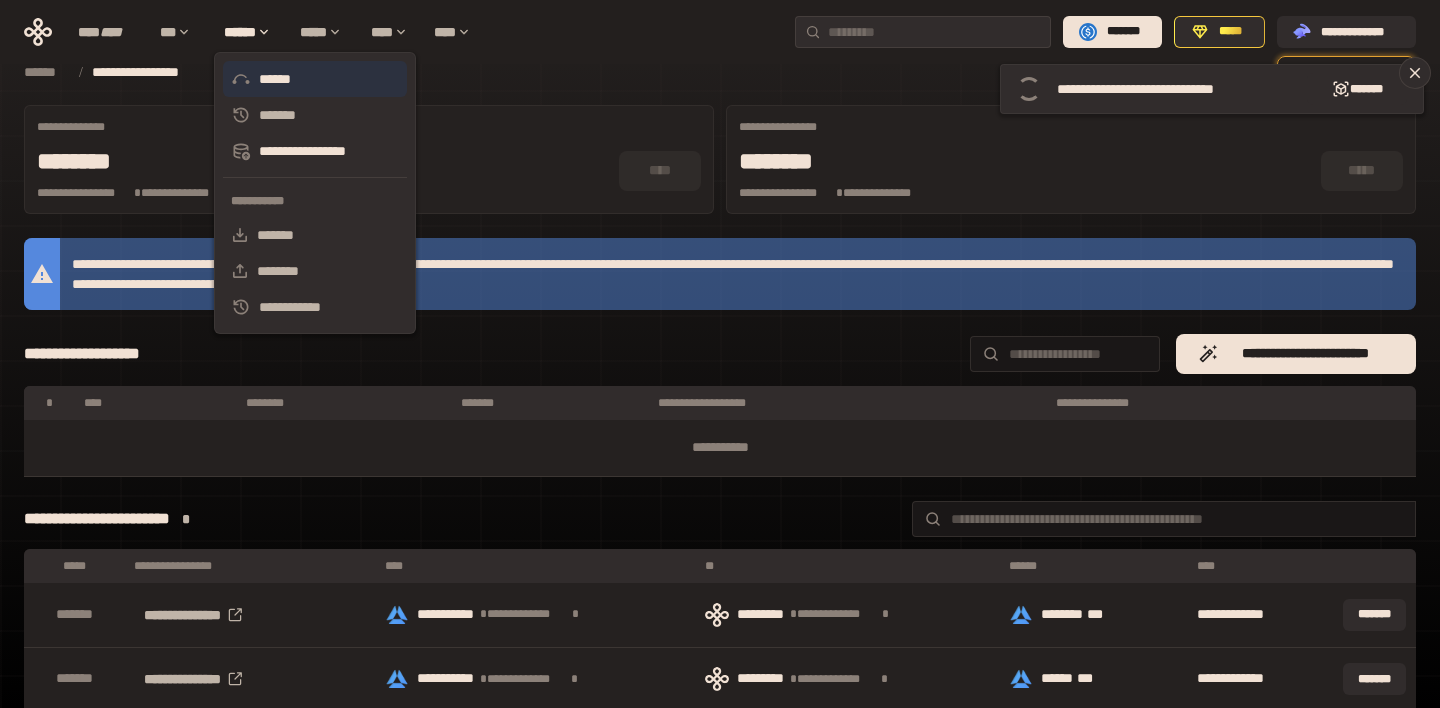 click on "******" at bounding box center [315, 79] 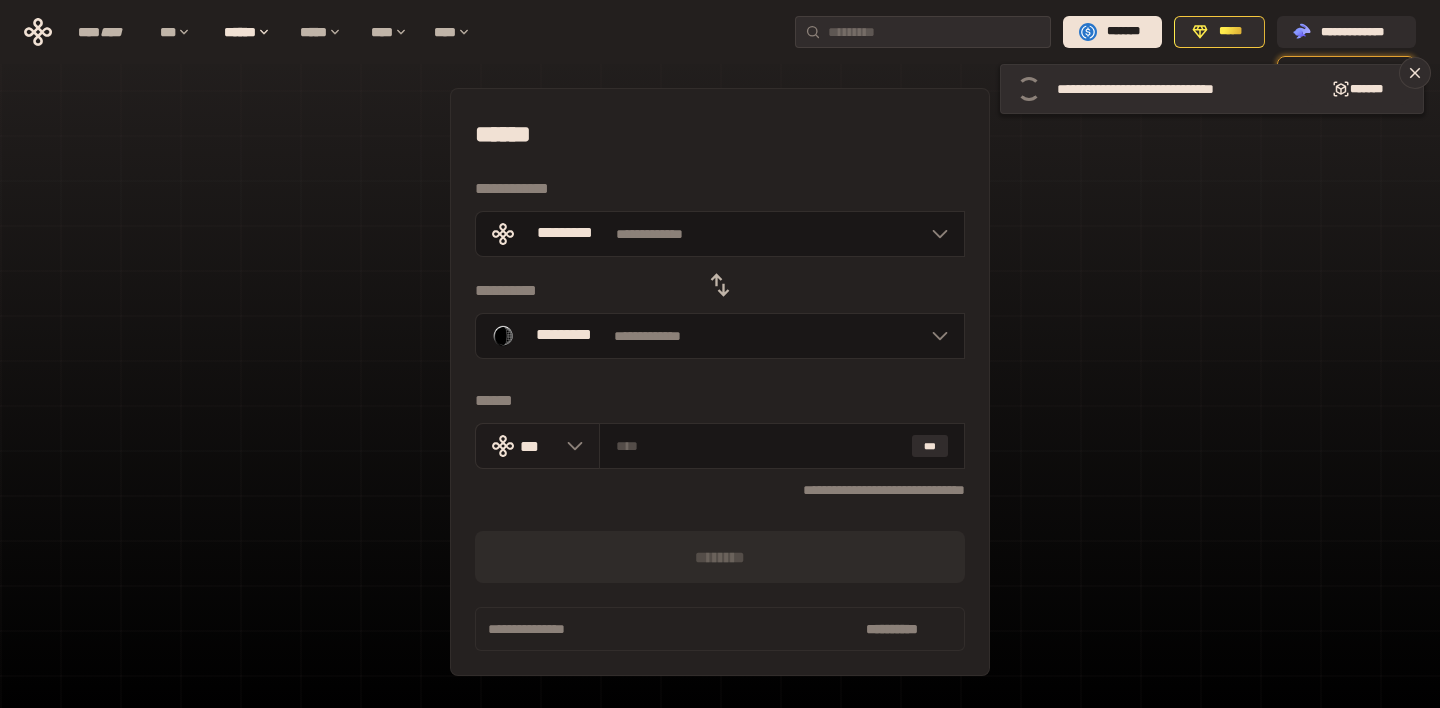 click 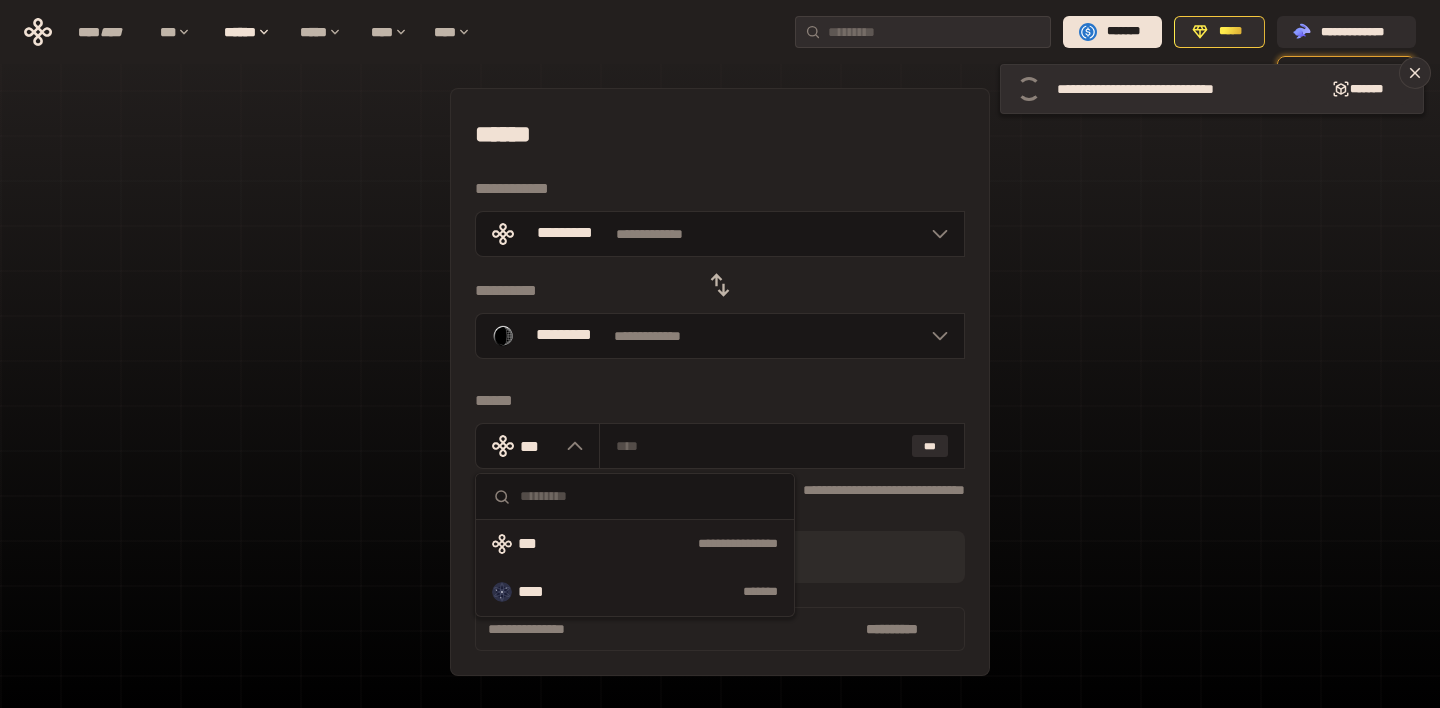 click on "****" at bounding box center [541, 592] 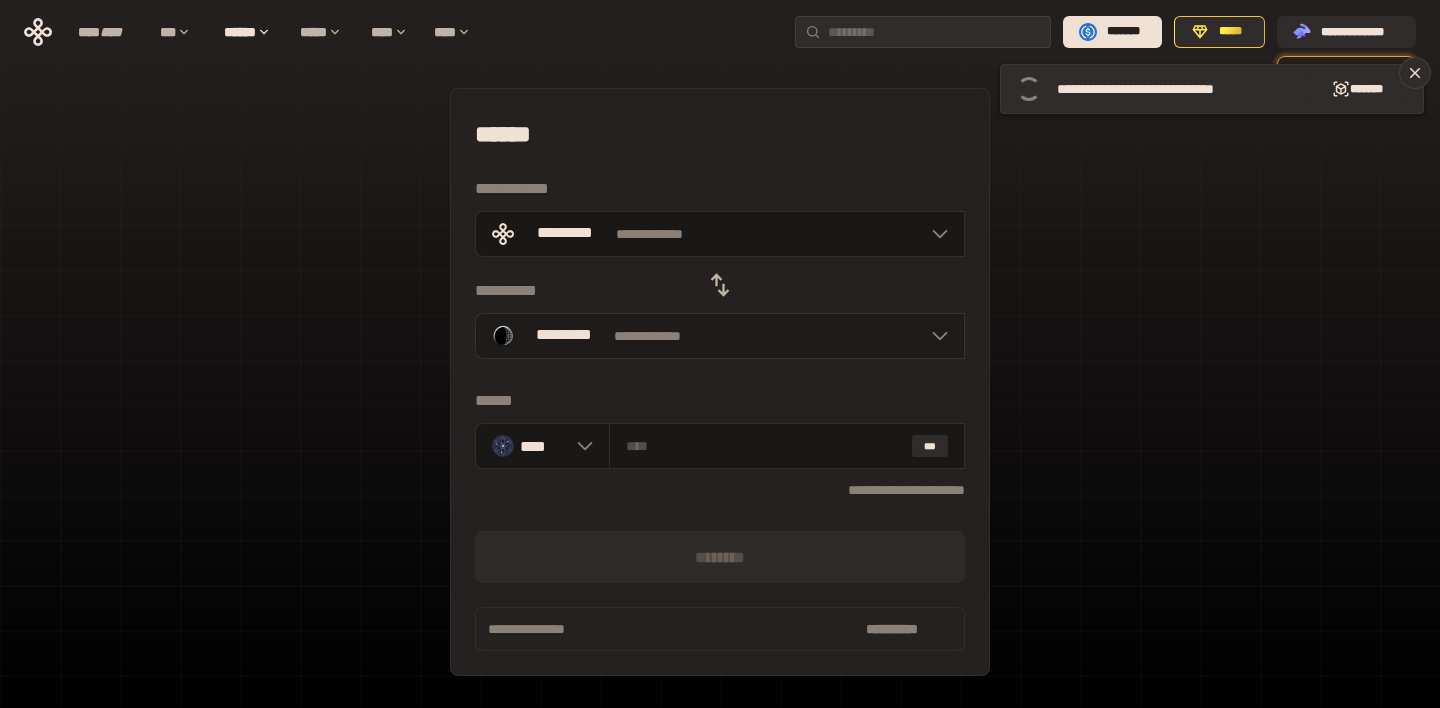 click on "**********" at bounding box center (720, 336) 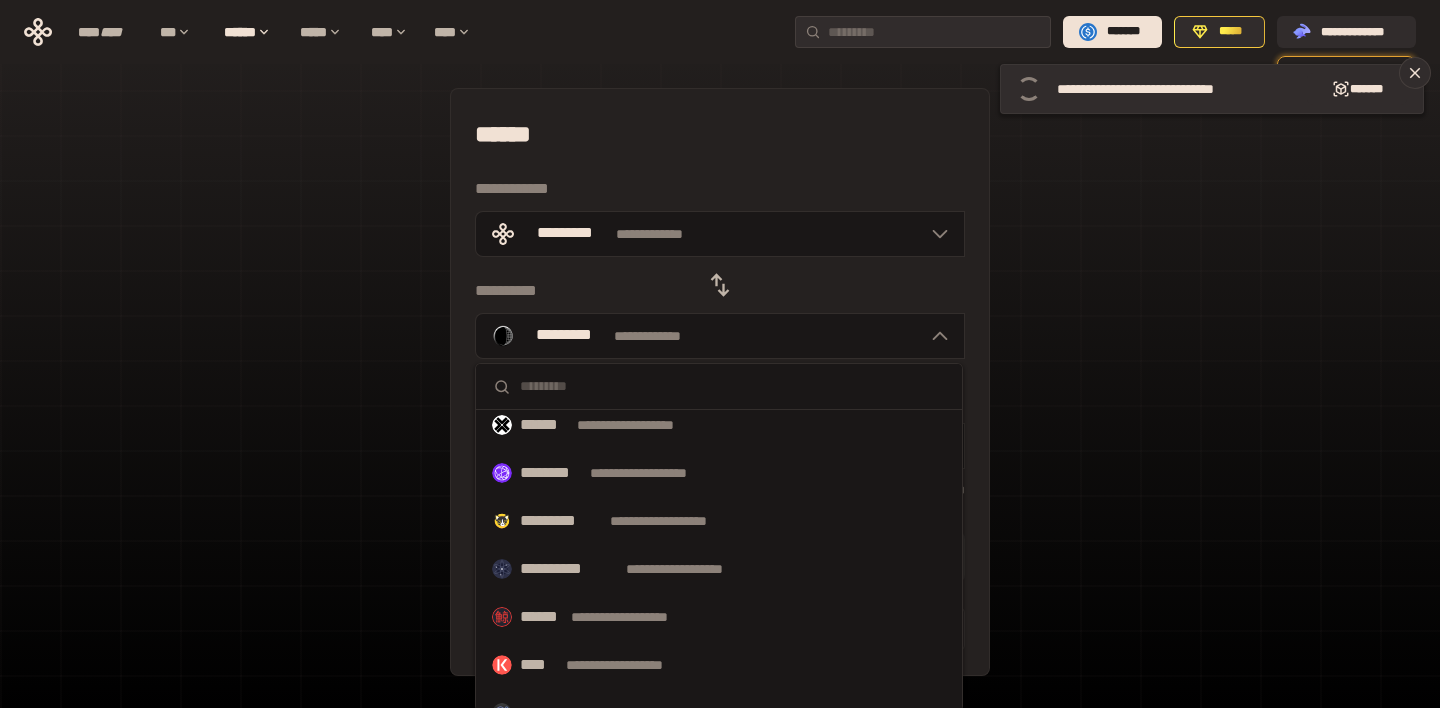 scroll, scrollTop: 1043, scrollLeft: 0, axis: vertical 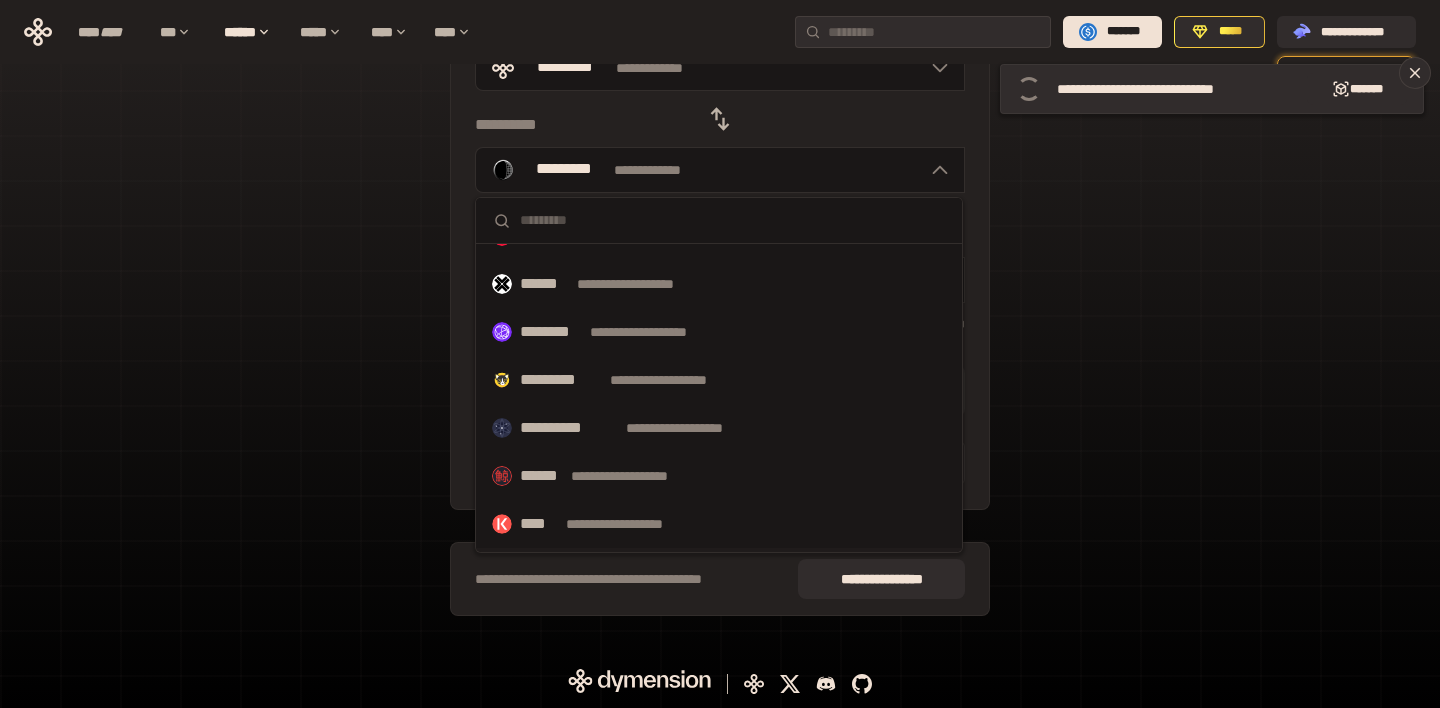 click on "**********" at bounding box center [719, 428] 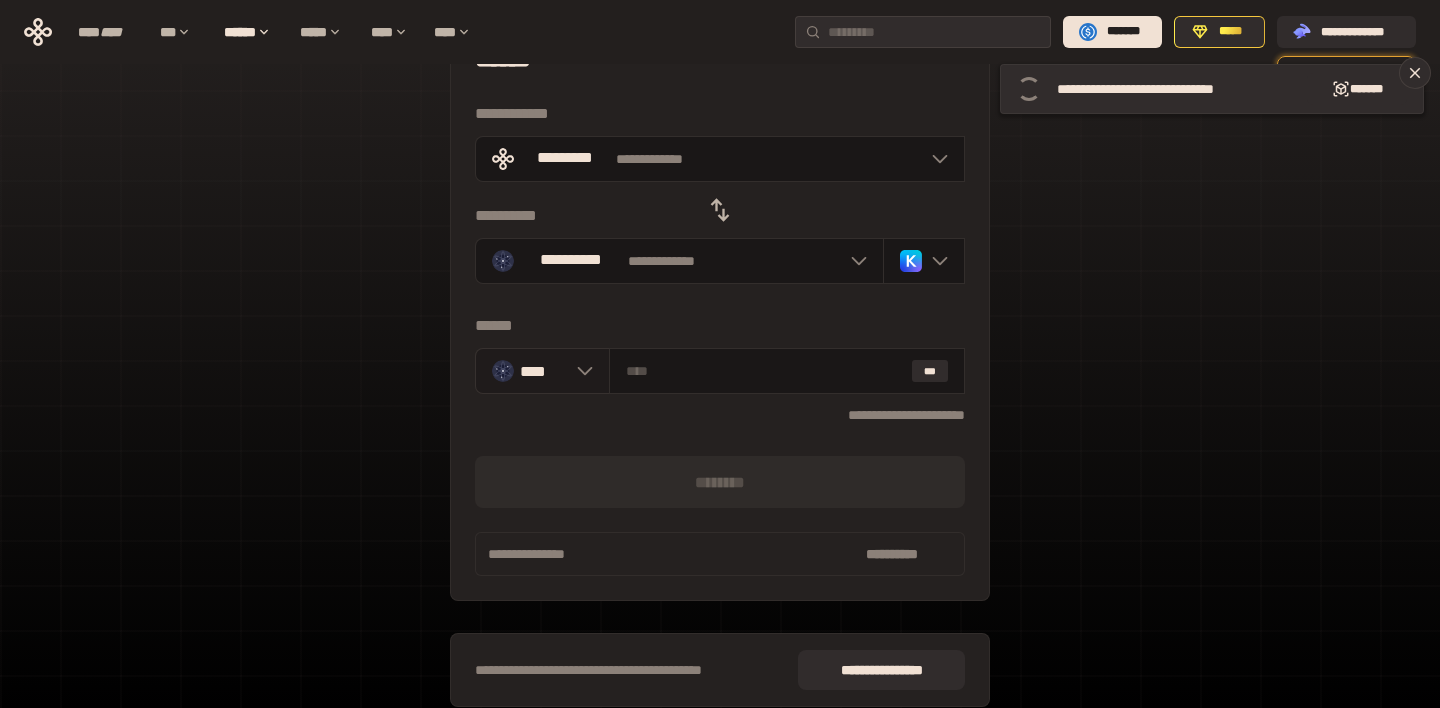 scroll, scrollTop: 0, scrollLeft: 0, axis: both 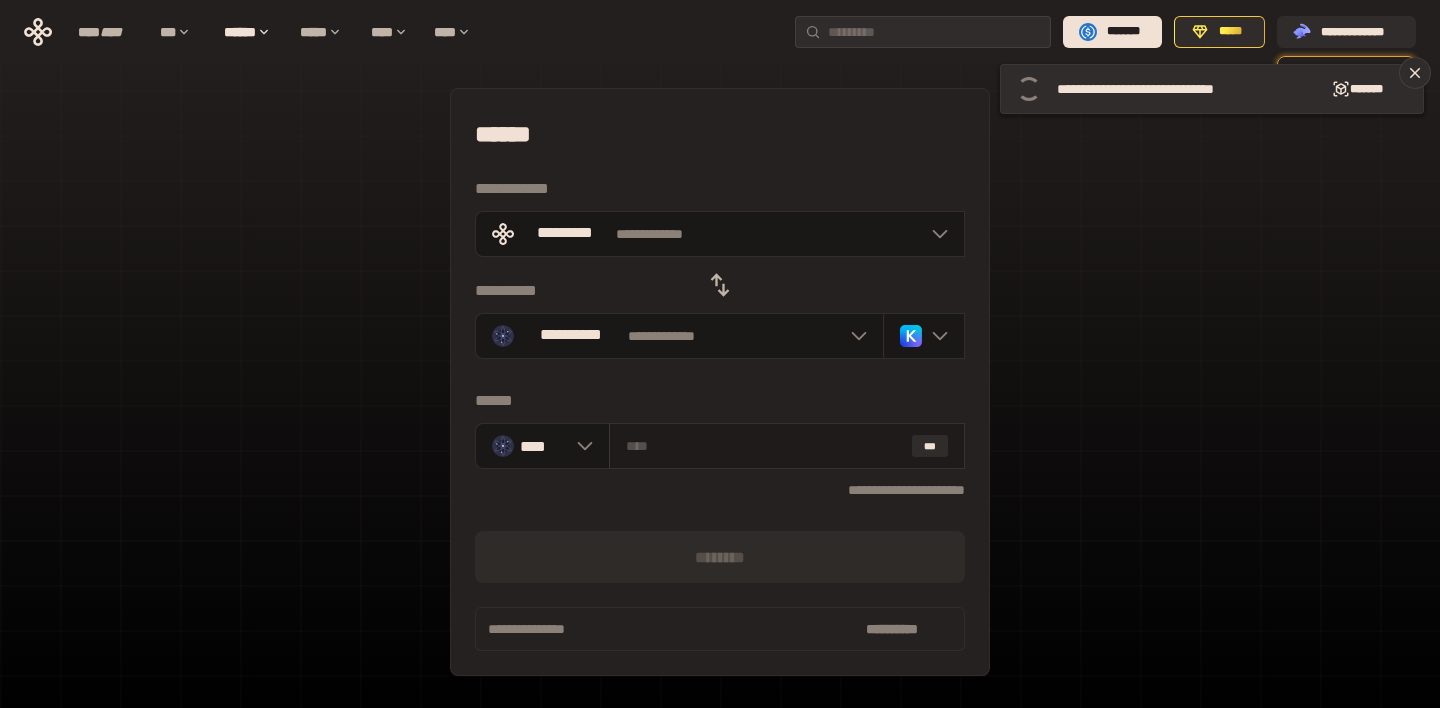 click at bounding box center (765, 446) 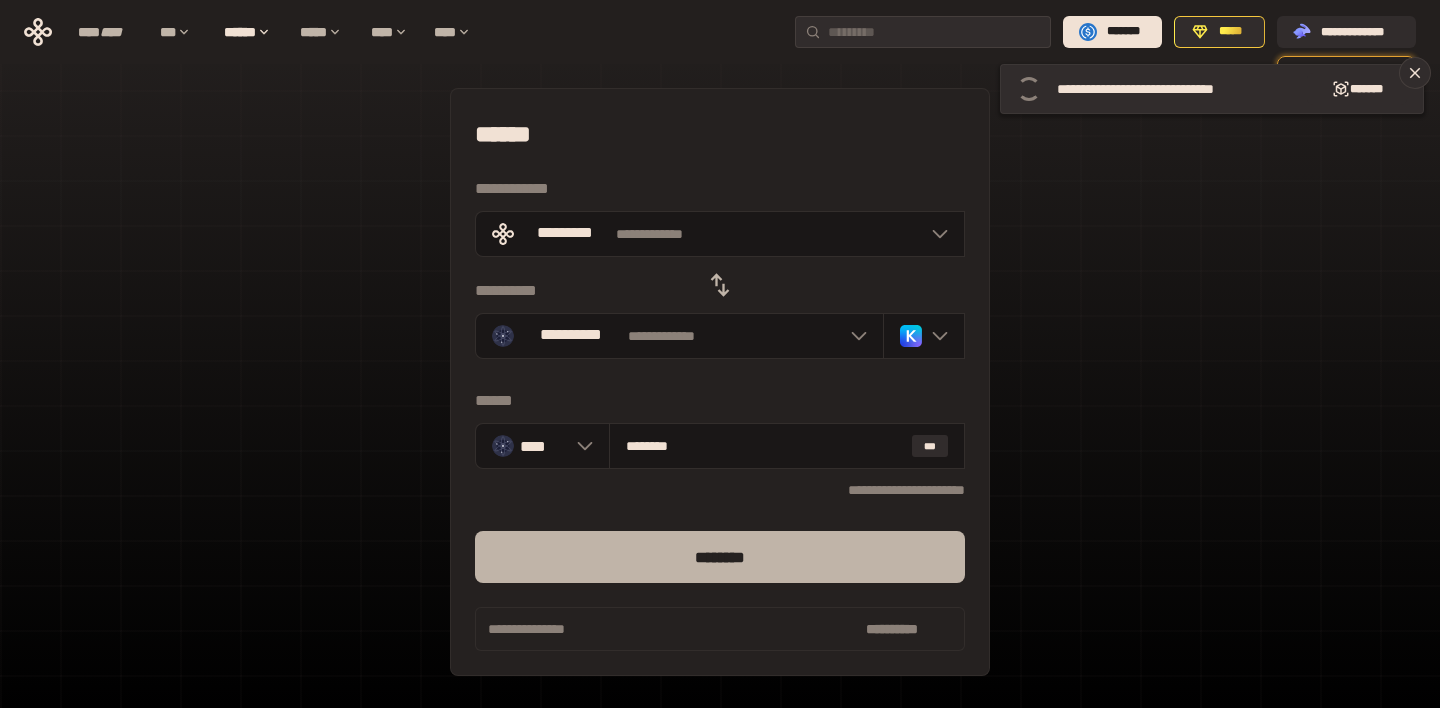 type on "********" 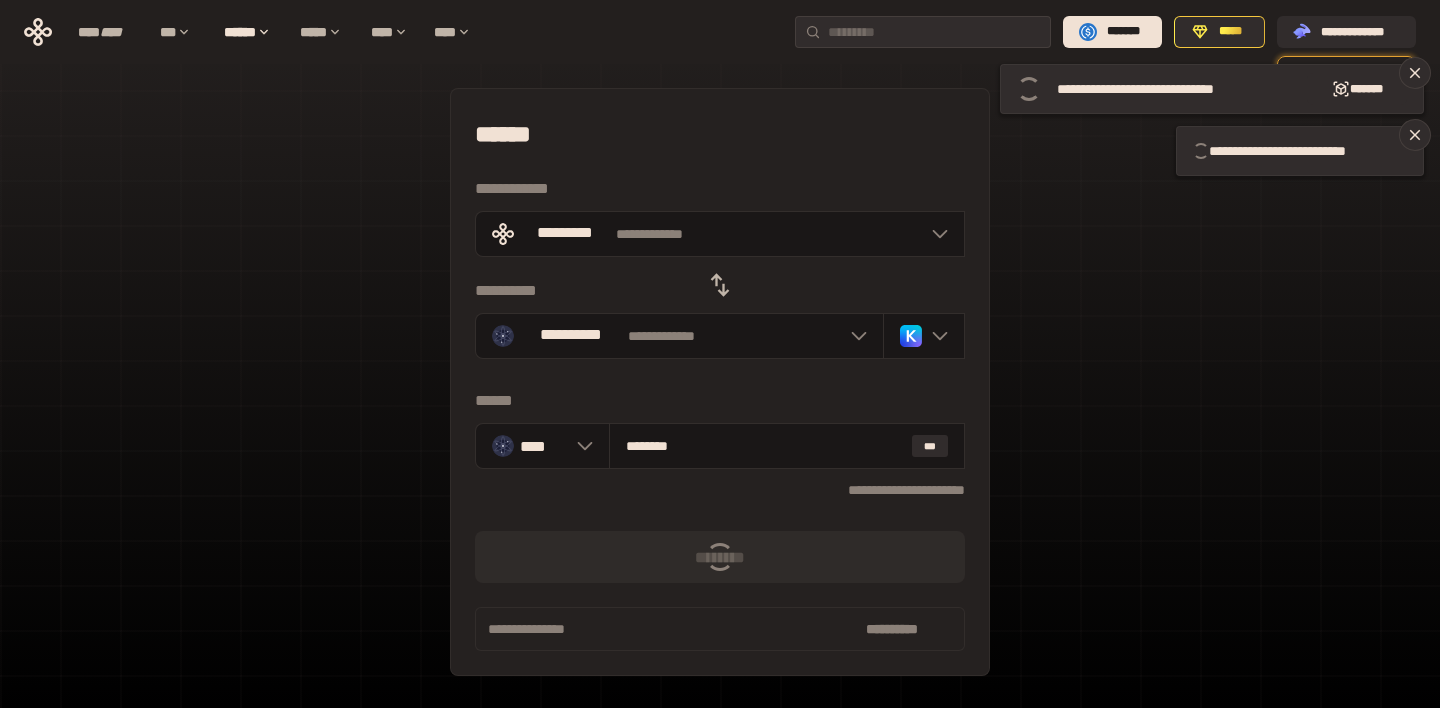 type 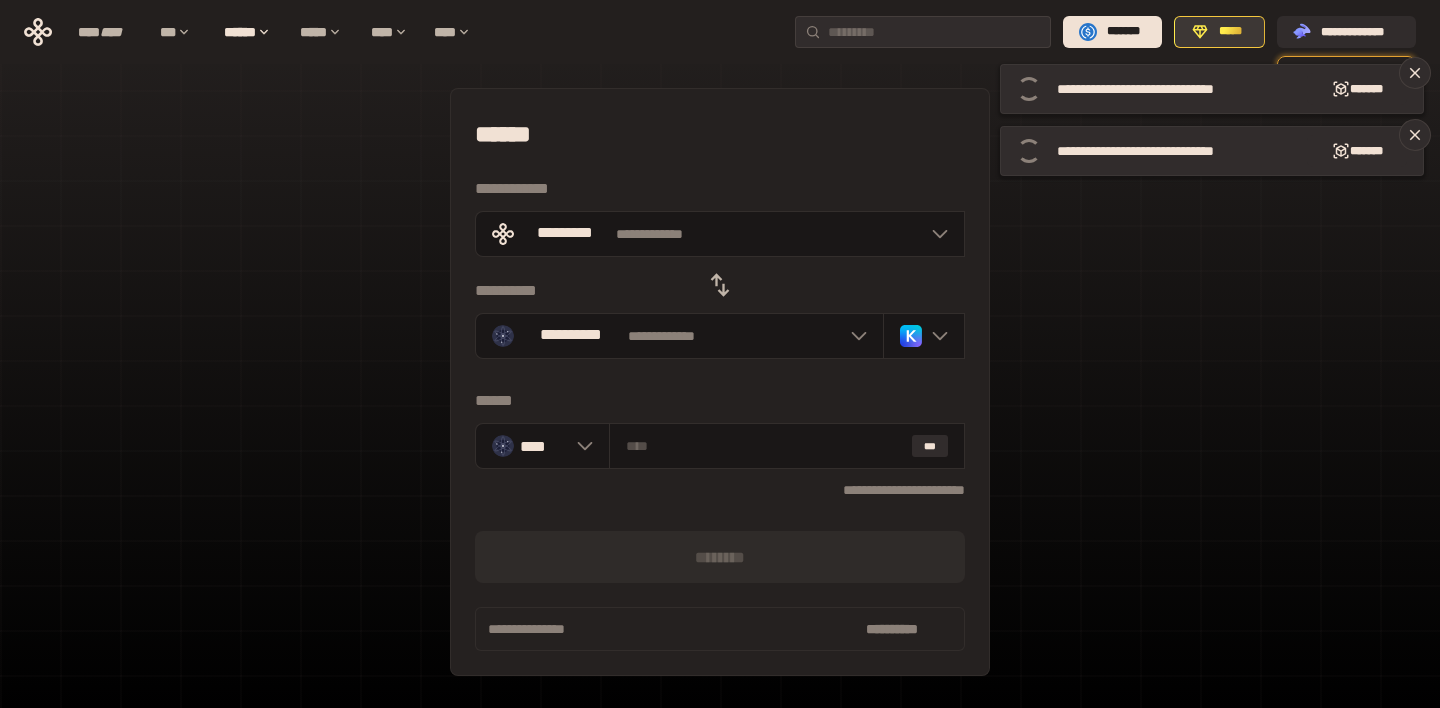 click on "*****" at bounding box center (1230, 32) 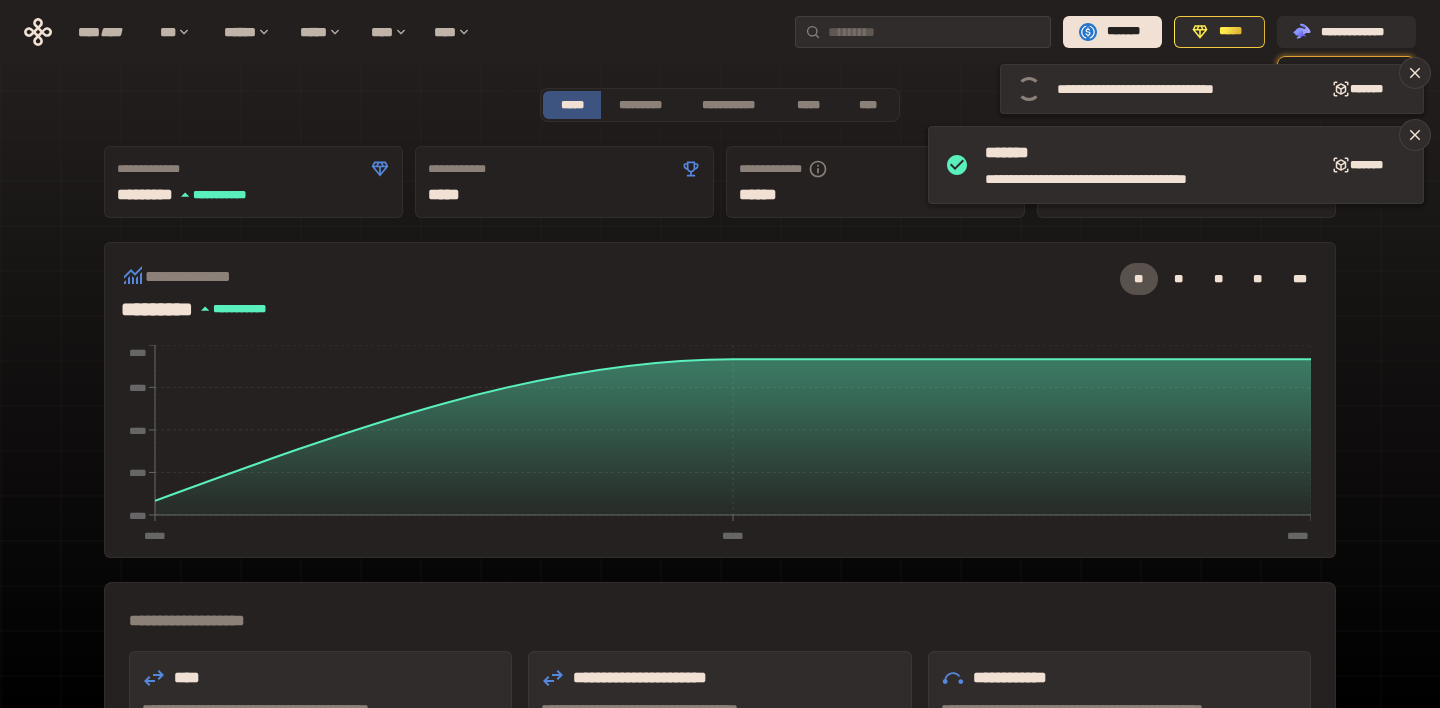 click on "**********" at bounding box center (720, 400) 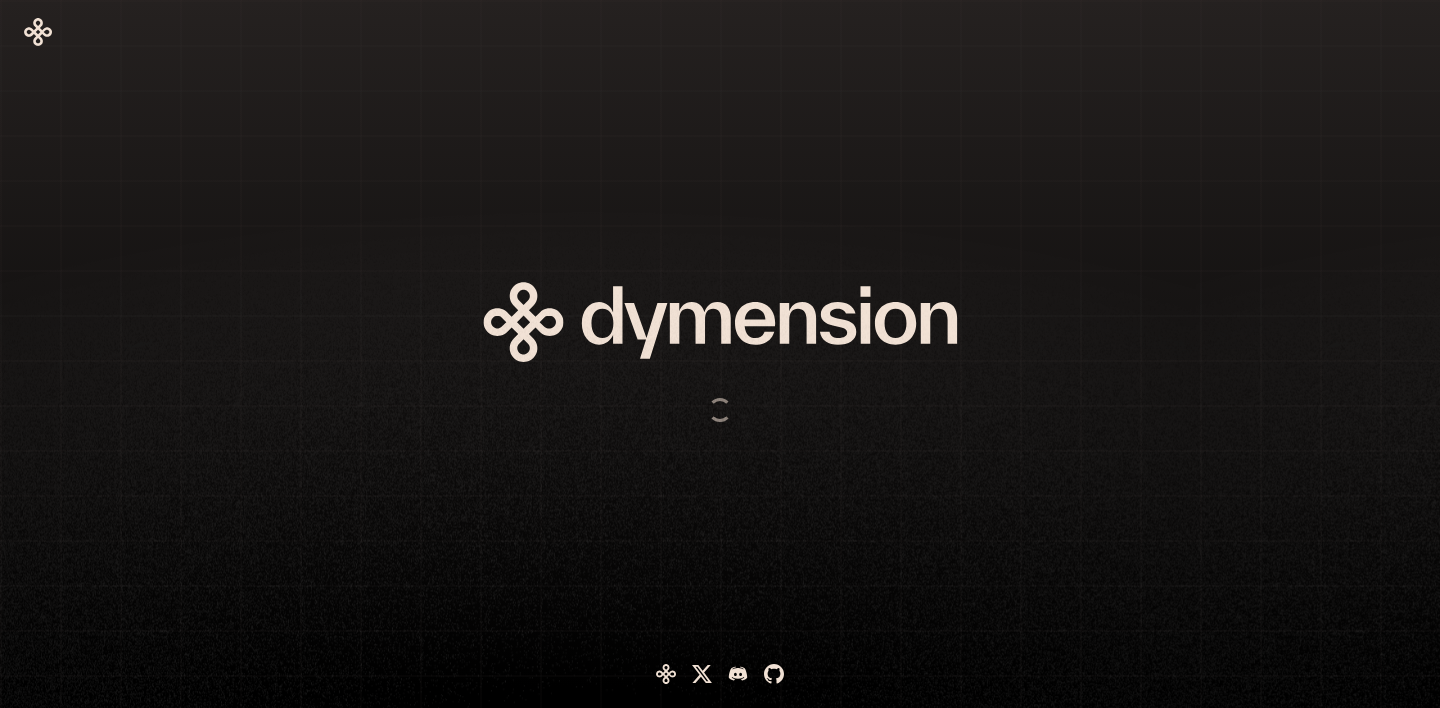 scroll, scrollTop: 0, scrollLeft: 0, axis: both 